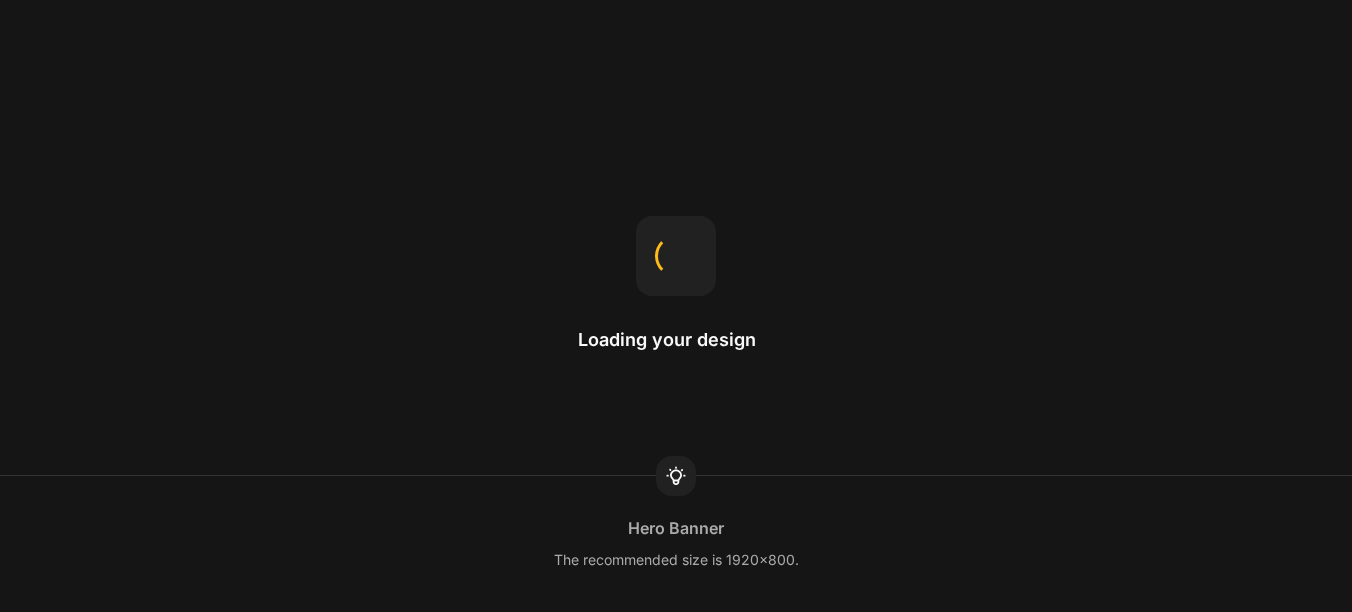 scroll, scrollTop: 0, scrollLeft: 0, axis: both 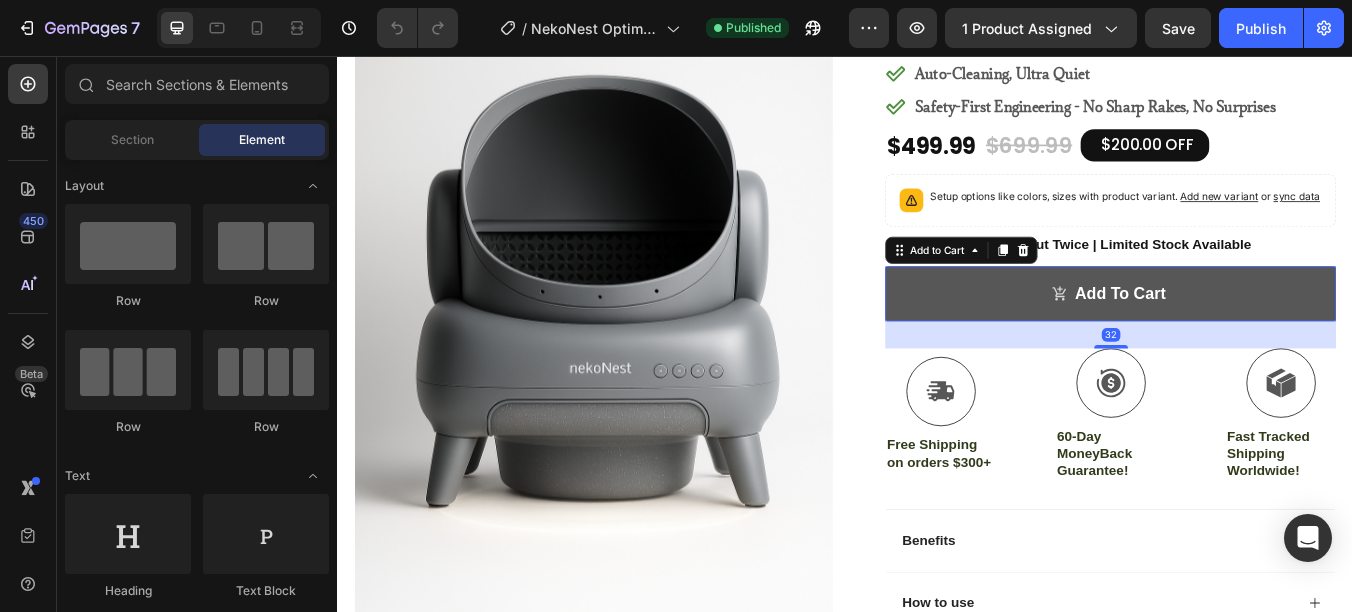 click on "Add to cart" at bounding box center [1250, 337] 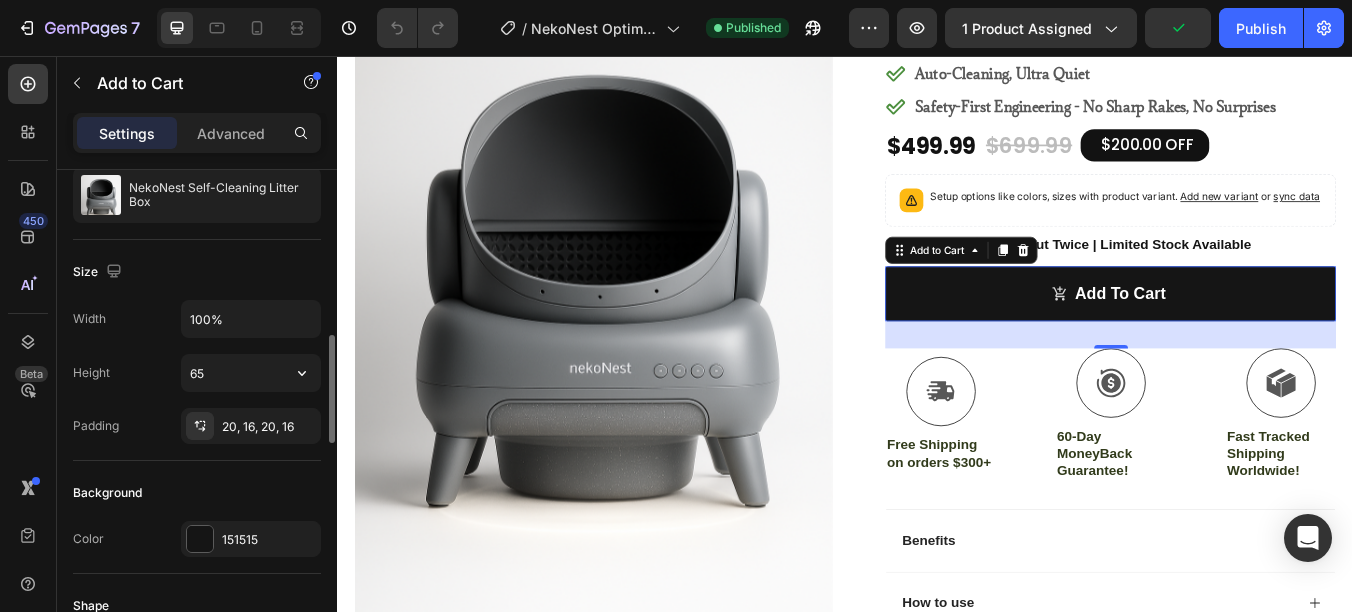 scroll, scrollTop: 300, scrollLeft: 0, axis: vertical 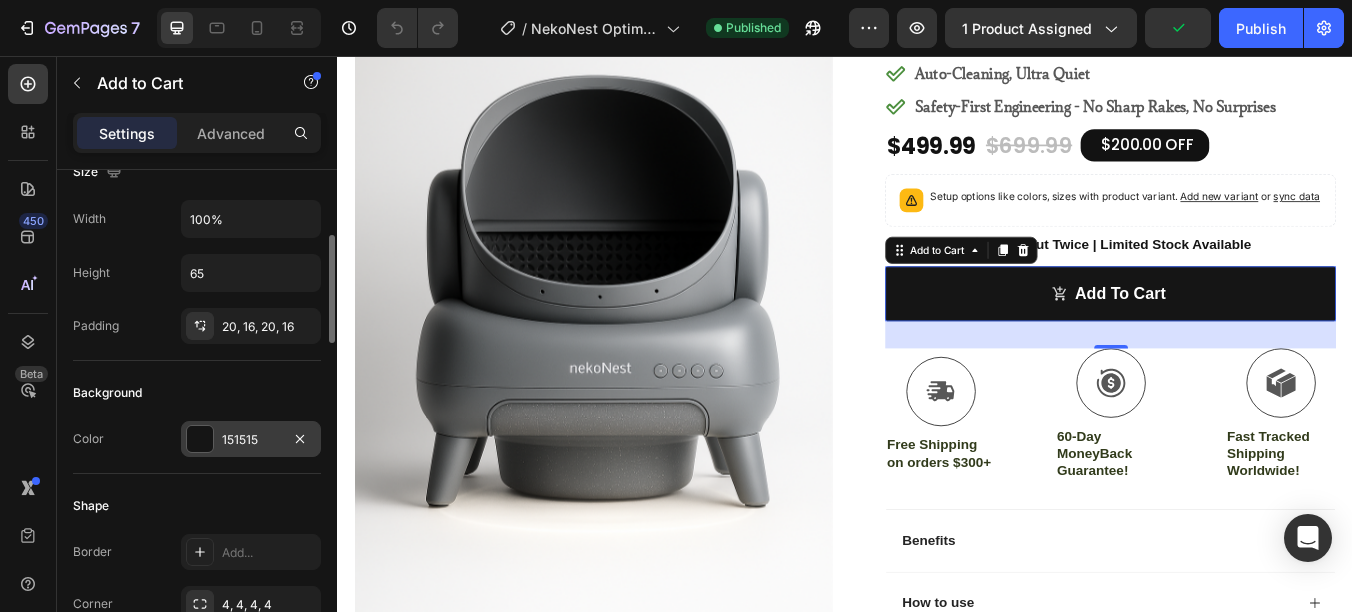 click on "151515" at bounding box center [251, 440] 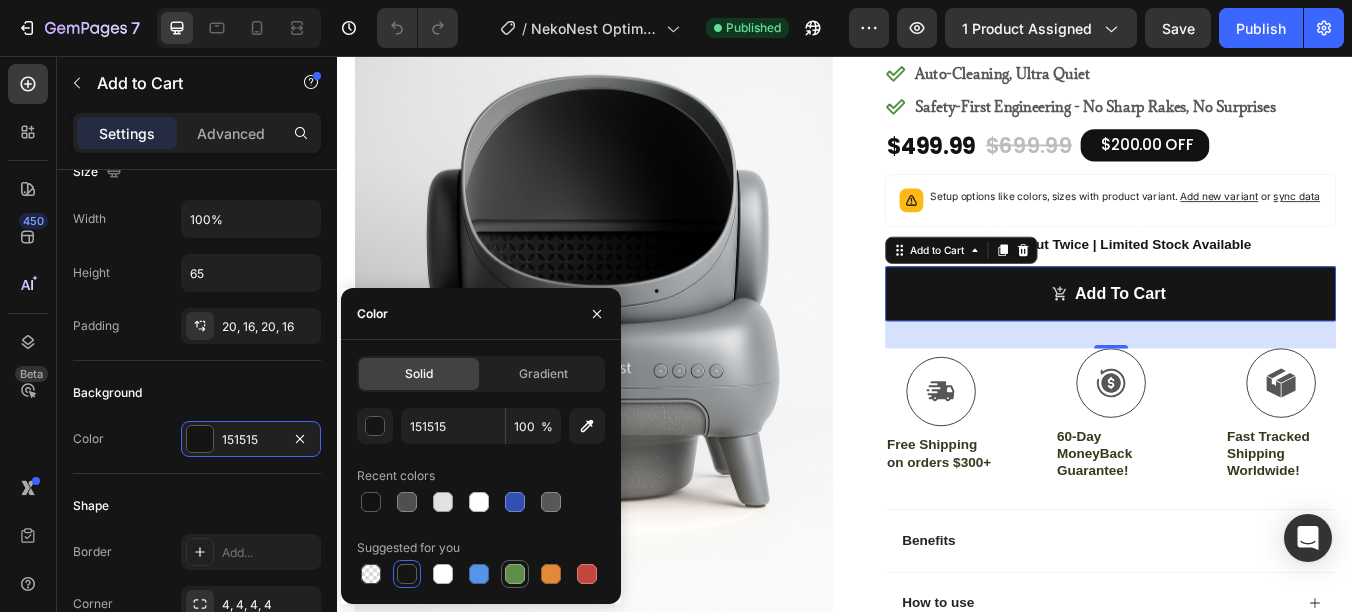 click at bounding box center (515, 574) 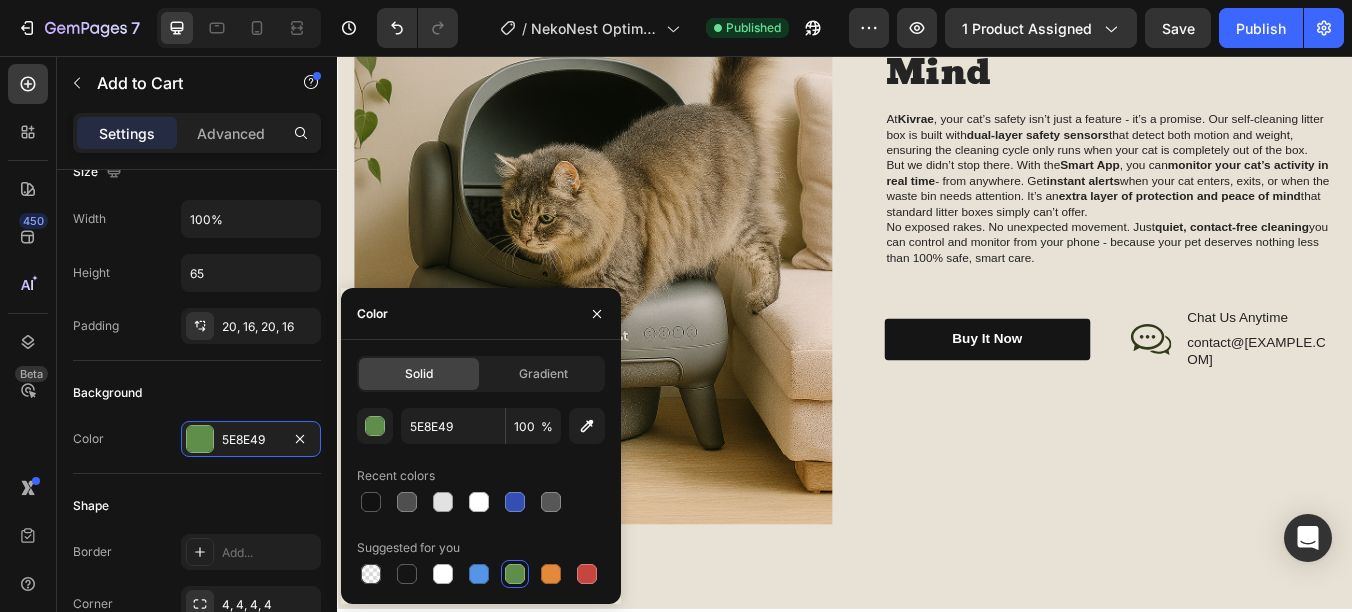 scroll, scrollTop: 2400, scrollLeft: 0, axis: vertical 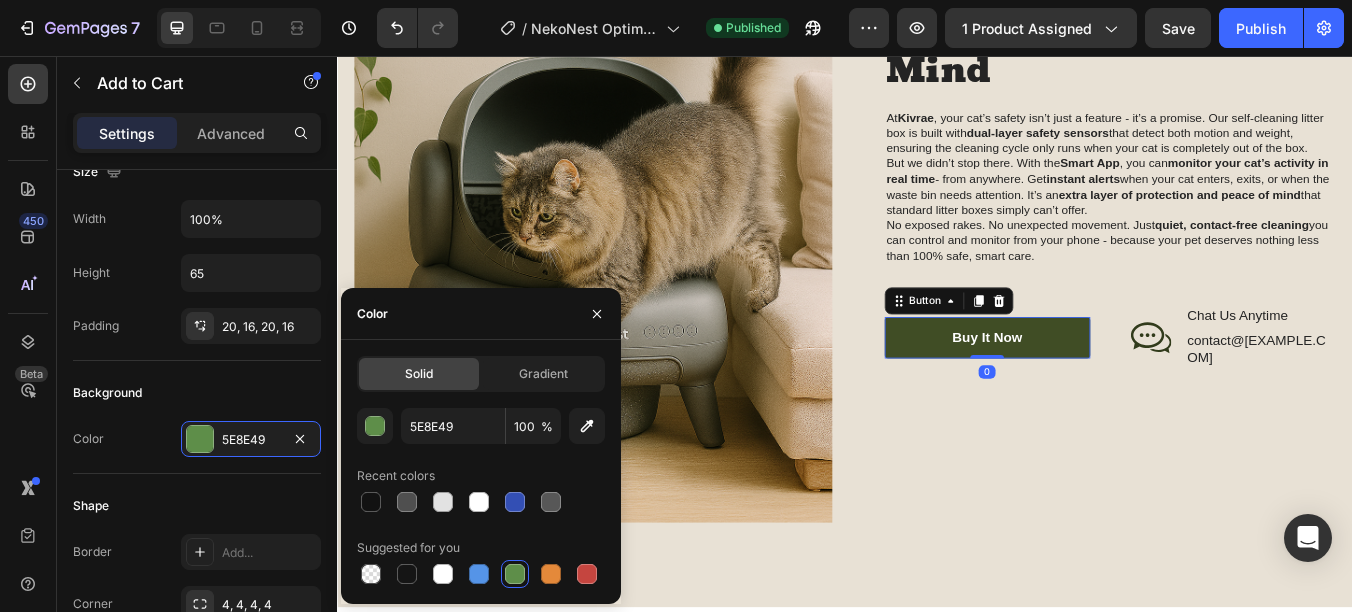 click on "Buy It Now" at bounding box center (1105, 389) 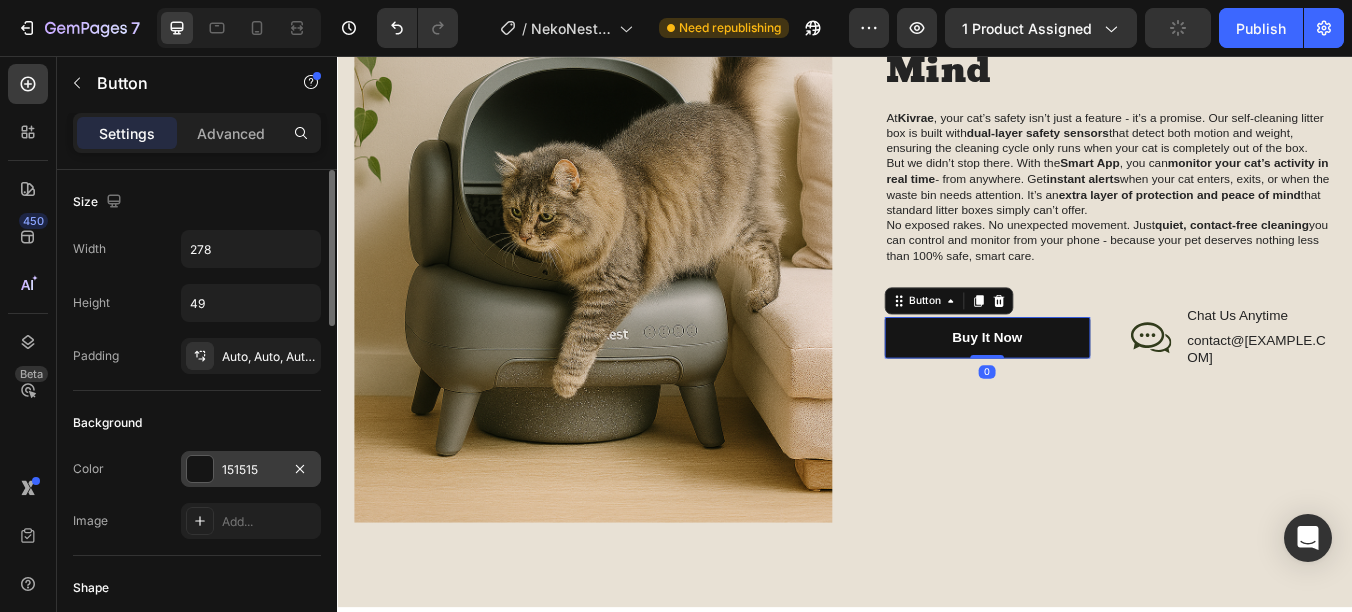 click on "151515" at bounding box center (251, 470) 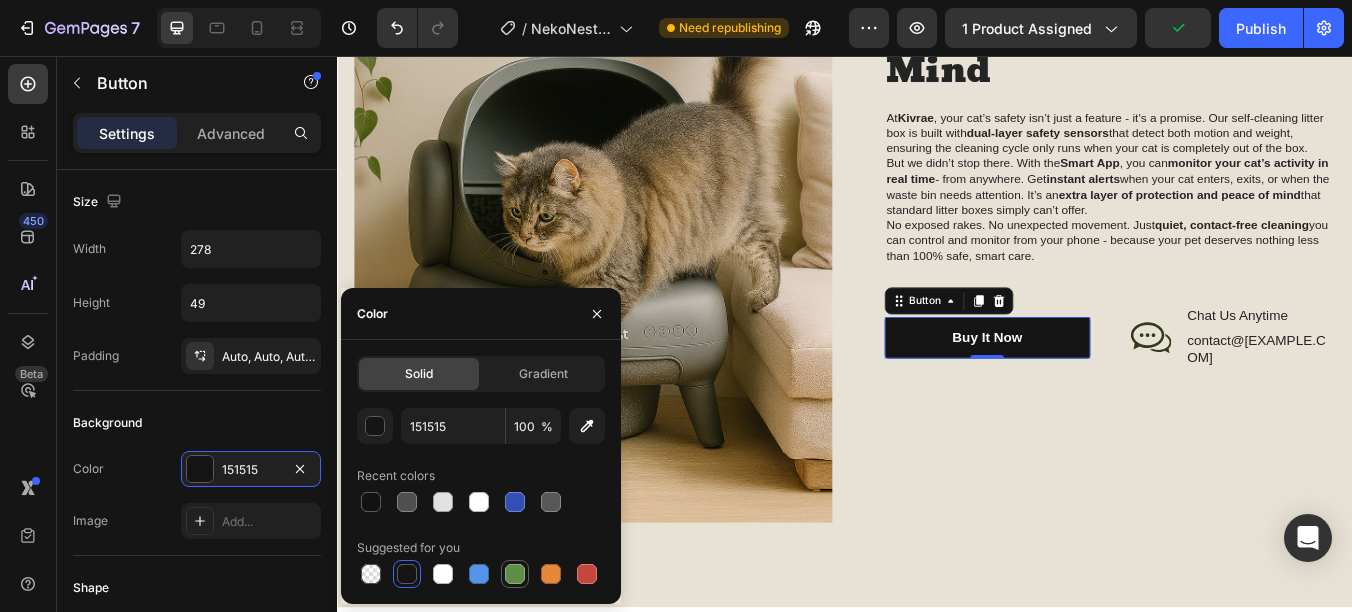 click at bounding box center [515, 574] 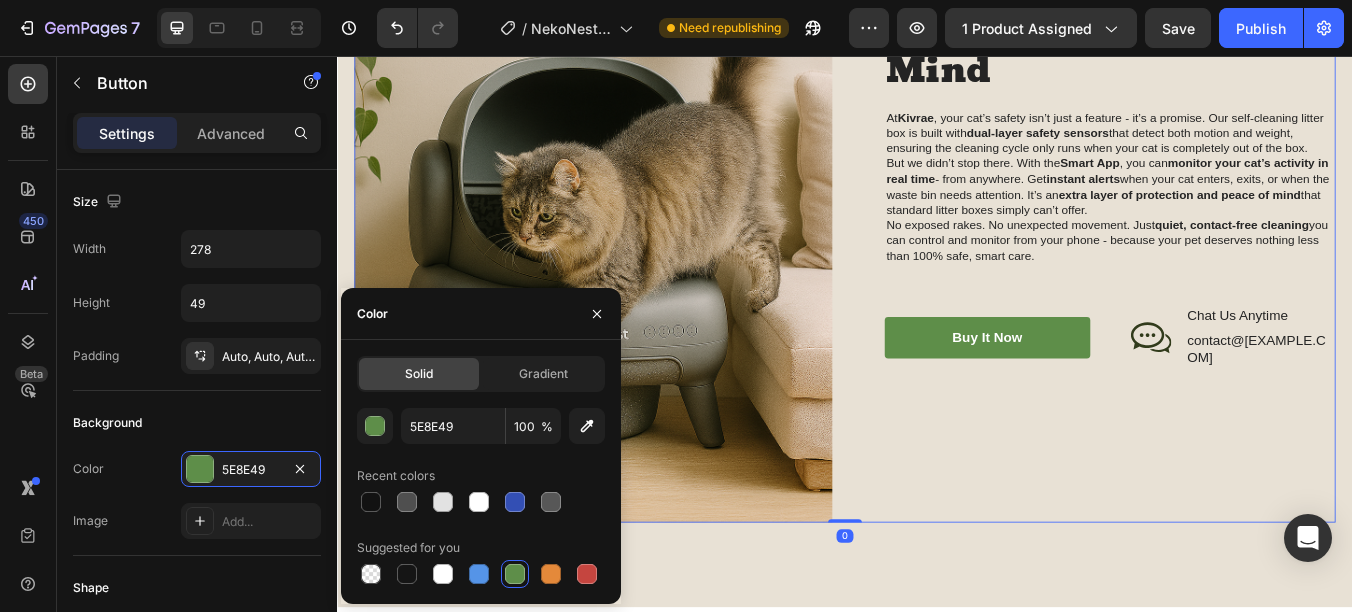 click on "Safe for Cats - Guaranteed Peace of Mind Heading At  Kivrae , your cat’s safety isn’t just a feature - it’s a promise. Our self-cleaning litter box is built with  dual-layer safety sensors  that detect both motion and weight, ensuring the cleaning cycle only runs when your cat is completely out of the box. But we didn’t stop there. With the  Smart App , you can  monitor your cat’s activity in real time  - from anywhere. Get  instant alerts  when your cat enters, exits, or when the waste bin needs attention. It’s an  extra layer of protection and peace of mind  that standard litter boxes simply can’t offer. No exposed rakes. No unexpected movement. Just  quiet, contact-free cleaning  you can control and monitor from your phone - because your pet deserves nothing less than 100% safe, smart care. Text Block Buy It Now Button
Icon Chat Us Anytime Text Block contact@kivrae.com Text Block Row Row Row" at bounding box center [1234, 184] 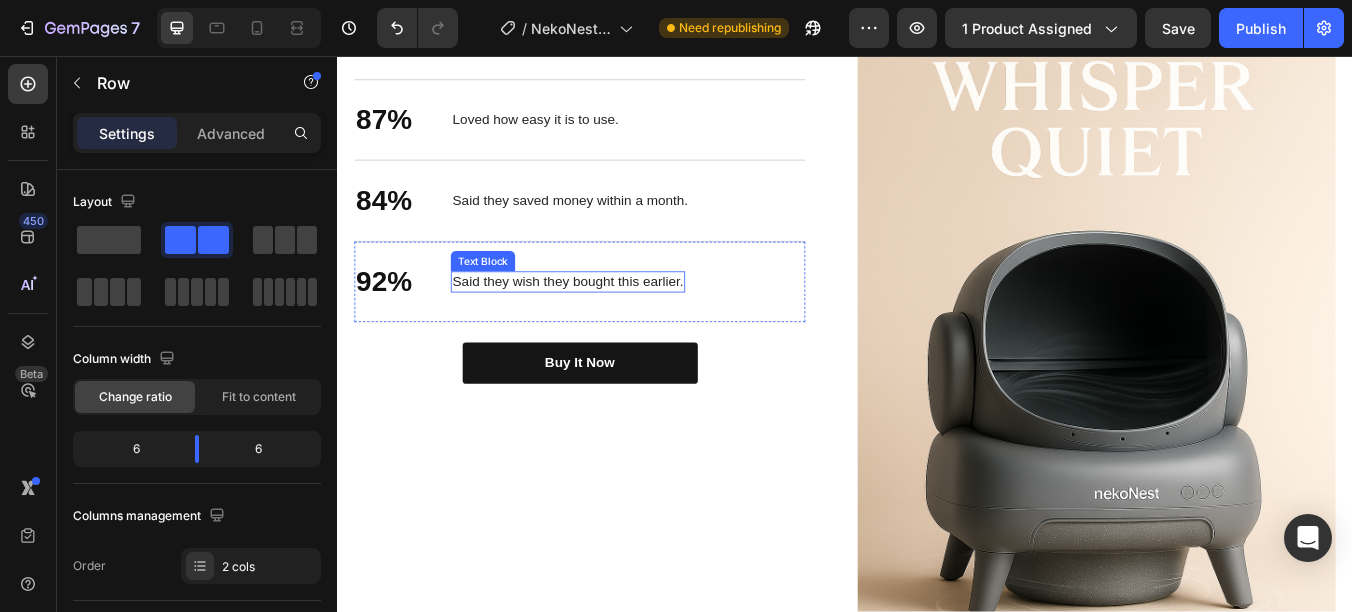 scroll, scrollTop: 3200, scrollLeft: 0, axis: vertical 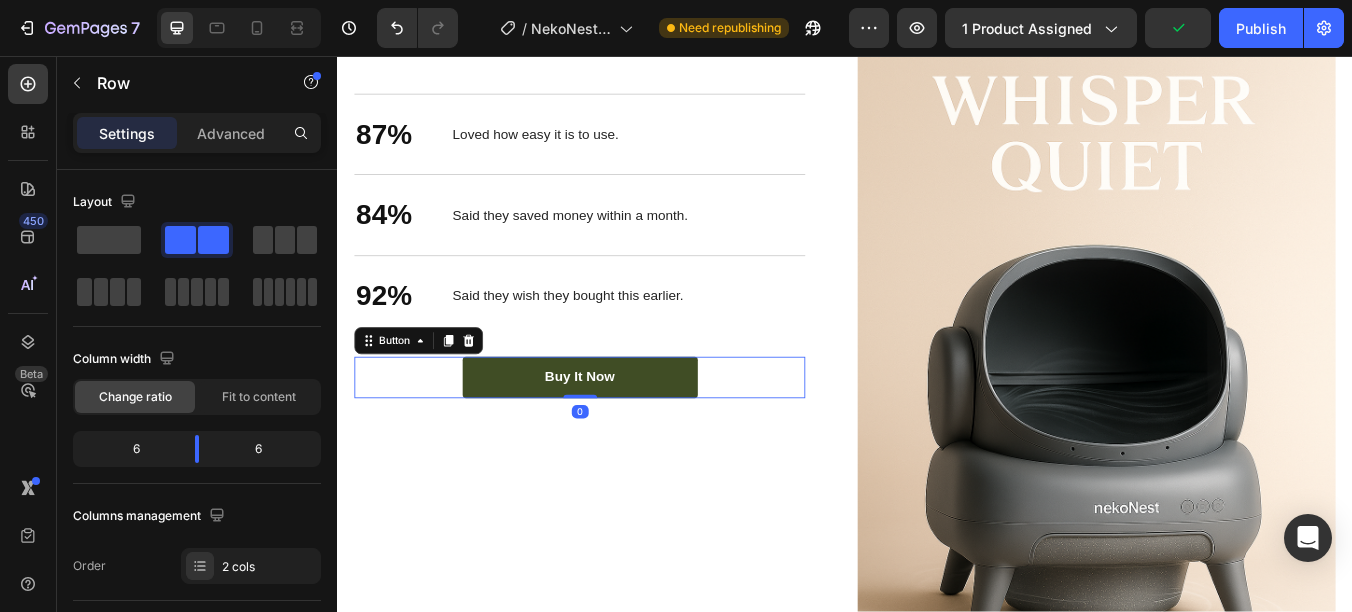 click on "Buy It Now" at bounding box center (624, 436) 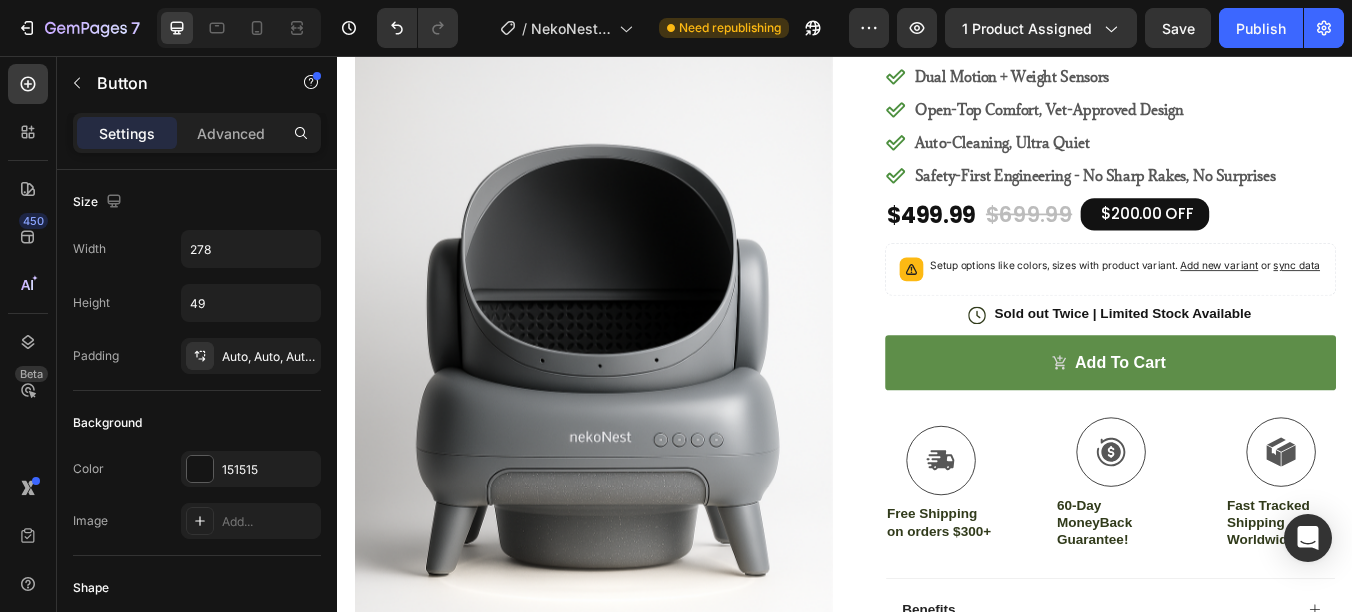 scroll, scrollTop: 118, scrollLeft: 0, axis: vertical 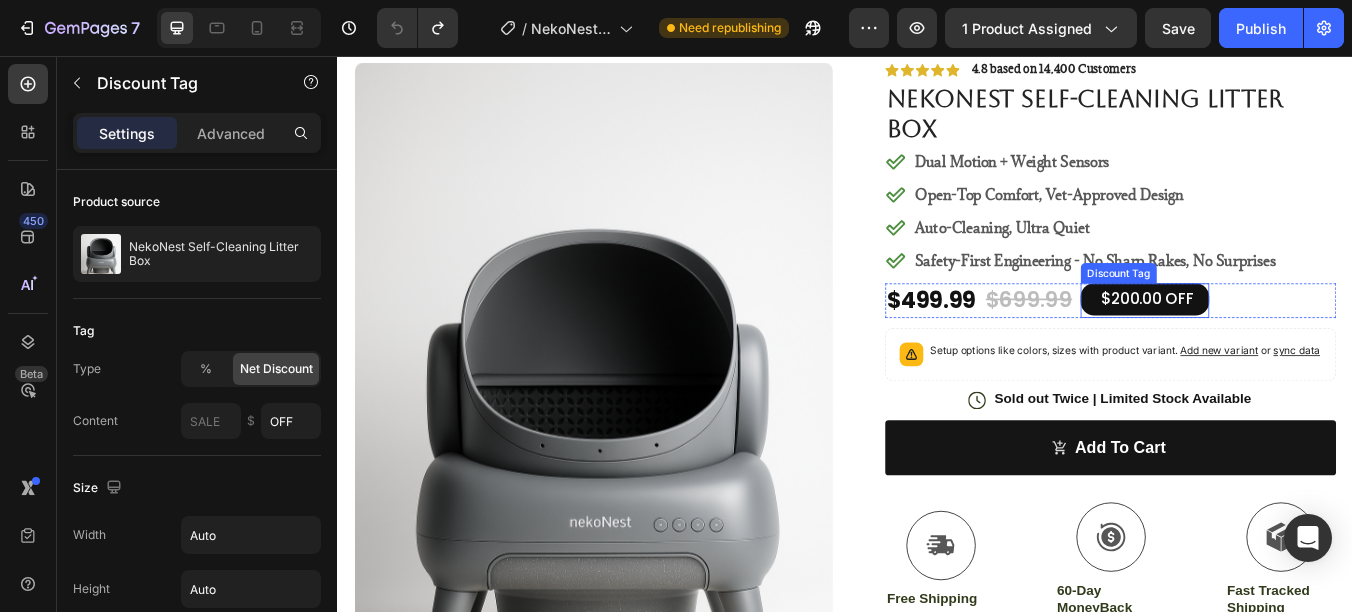 click on "$200.00" at bounding box center (1274, 342) 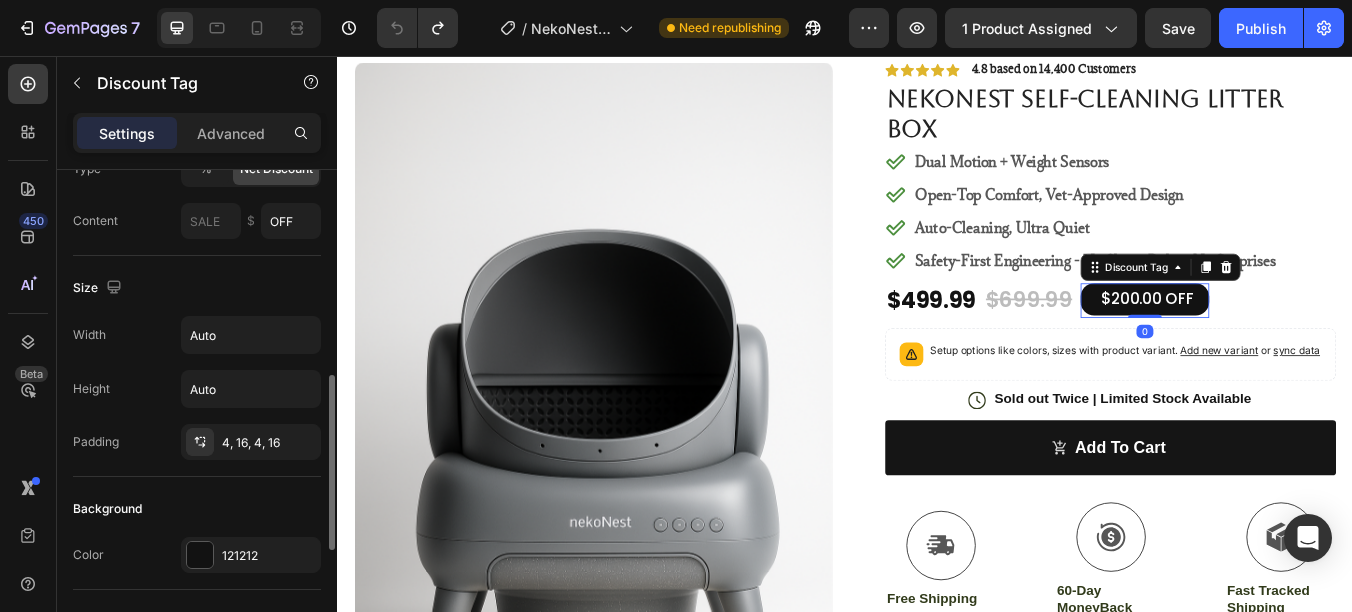 scroll, scrollTop: 300, scrollLeft: 0, axis: vertical 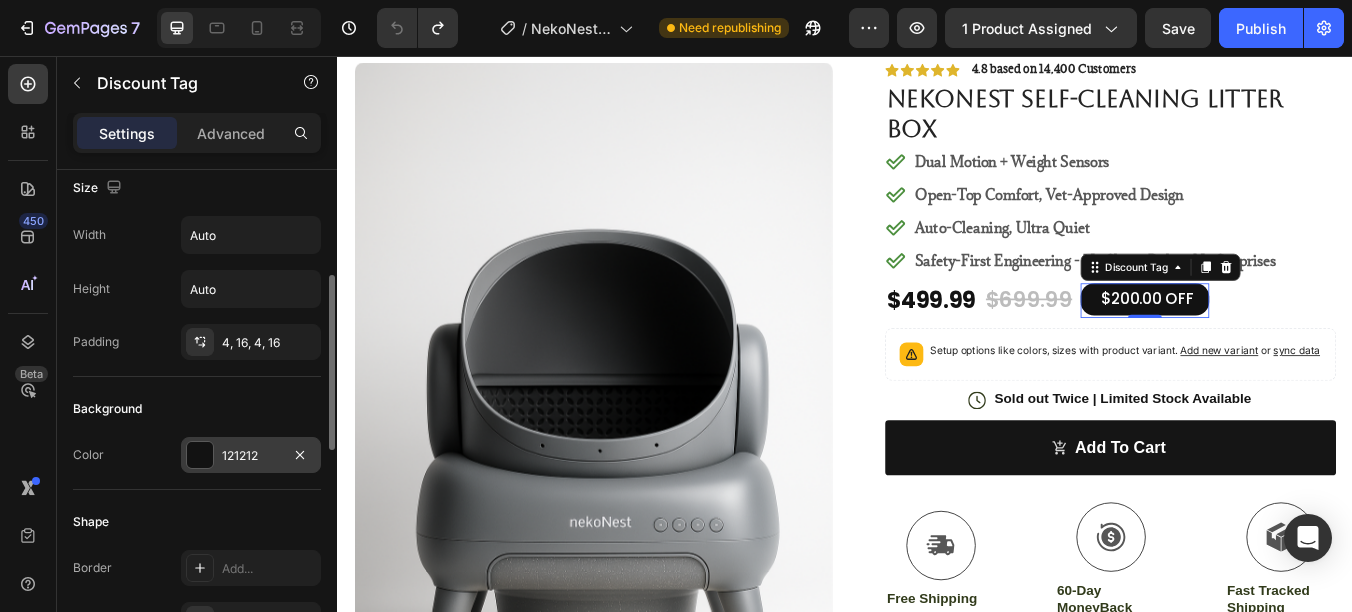 click on "121212" at bounding box center (251, 456) 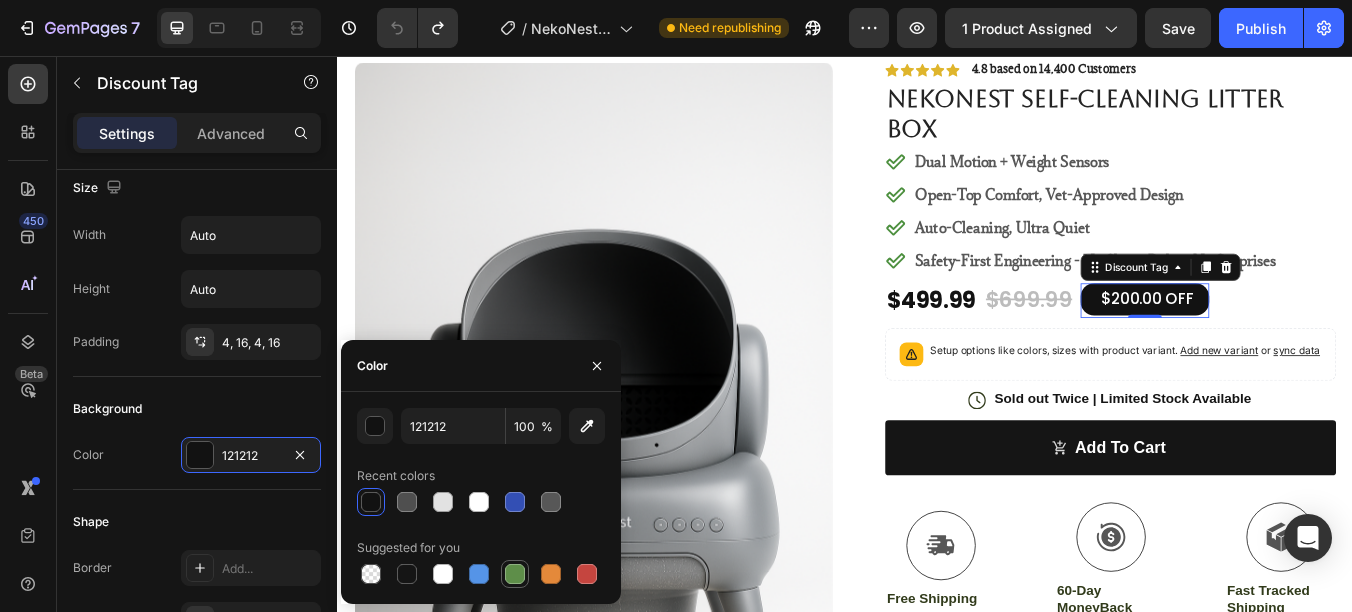 click at bounding box center [515, 574] 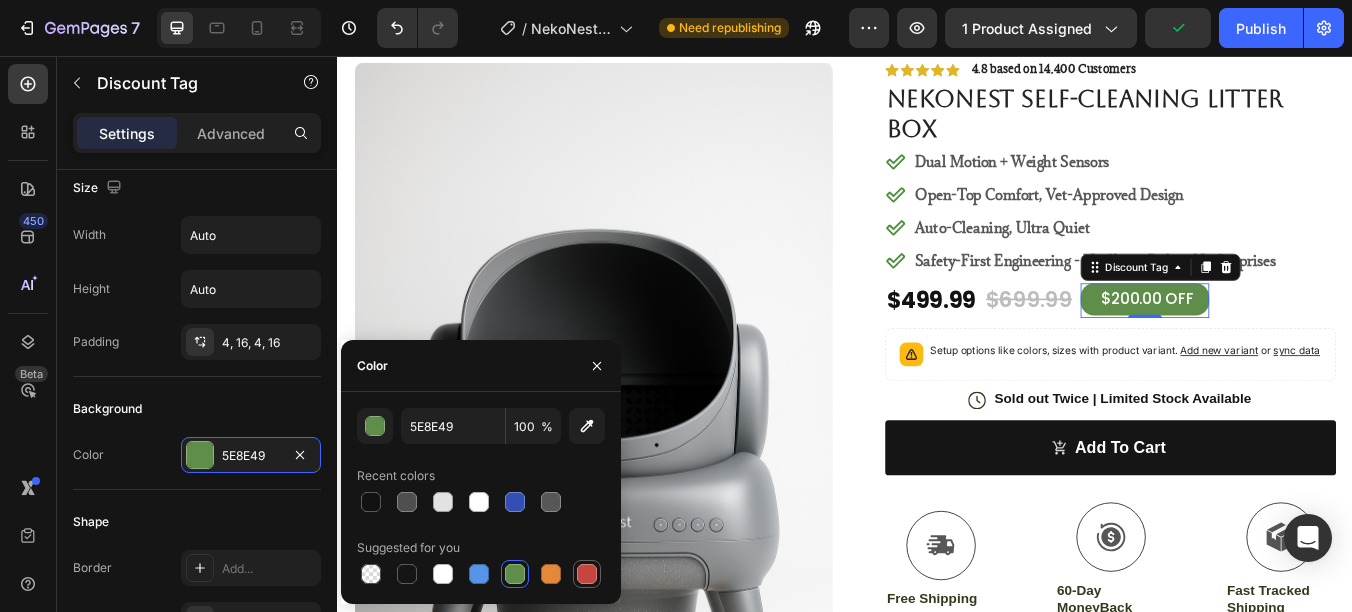 click at bounding box center [587, 574] 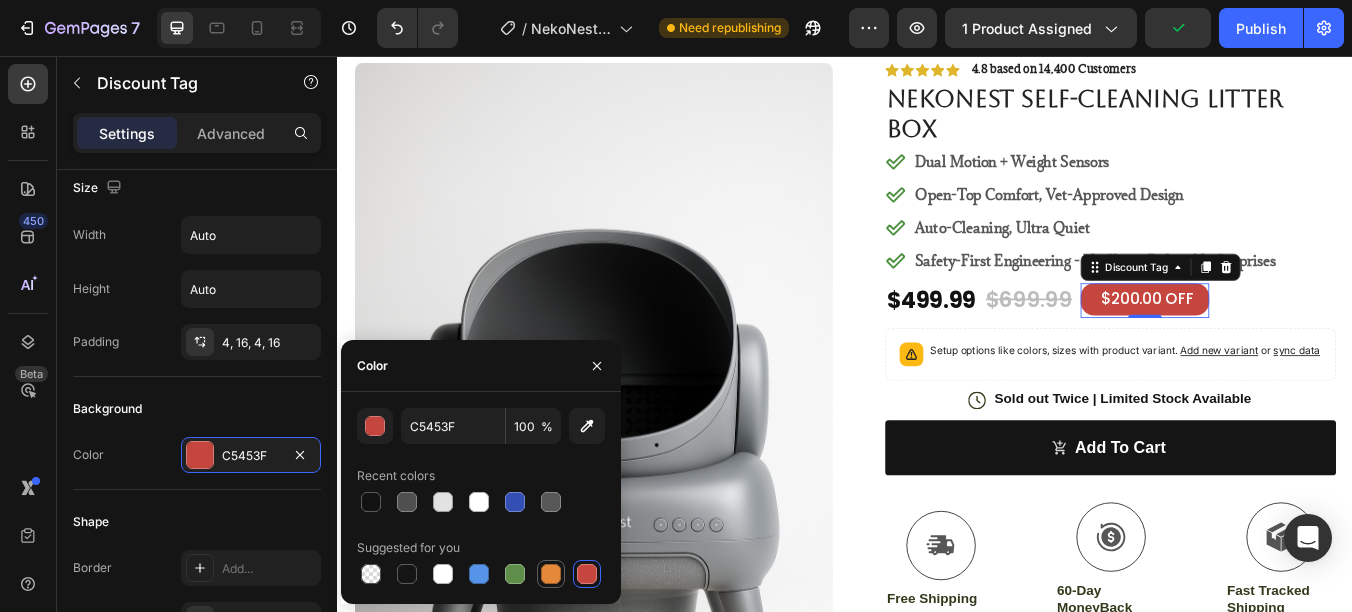 click at bounding box center (551, 574) 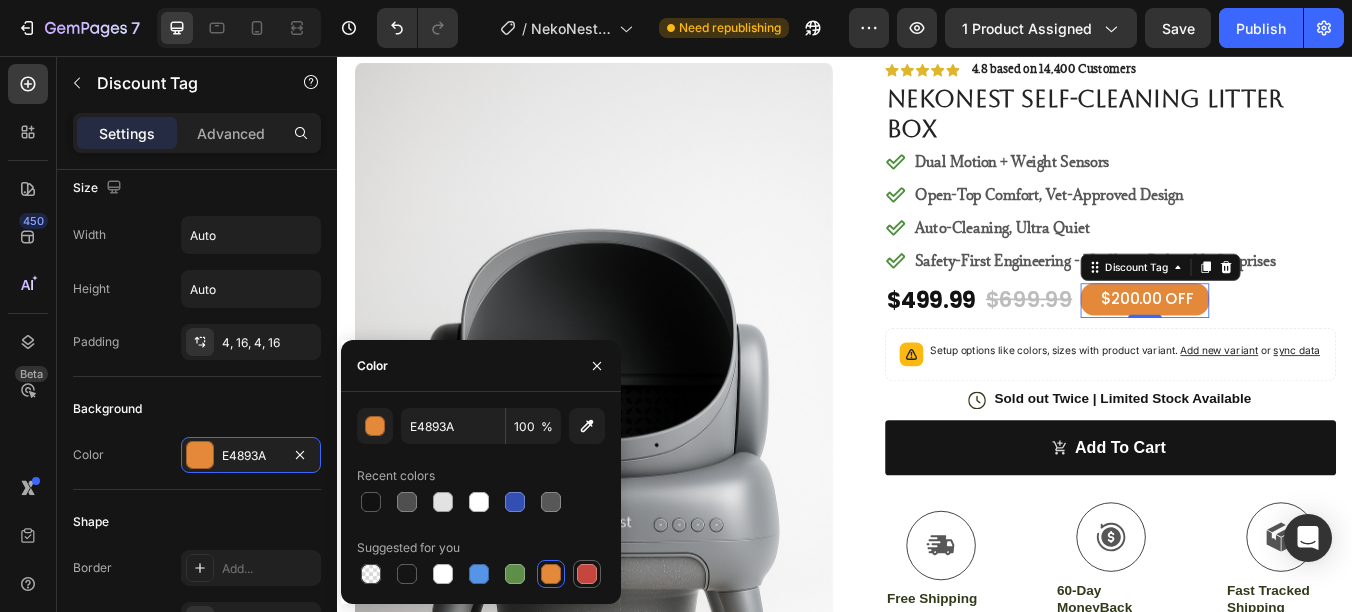 click at bounding box center (587, 574) 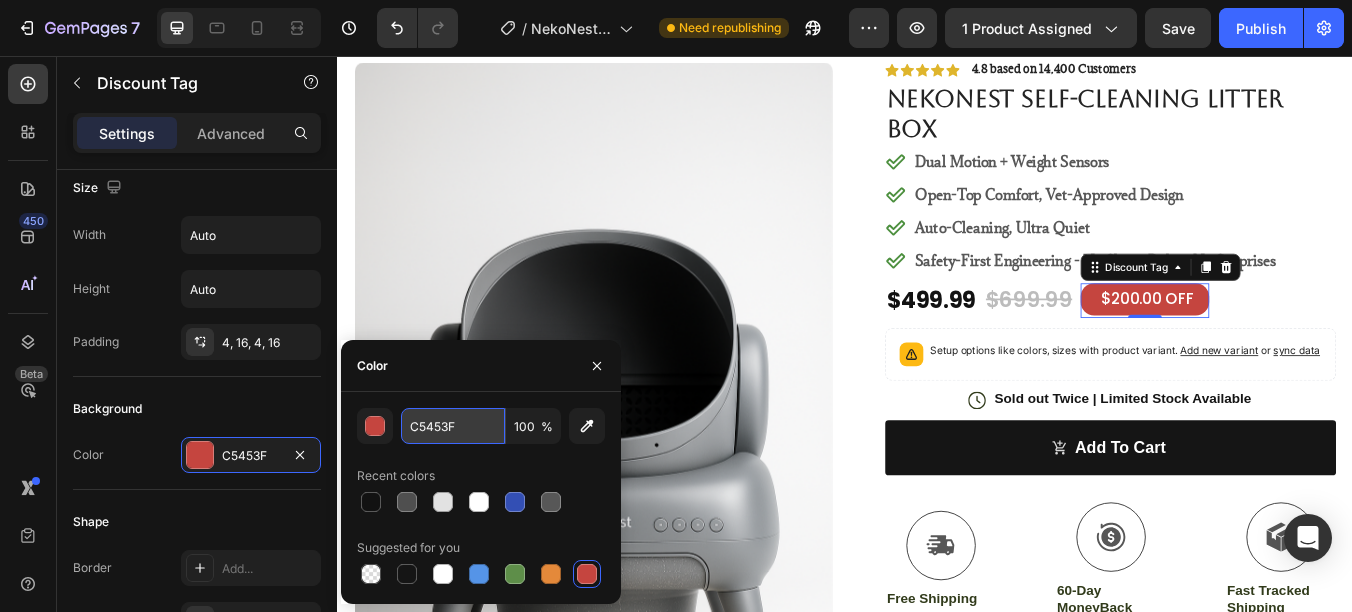 click on "C5453F" at bounding box center [453, 426] 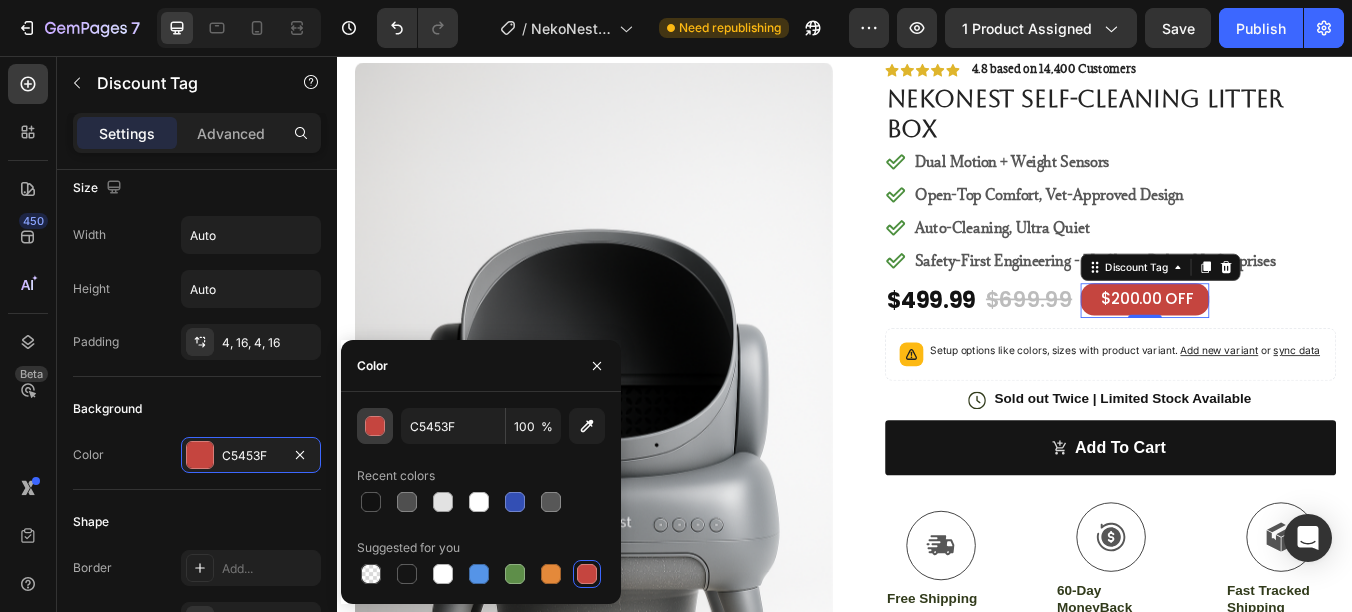 click at bounding box center (375, 426) 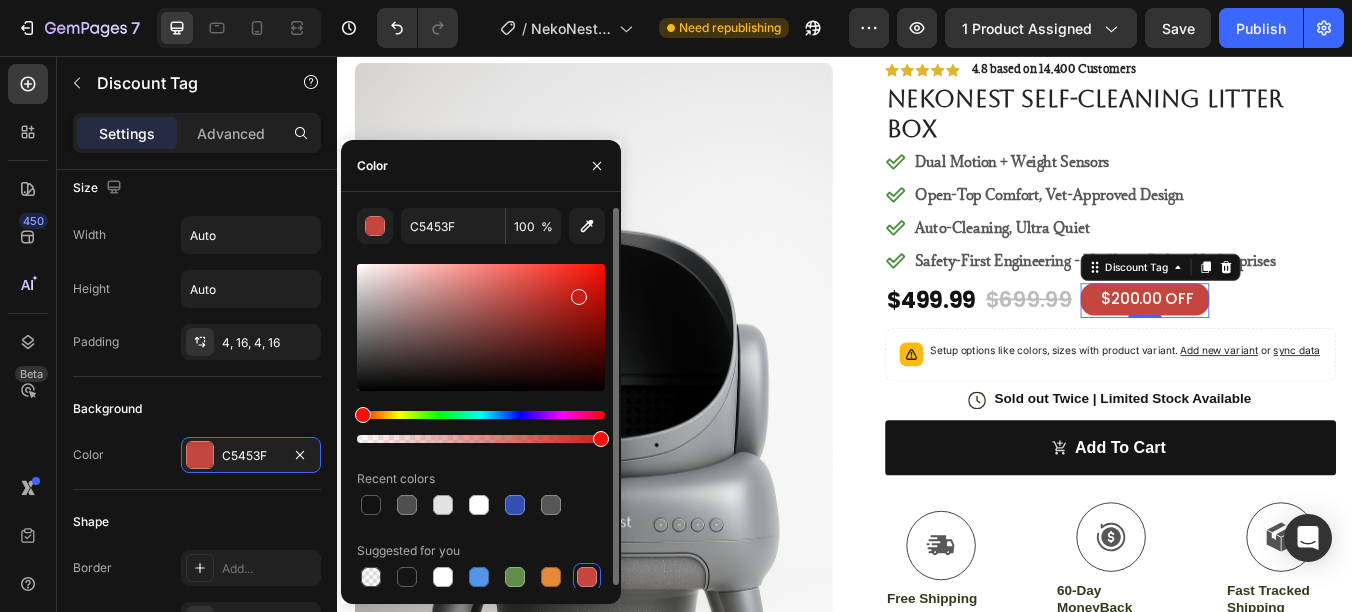 click at bounding box center (481, 327) 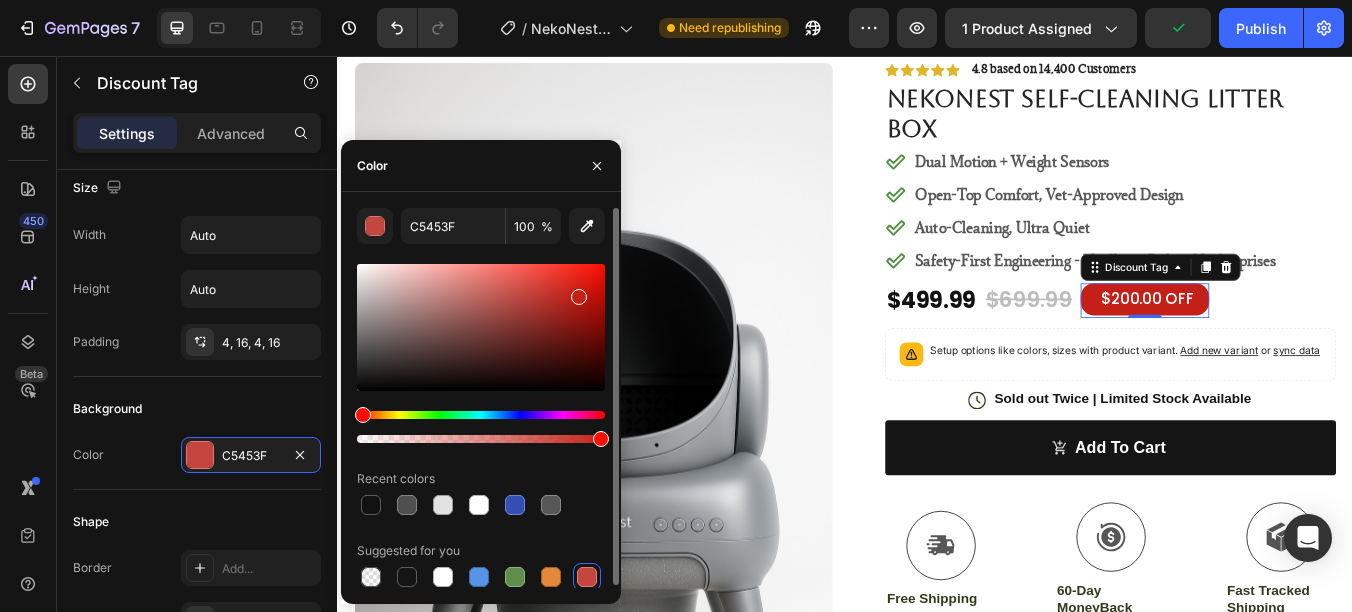 type on "C42017" 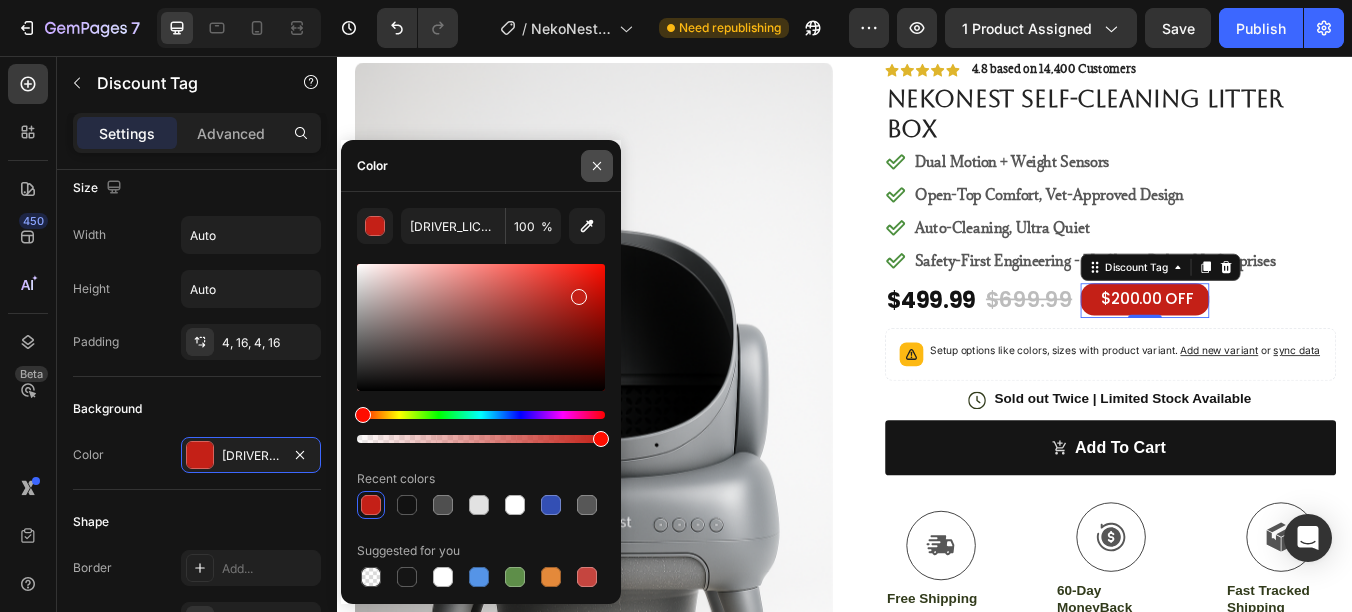click 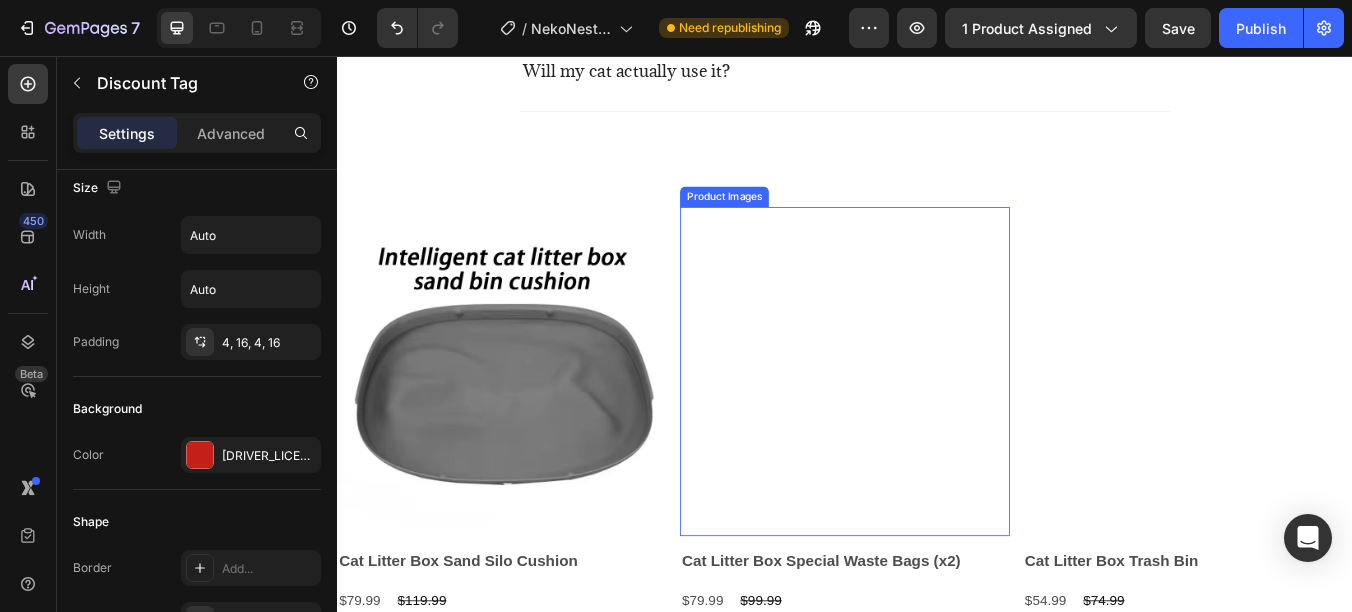 scroll, scrollTop: 6453, scrollLeft: 0, axis: vertical 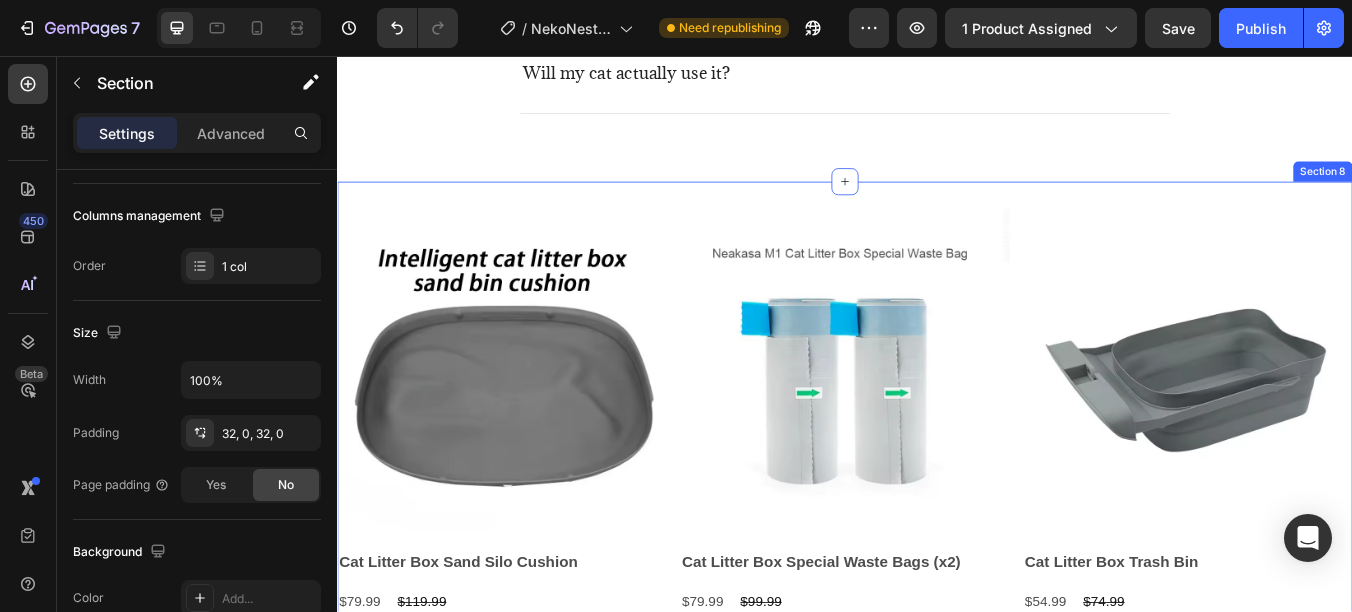 click on "Product Images Cat Litter Box Sand Silo Cushion Product Title $79.99 Product Price Product Price $119.99 Product Price Product Price Row Setup options like colors, sizes with product variant.       Add new variant   or   sync data Product Variants & Swatches Add to cart Add to Cart Row Related Products Product Images Cat Litter Box Special Waste Bags (x2) Product Title $79.99 Product Price Product Price $99.99 Product Price Product Price Row Setup options like colors, sizes with product variant.       Add new variant   or   sync data Product Variants & Swatches Add to cart Add to Cart Row Related Products Product Images Cat Litter Box Trash Bin Product Title $54.99 Product Price Product Price $74.99 Product Price Product Price Row Setup options like colors, sizes with product variant.       Add new variant   or   sync data Product Variants & Swatches Add to cart Add to Cart Row Related Products Product Images Cat Pedal Step Stool with Filter Product Title $79.99 Product Price Product Price $139.99 Row" at bounding box center (937, 905) 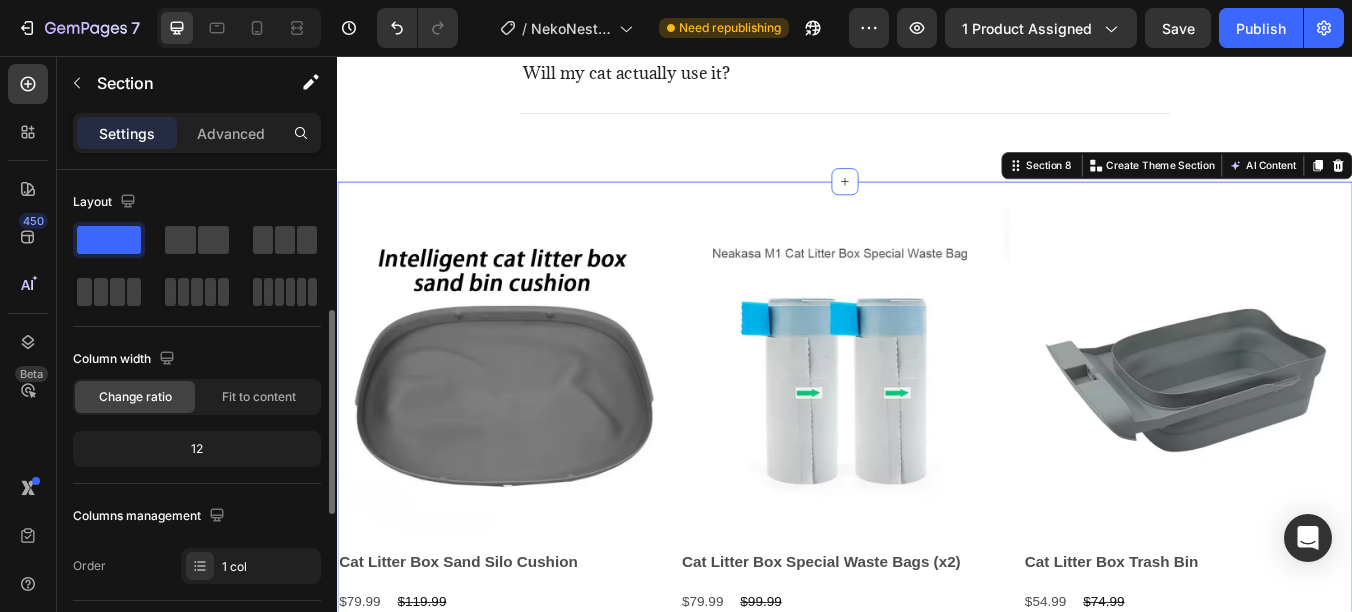 scroll, scrollTop: 200, scrollLeft: 0, axis: vertical 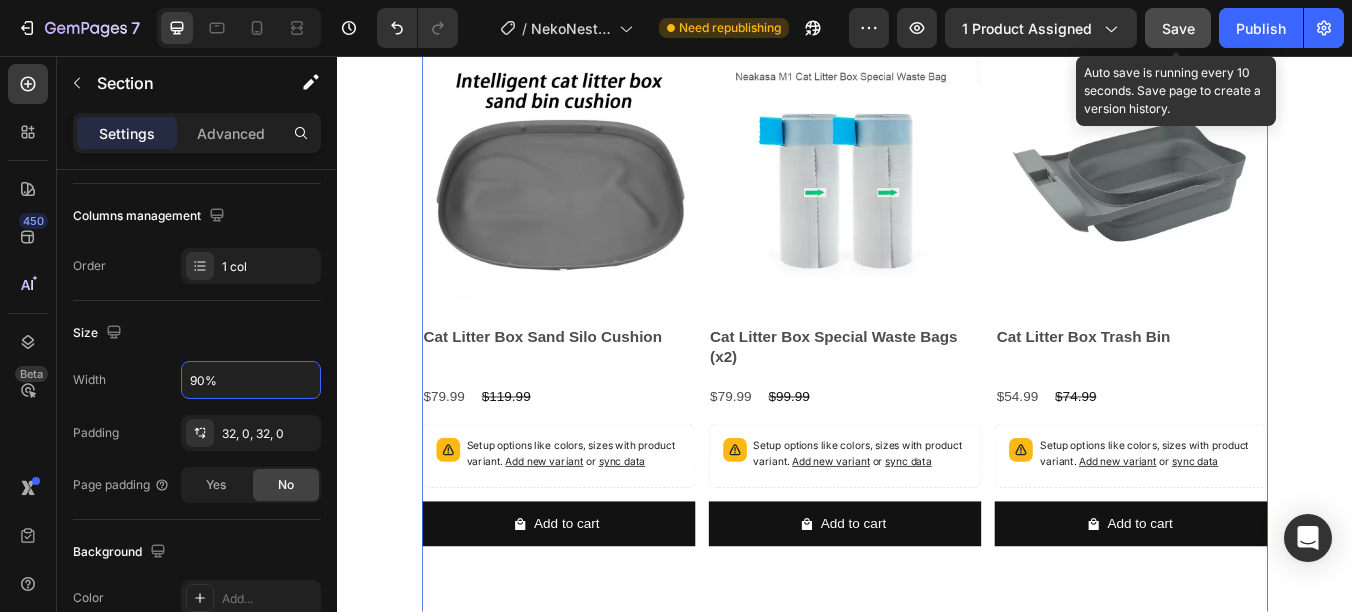 type on "90%" 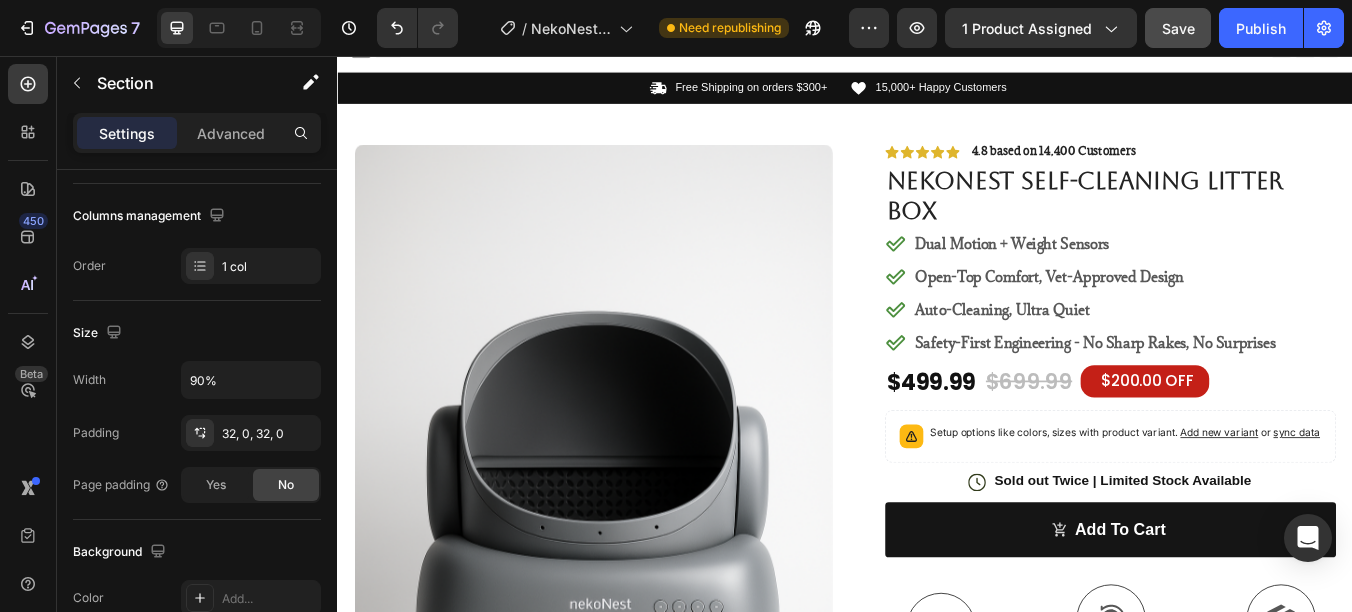 scroll, scrollTop: 0, scrollLeft: 0, axis: both 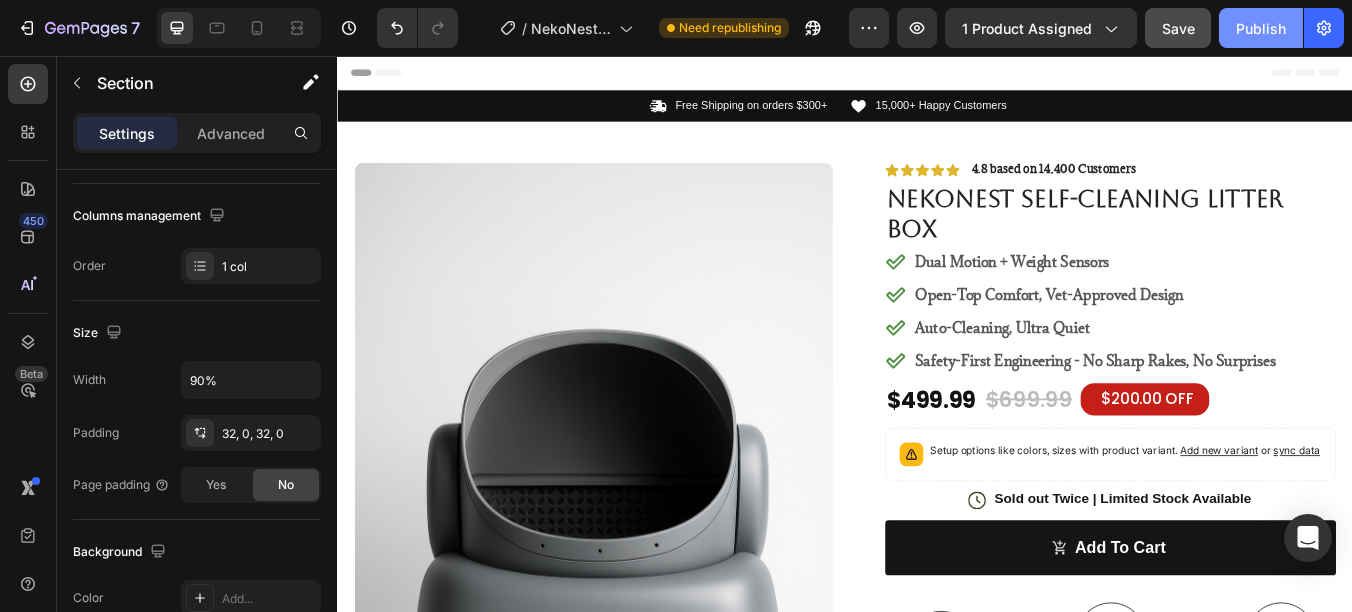 click on "Publish" at bounding box center [1261, 28] 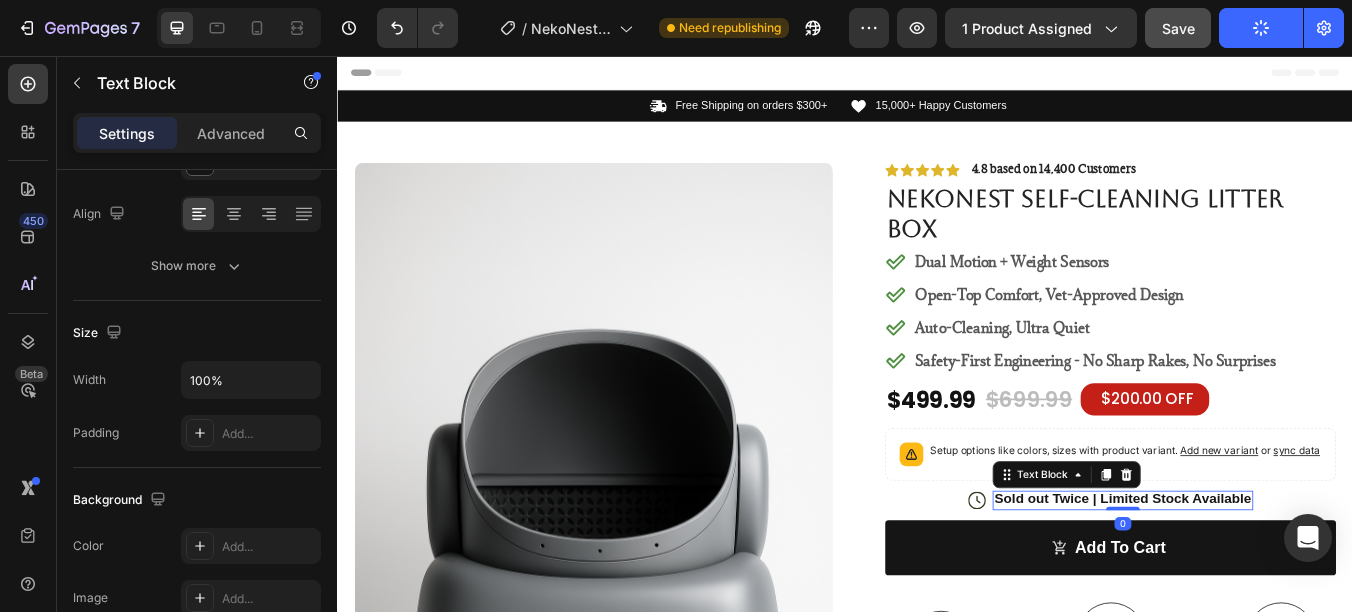 click on "Sold out Twice | Limited Stock Available" at bounding box center [1265, 580] 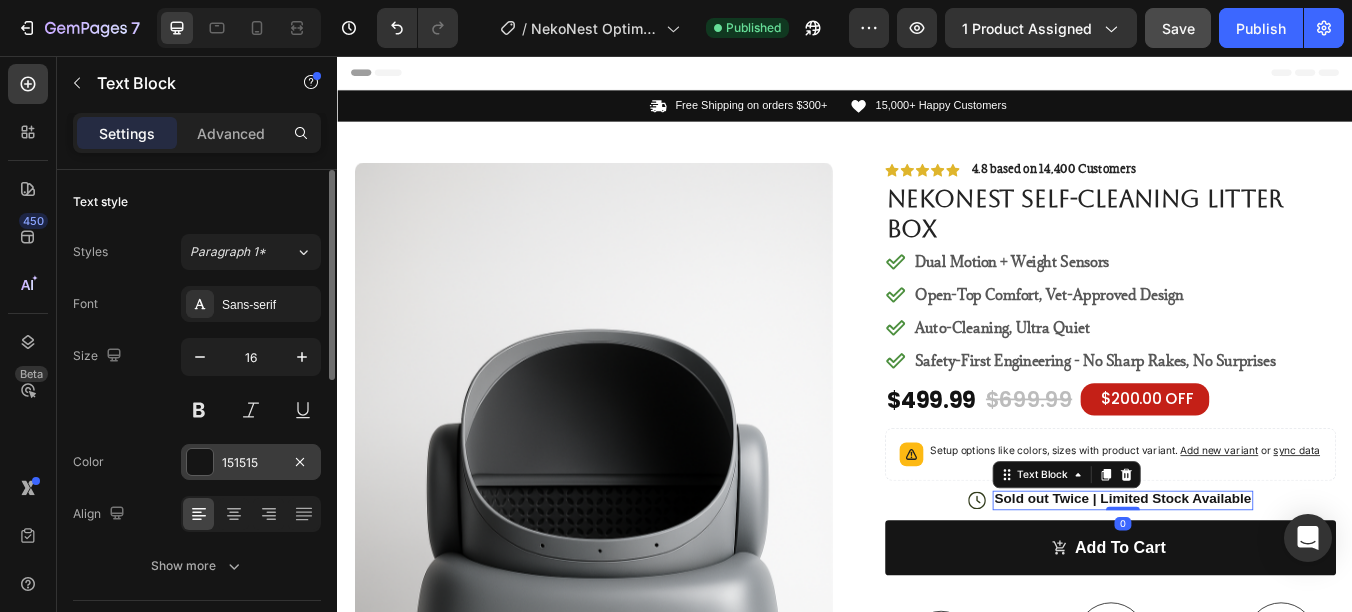 click at bounding box center (200, 462) 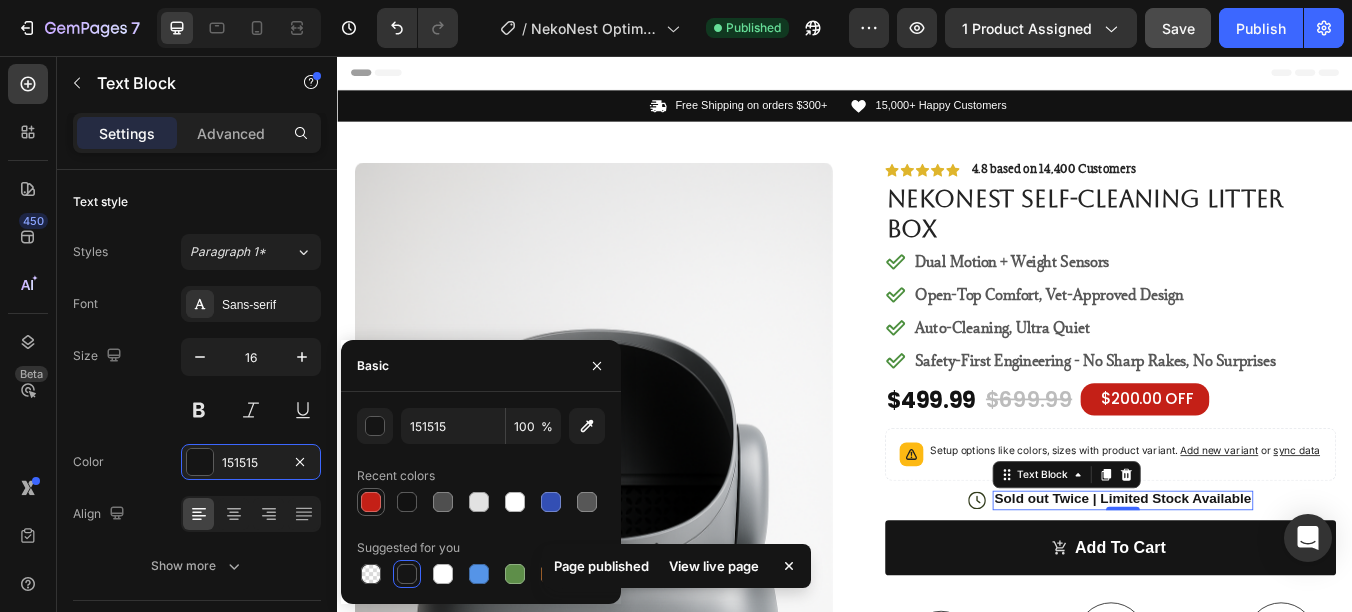 click at bounding box center [371, 502] 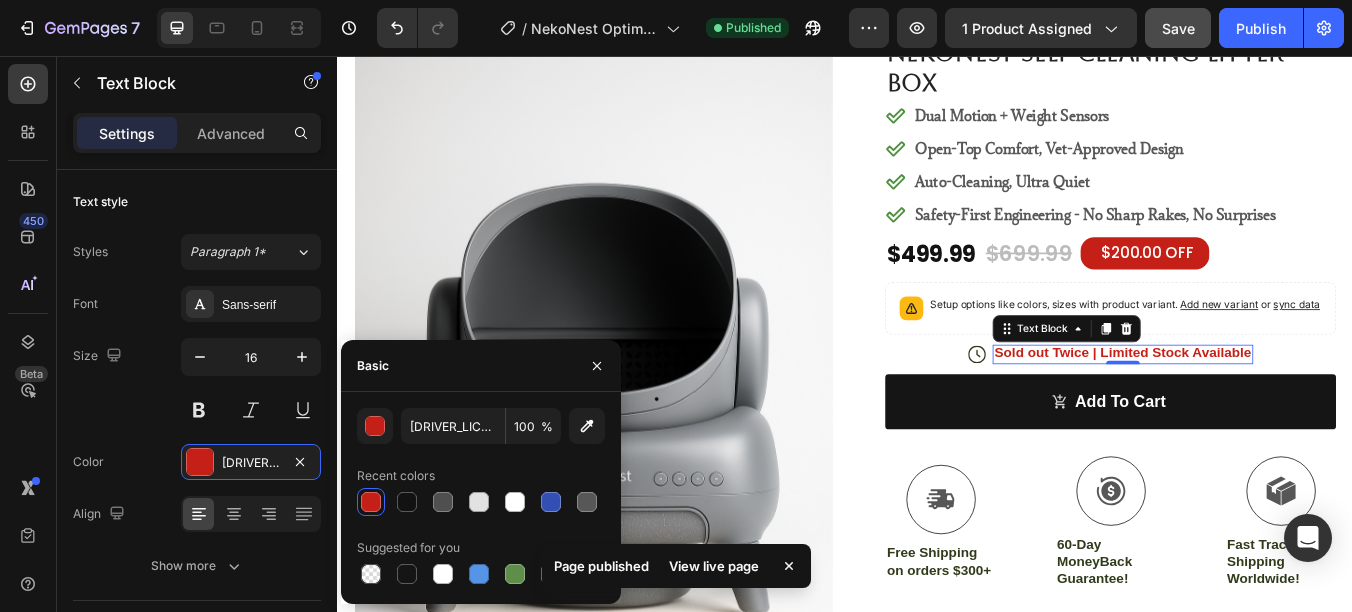 scroll, scrollTop: 200, scrollLeft: 0, axis: vertical 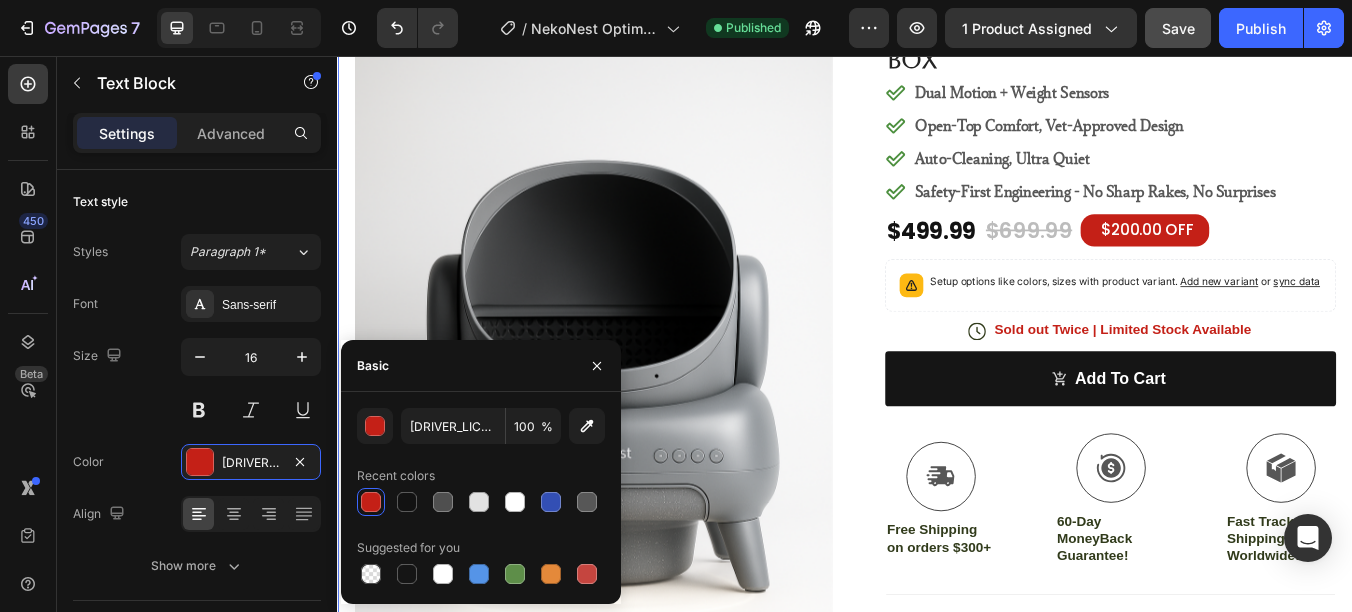 click on "Product Images #1 Home PET Product of 2024 Text Block Row Icon Icon Icon Icon Icon Icon List 4.8 based on 14,400 Customers Text Block Row NekoNest Self-Cleaning Litter Box Product Title
Dual Motion + Weight Sensors
Open-Top Comfort, Vet-Approved Design
Auto-Cleaning, Ultra Quiet
Safety-First Engineering - No Sharp Rakes, No Surprises Item List $499.99 Product Price Product Price $699.99 Product Price Product Price $200.00 OFF Discount Tag Row Setup options like colors, sizes with product variant.       Add new variant   or   sync data Product Variants & Swatches
Icon Sold out Twice | Limited Stock Available Text Block Row
Add to cart Add to Cart
Icon Free Shipping on orders $300+ Text Block
Icon 60-Day MoneyBack Guarantee! Text Block
Icon Fast Tracked Shipping Worldwide! Text Block Row Image Icon Icon Icon Icon Icon Icon List “ nekonest Row" at bounding box center [937, 499] 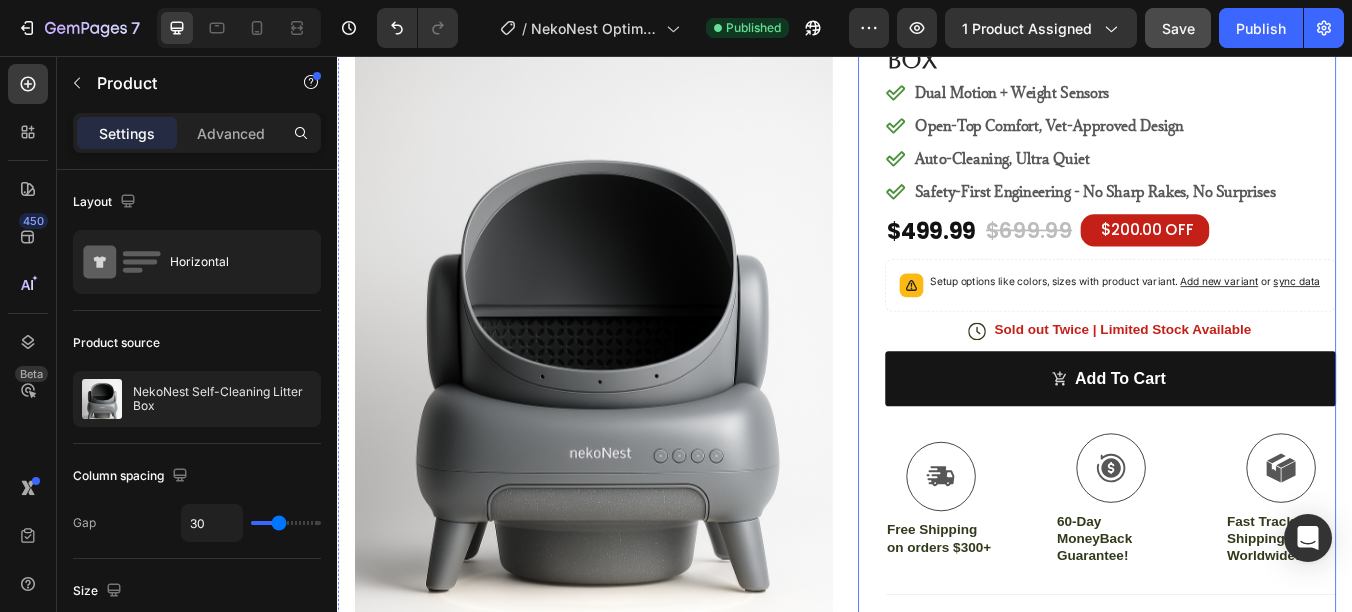 scroll, scrollTop: 0, scrollLeft: 0, axis: both 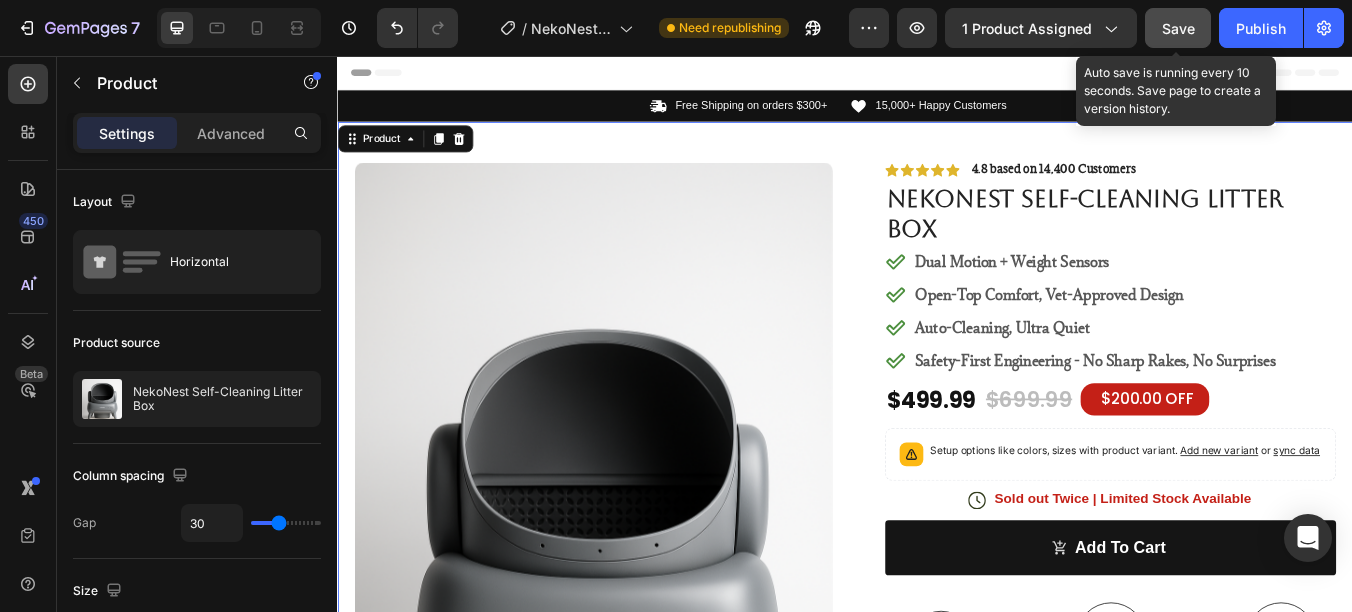 click on "Save" at bounding box center [1178, 28] 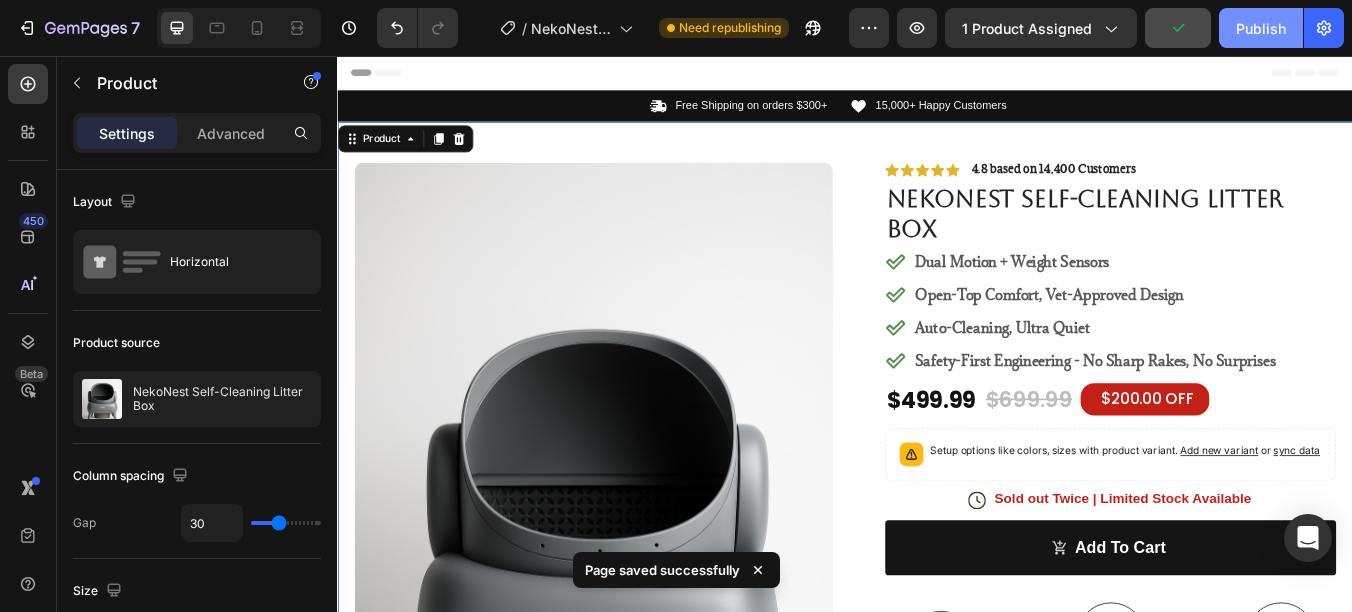 click on "Publish" at bounding box center (1261, 28) 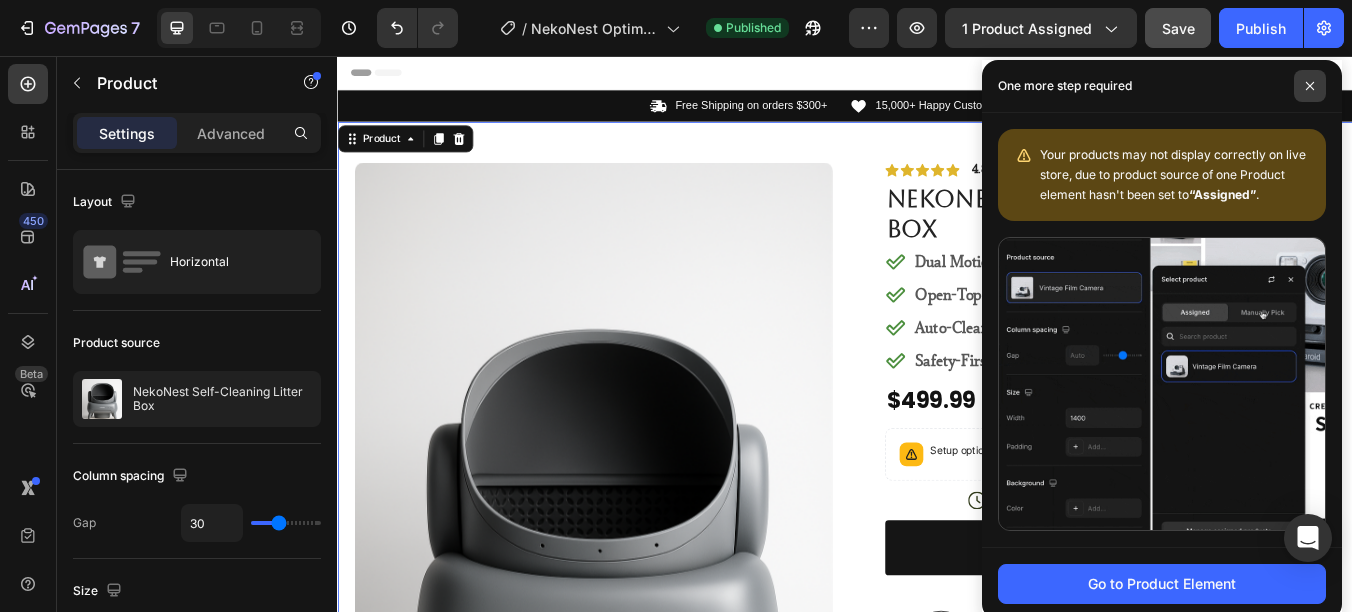 click at bounding box center (1310, 86) 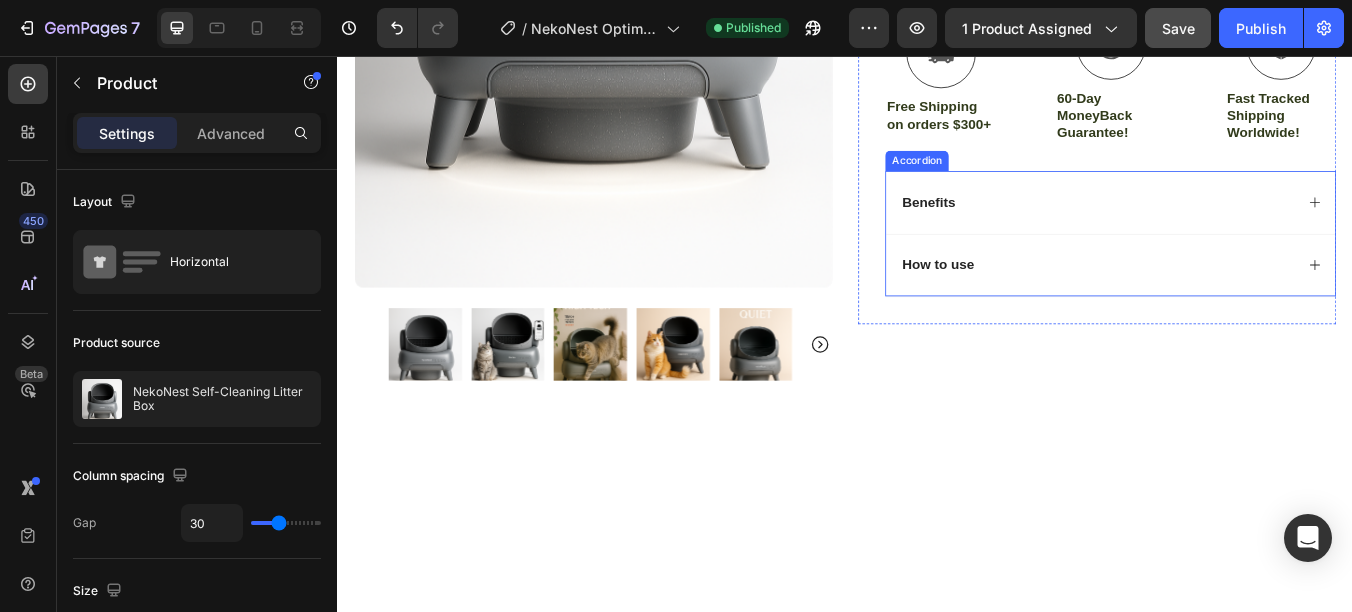 scroll, scrollTop: 600, scrollLeft: 0, axis: vertical 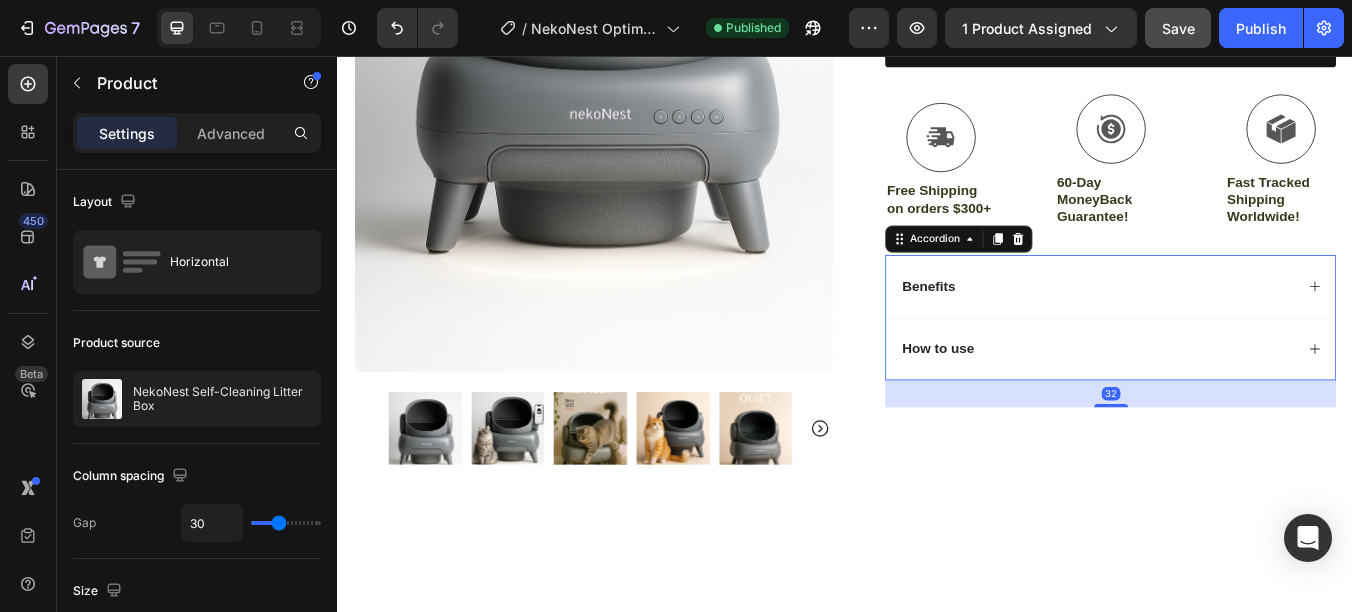 click on "How to use" at bounding box center (1234, 403) 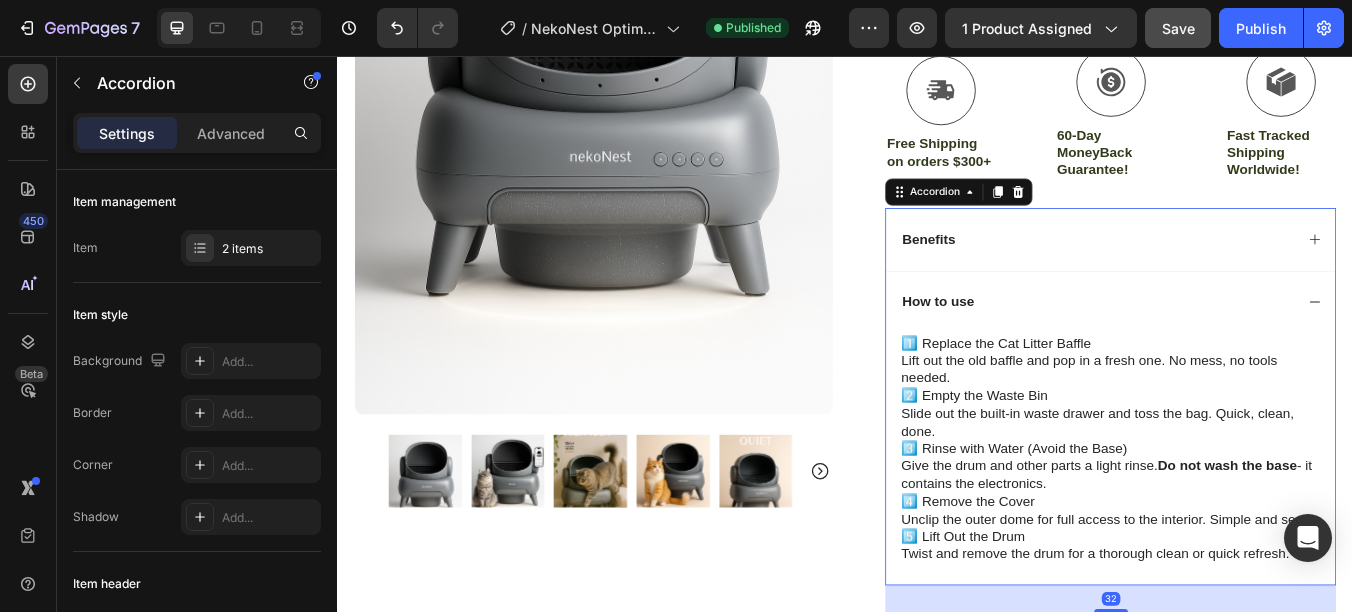 scroll, scrollTop: 700, scrollLeft: 0, axis: vertical 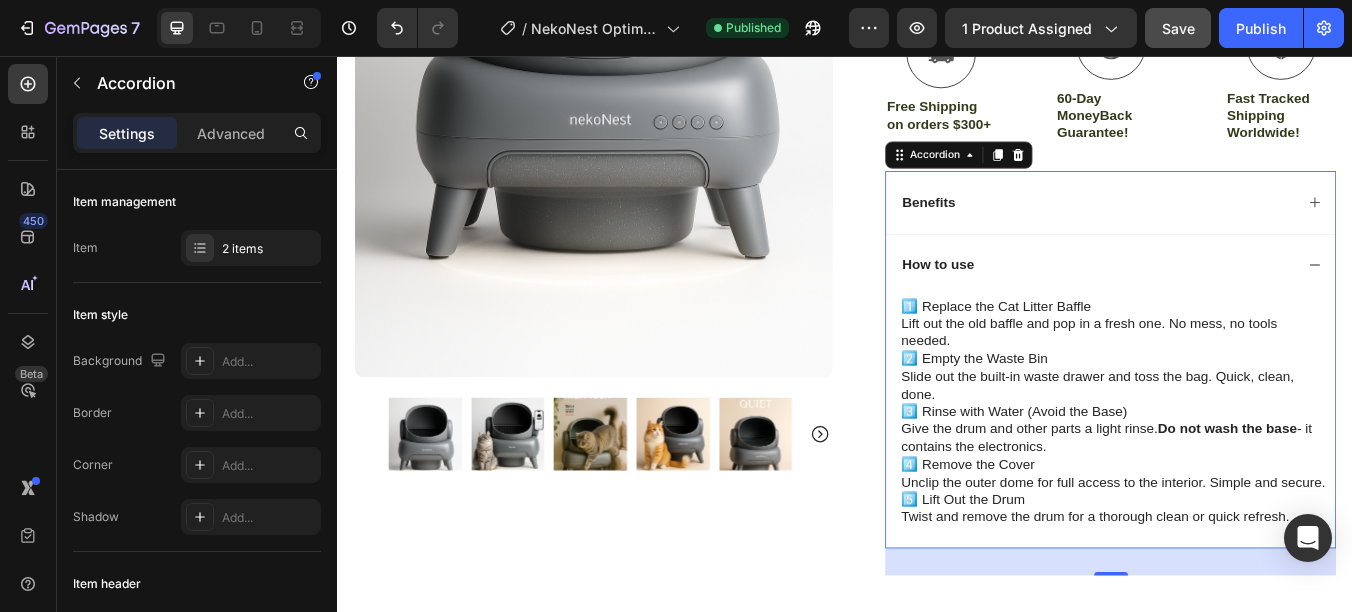 click on "How to use" at bounding box center [1234, 303] 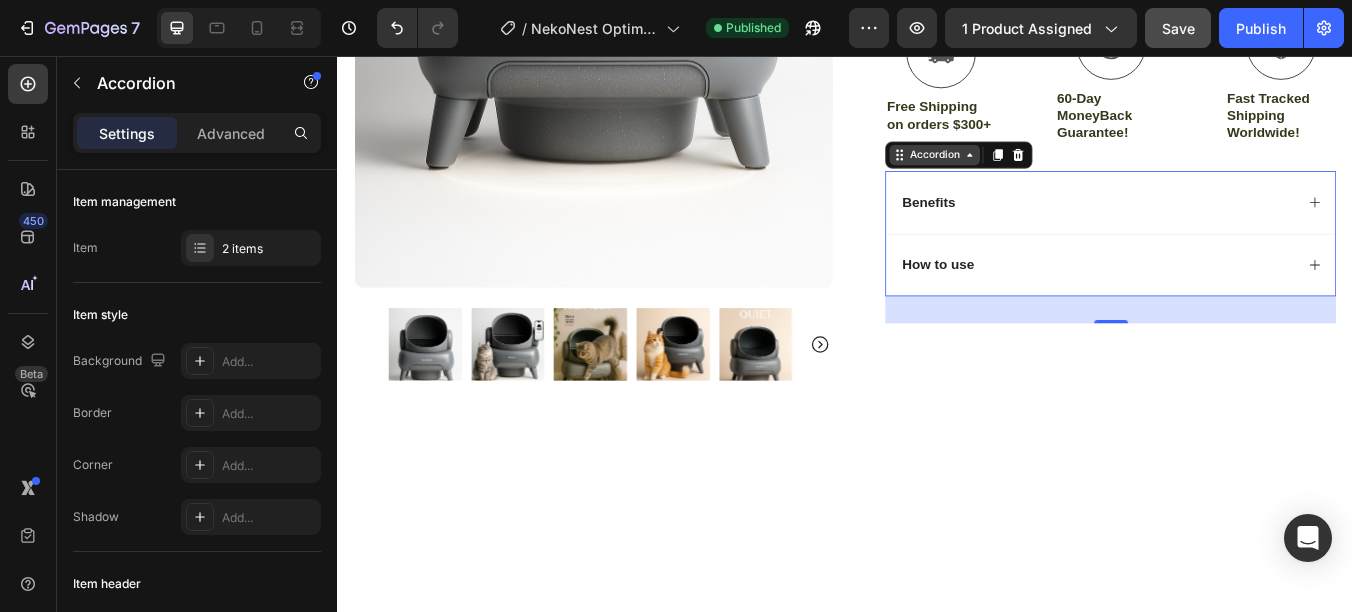 click on "Accordion" at bounding box center [1042, 173] 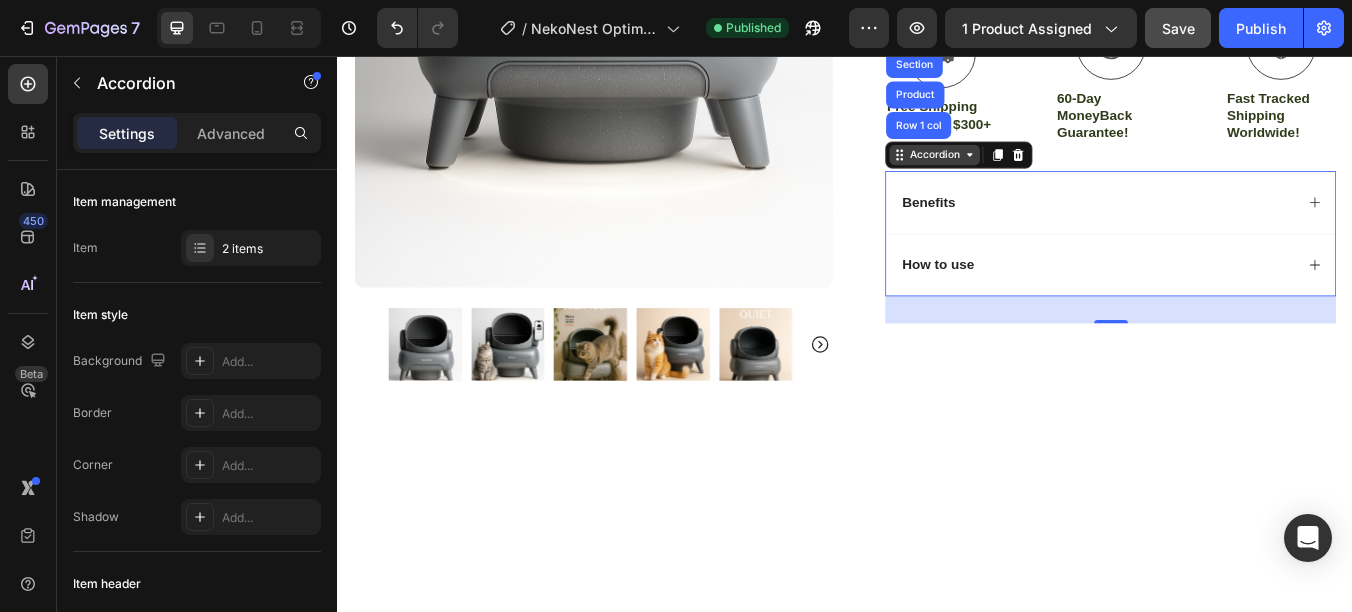 click on "Accordion" at bounding box center [1042, 173] 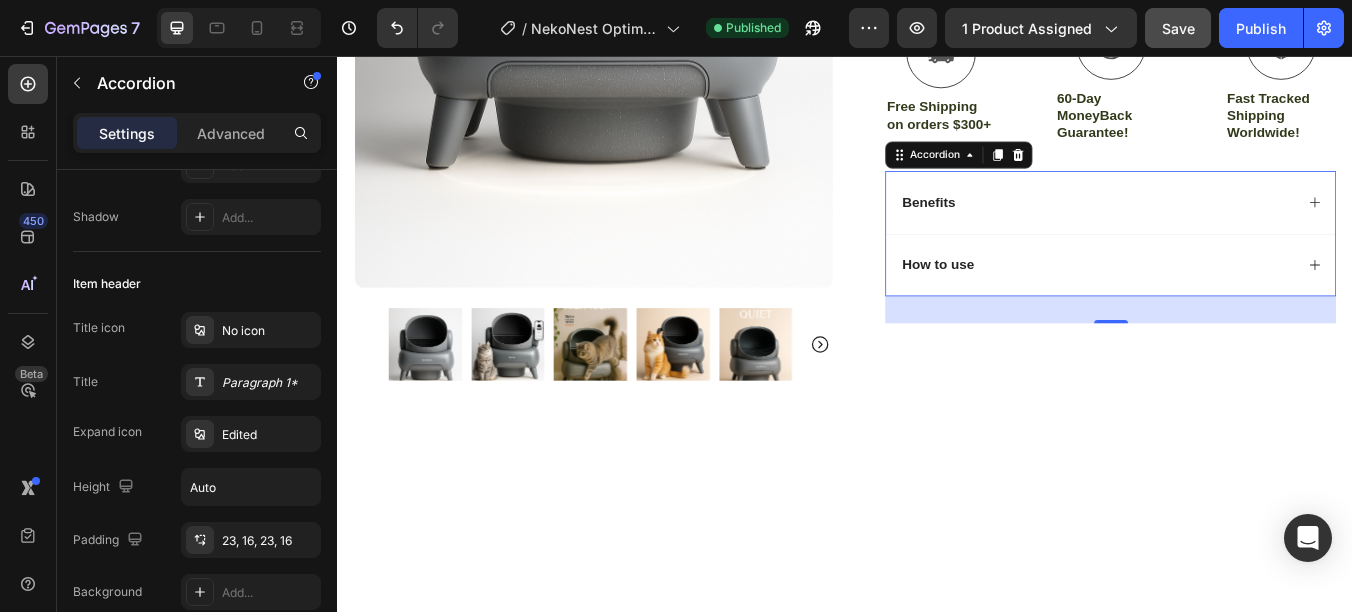 scroll, scrollTop: 0, scrollLeft: 0, axis: both 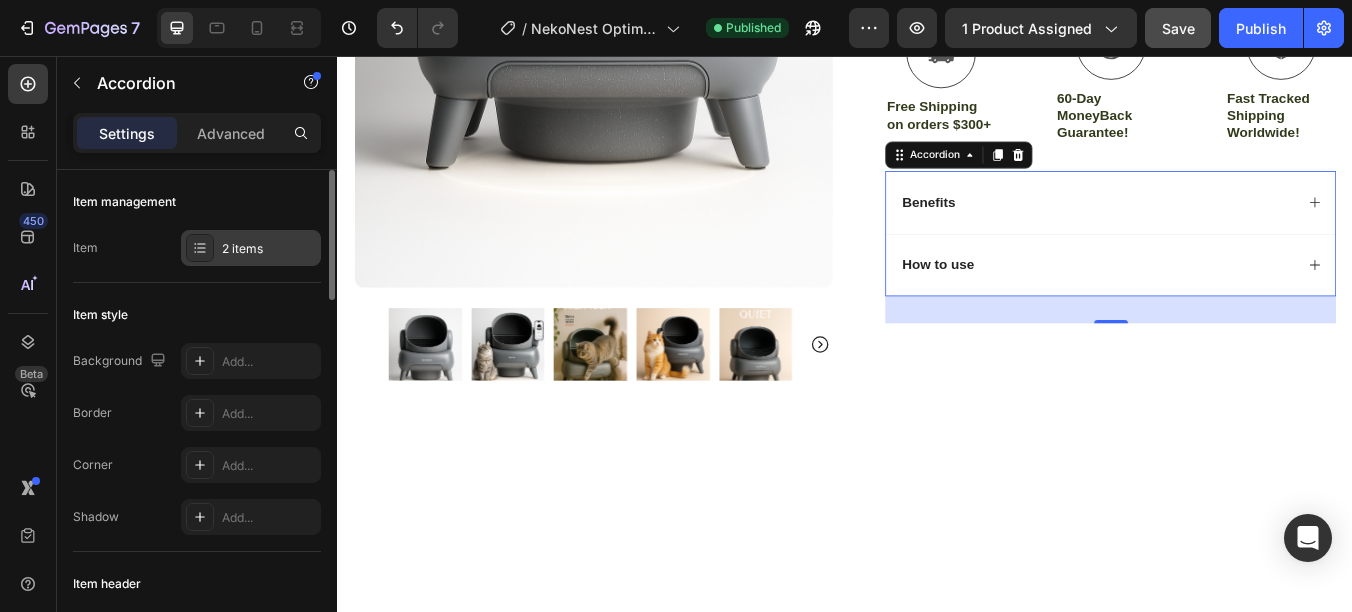 click 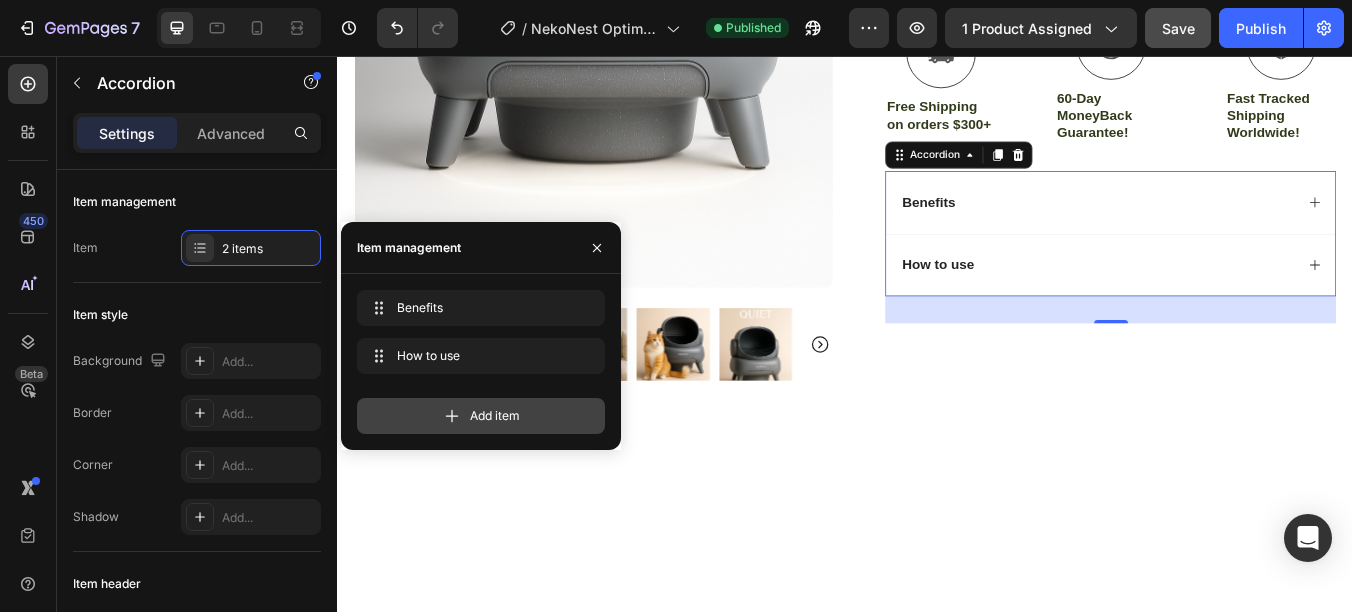 click on "Add item" at bounding box center [495, 416] 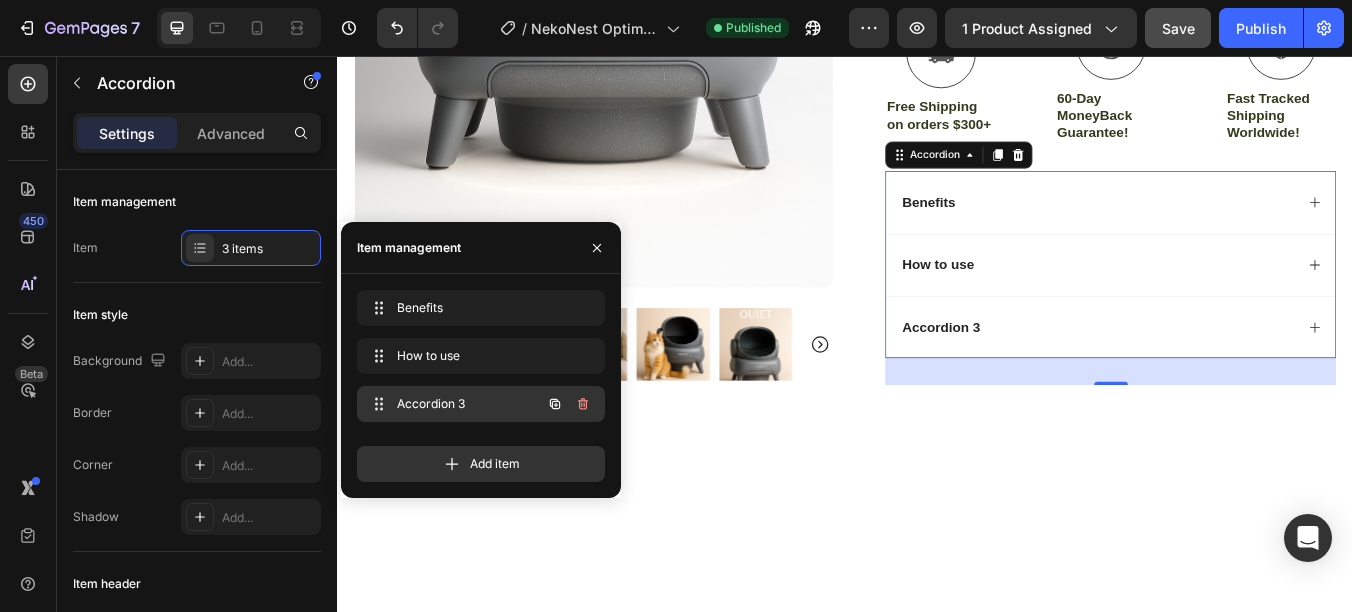 click on "Accordion 3" at bounding box center [453, 404] 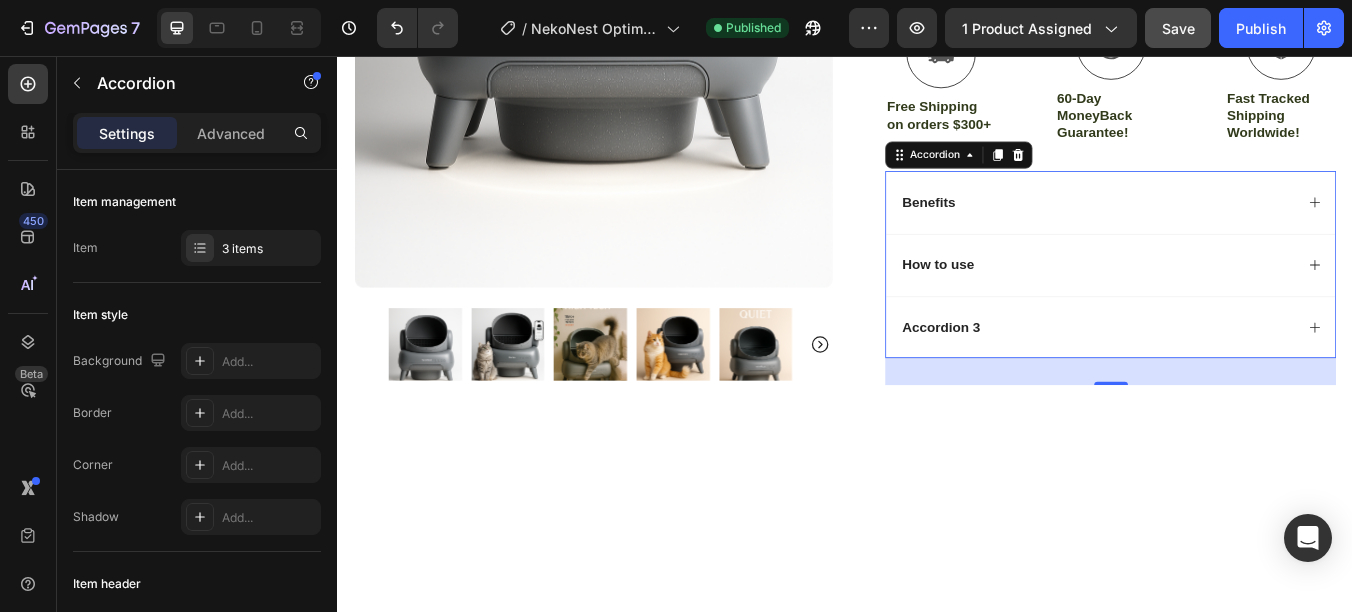 click on "Accordion 3" at bounding box center [1050, 377] 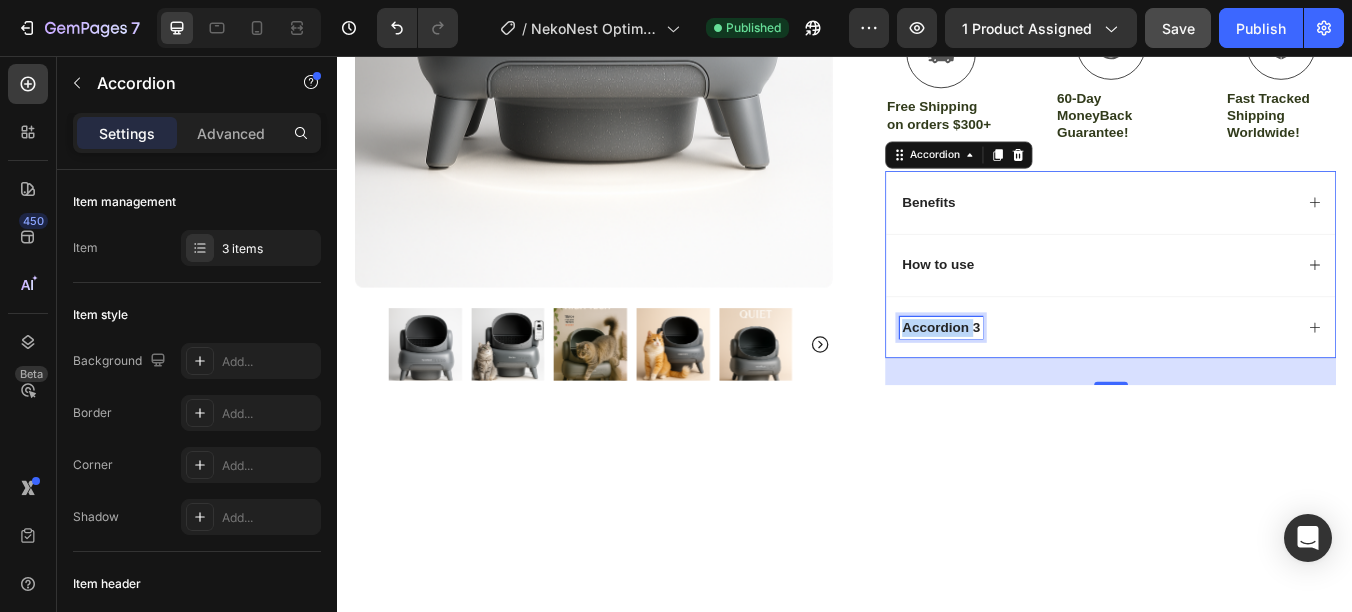 click on "Accordion 3" at bounding box center (1050, 377) 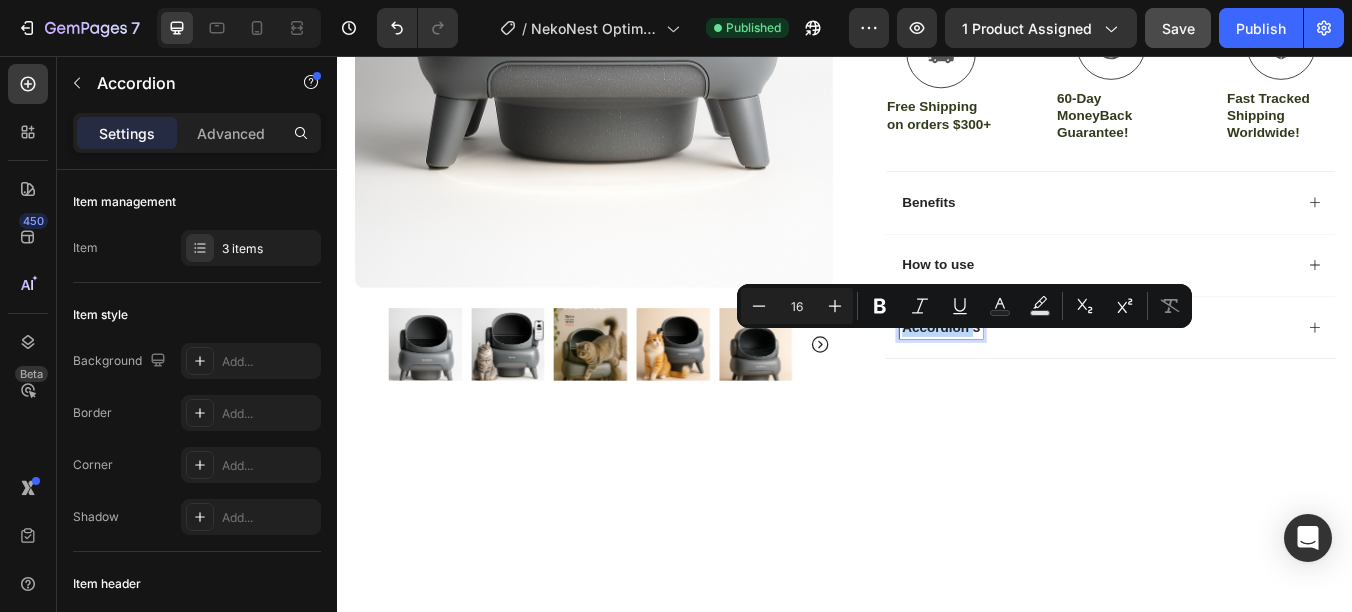 click on "Accordion 3" at bounding box center (1050, 377) 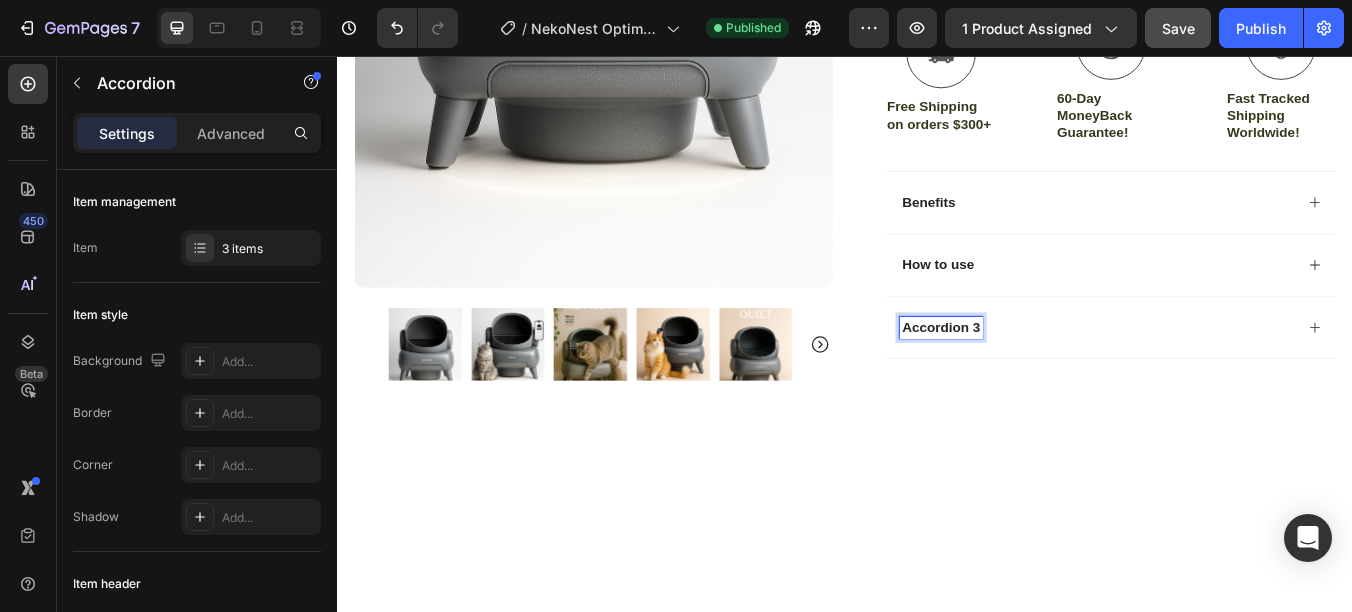 click on "Accordion 3" at bounding box center [1050, 377] 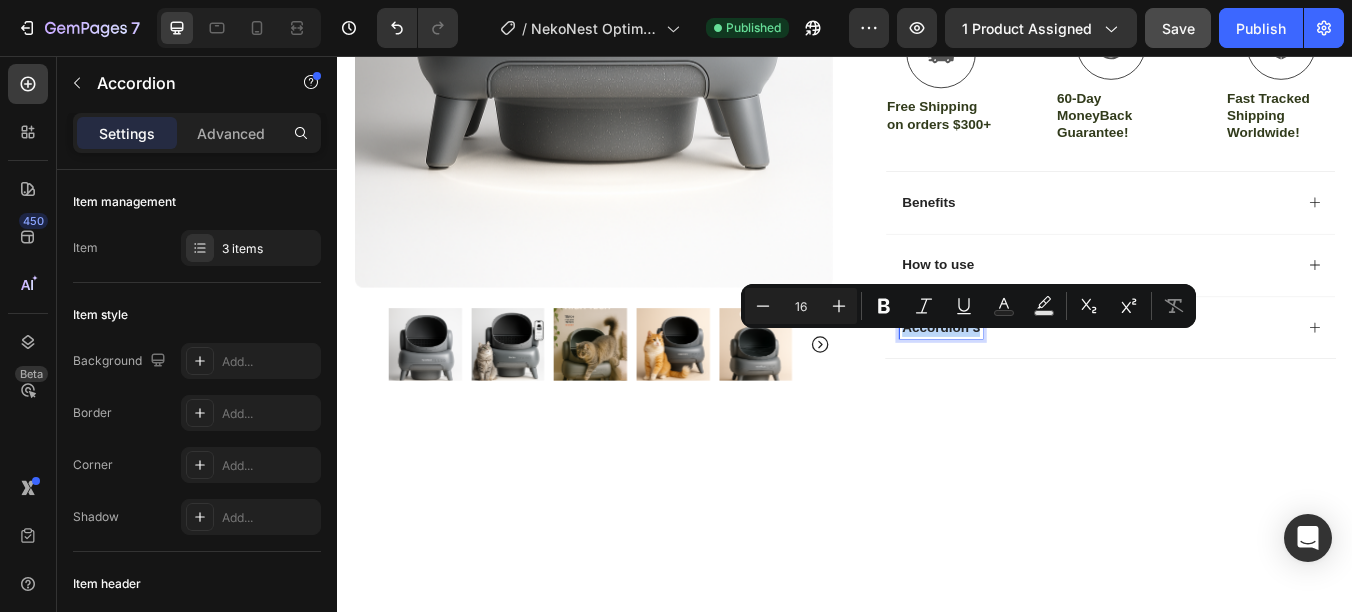 drag, startPoint x: 1088, startPoint y: 392, endPoint x: 1015, endPoint y: 394, distance: 73.02739 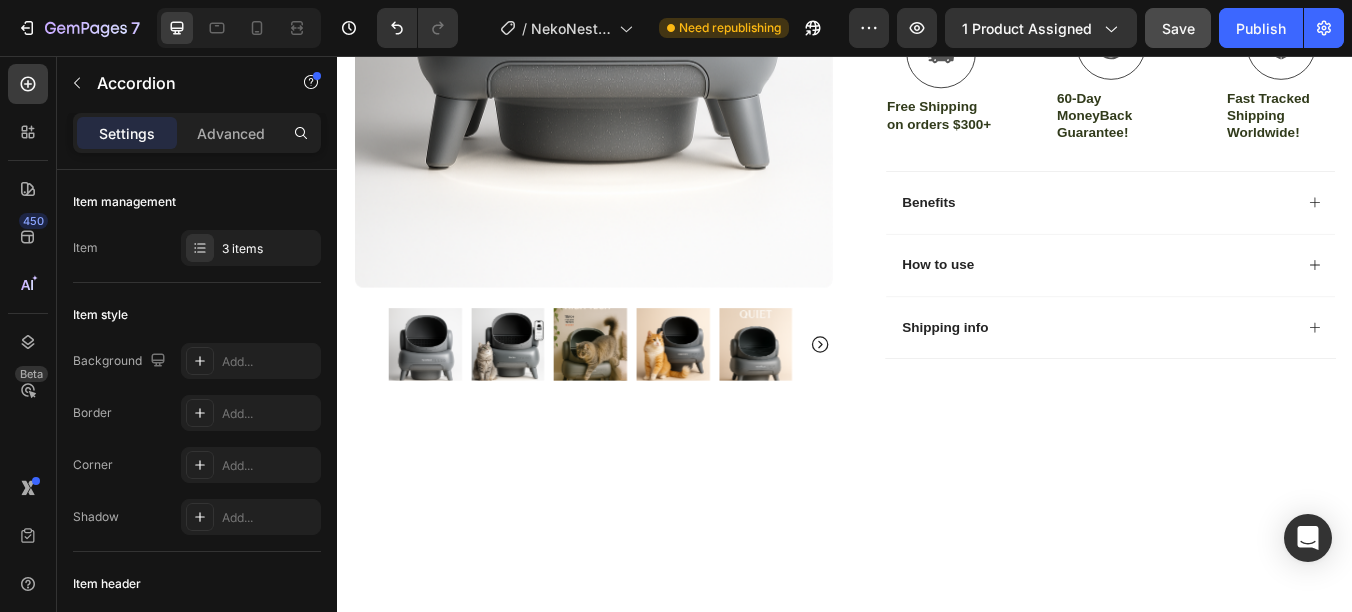 click on "Shipping info" at bounding box center (1234, 377) 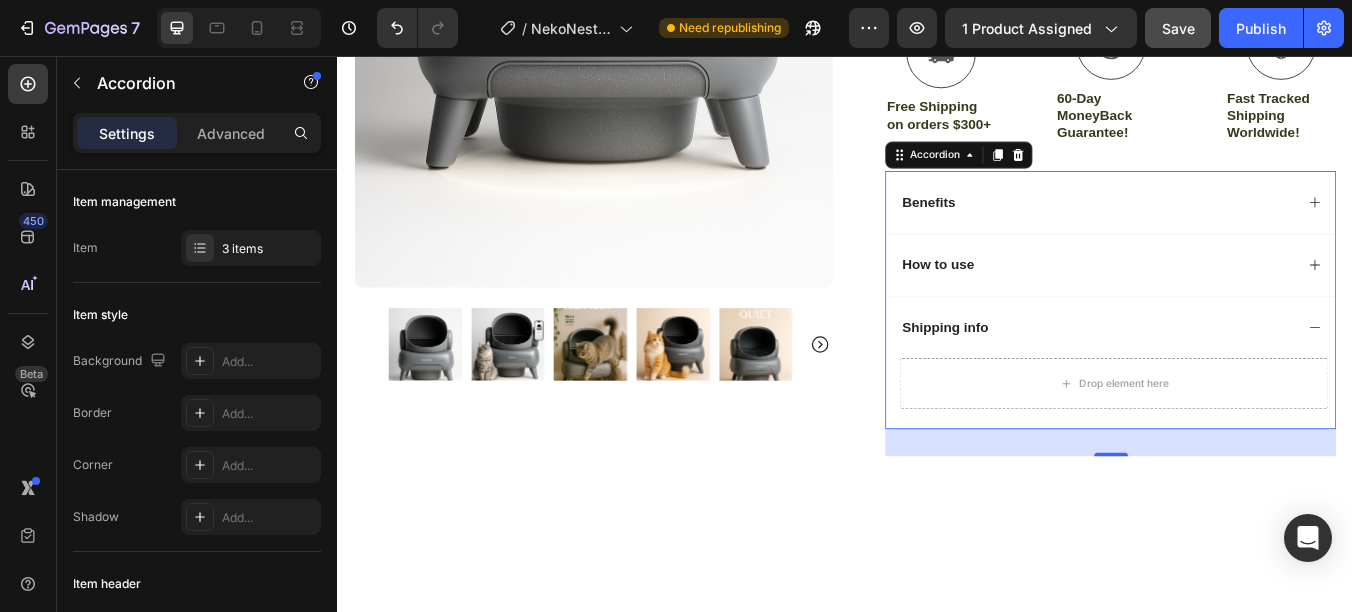 click on "How to use" at bounding box center (1234, 303) 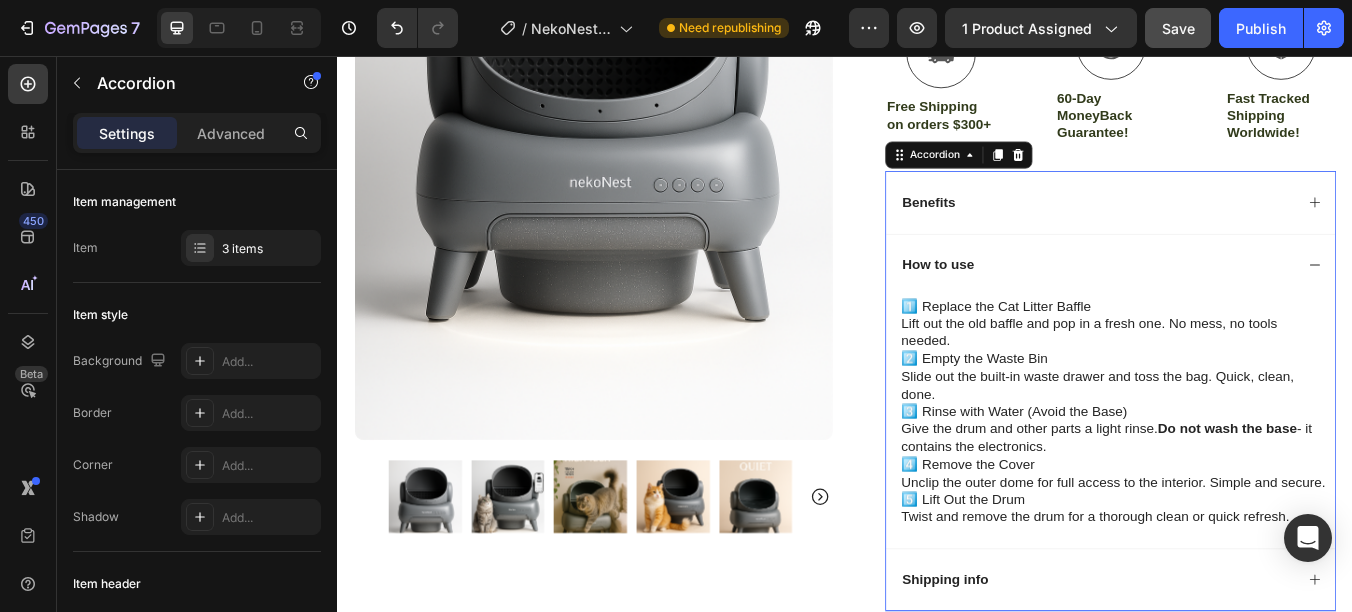 click on "How to use" at bounding box center (1234, 303) 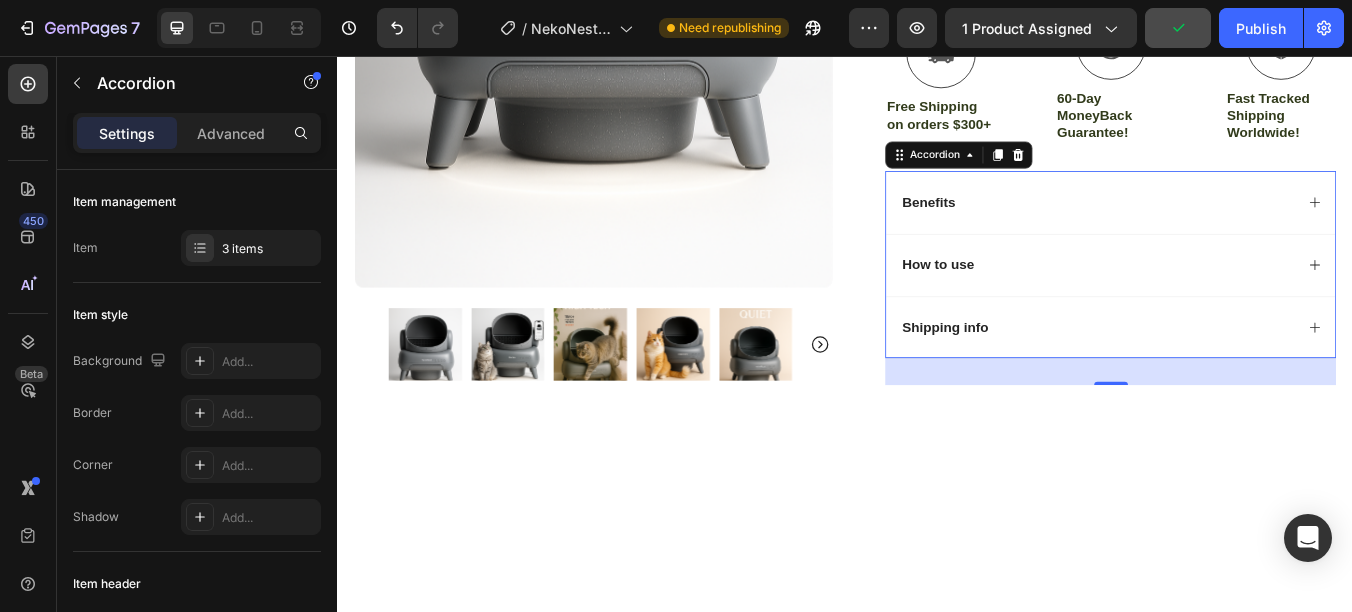 click on "Shipping info" at bounding box center [1234, 377] 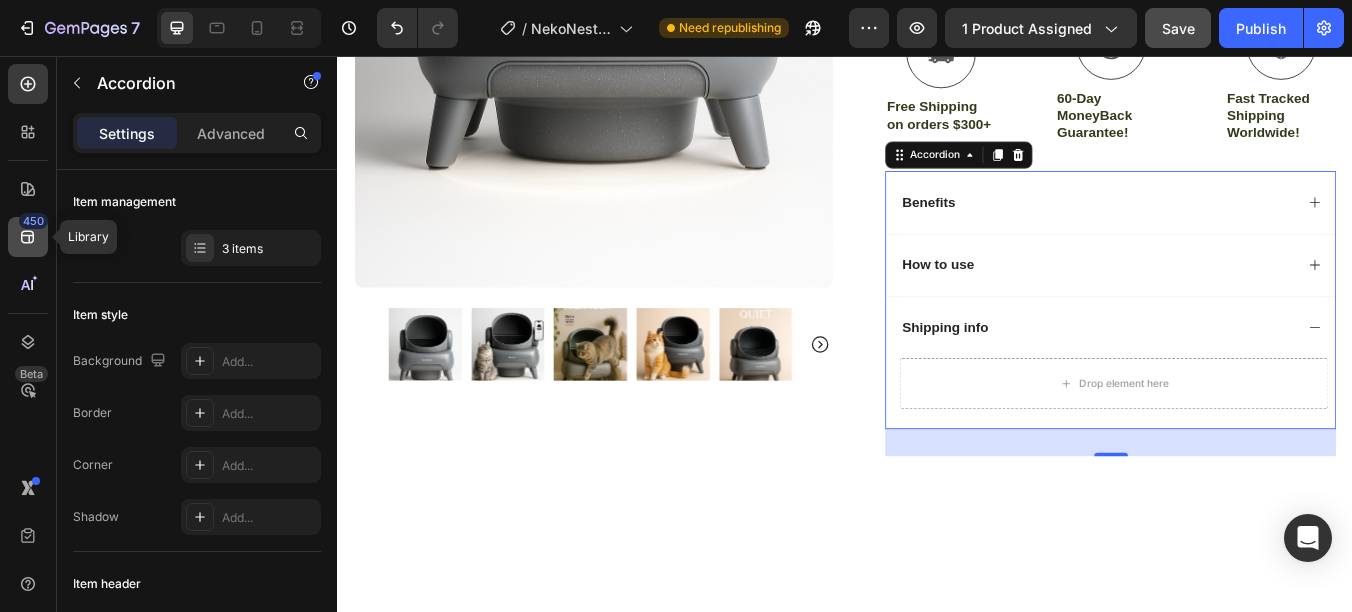 click on "450" at bounding box center [33, 221] 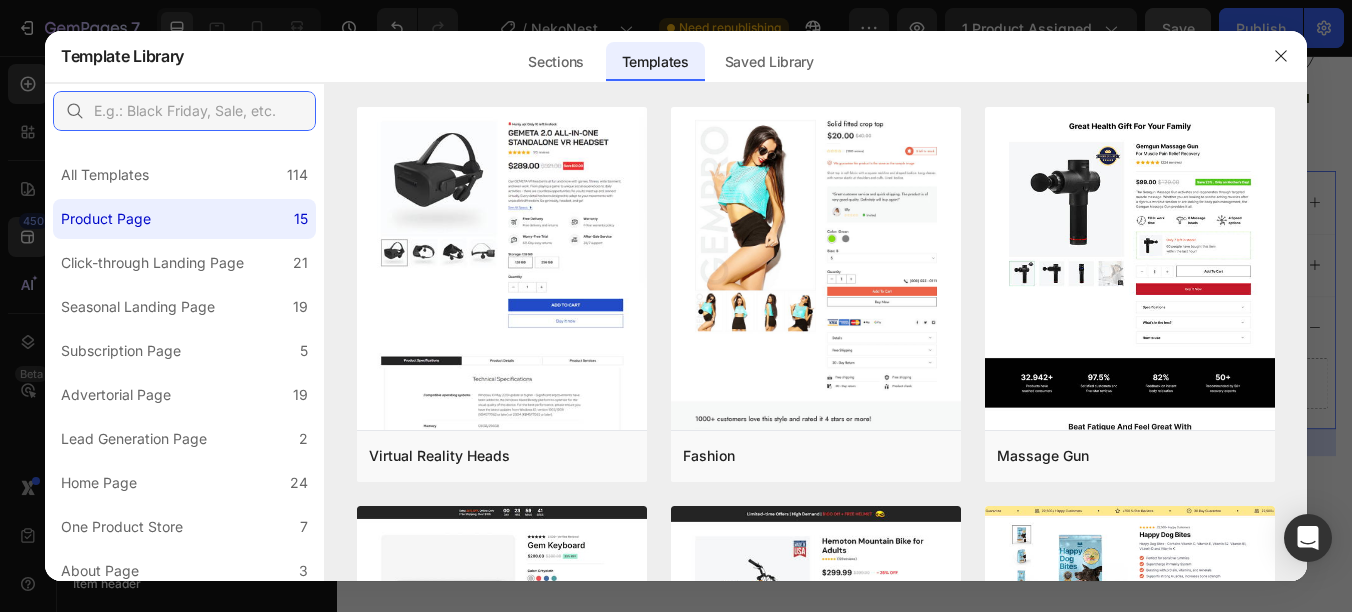click at bounding box center [184, 111] 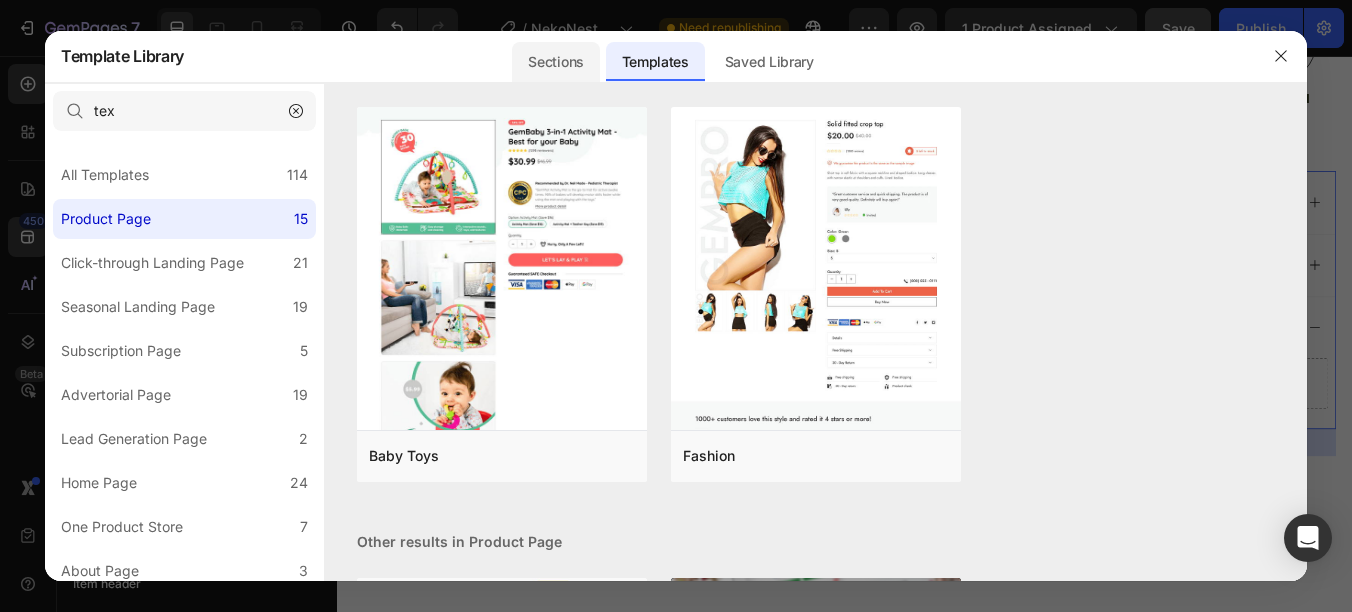 click on "Sections" 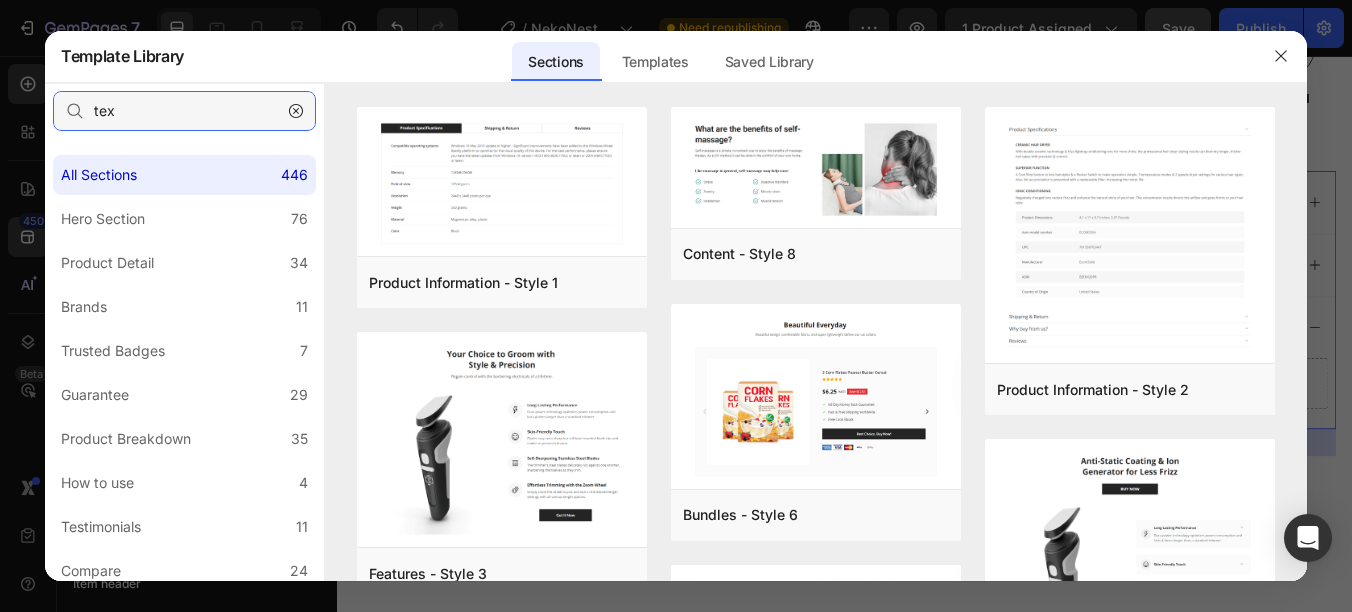 click on "tex" at bounding box center (184, 111) 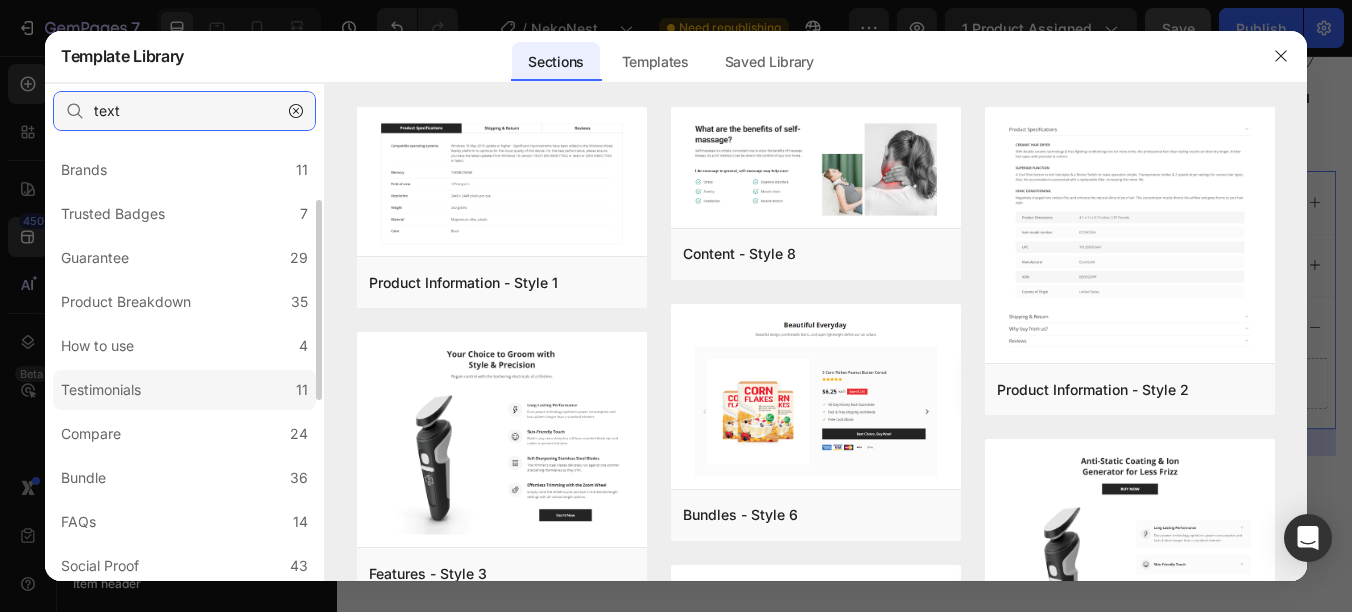 scroll, scrollTop: 0, scrollLeft: 0, axis: both 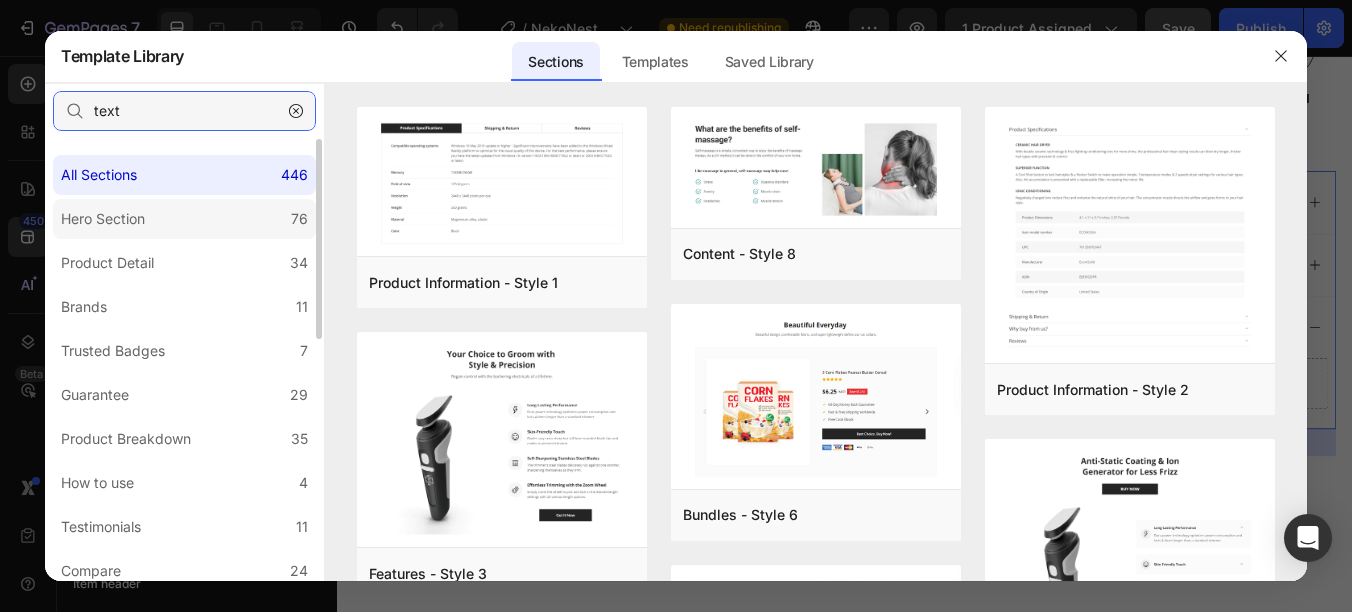 type on "text" 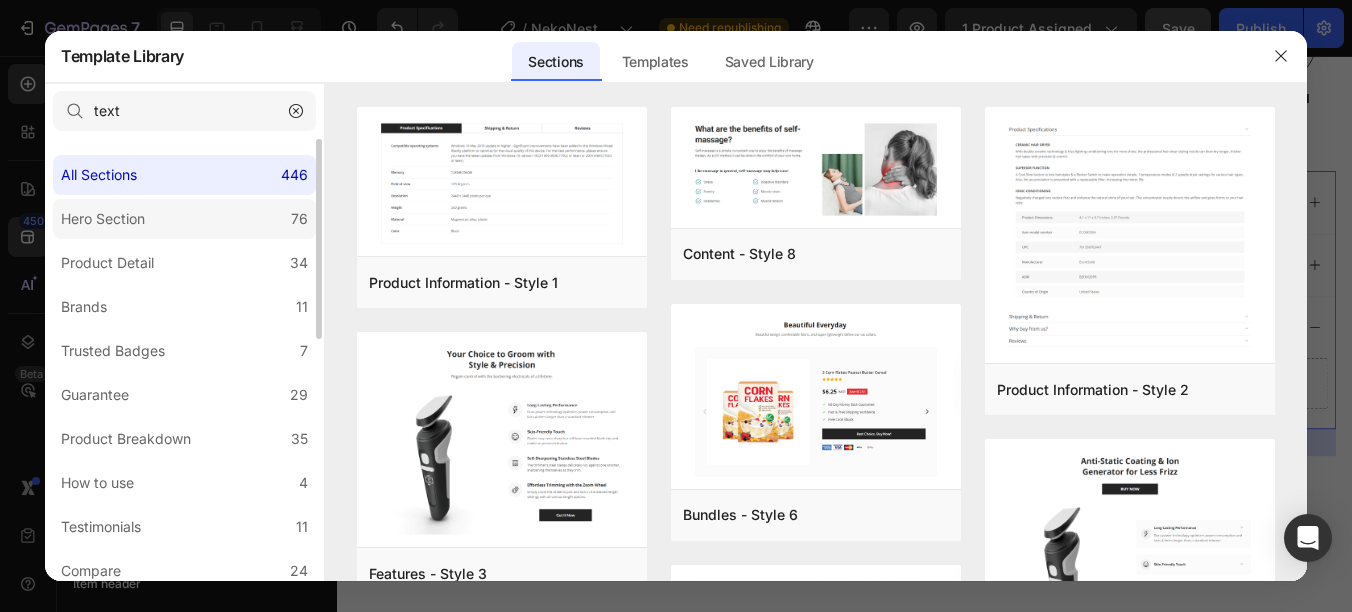 click on "Hero Section" at bounding box center (103, 219) 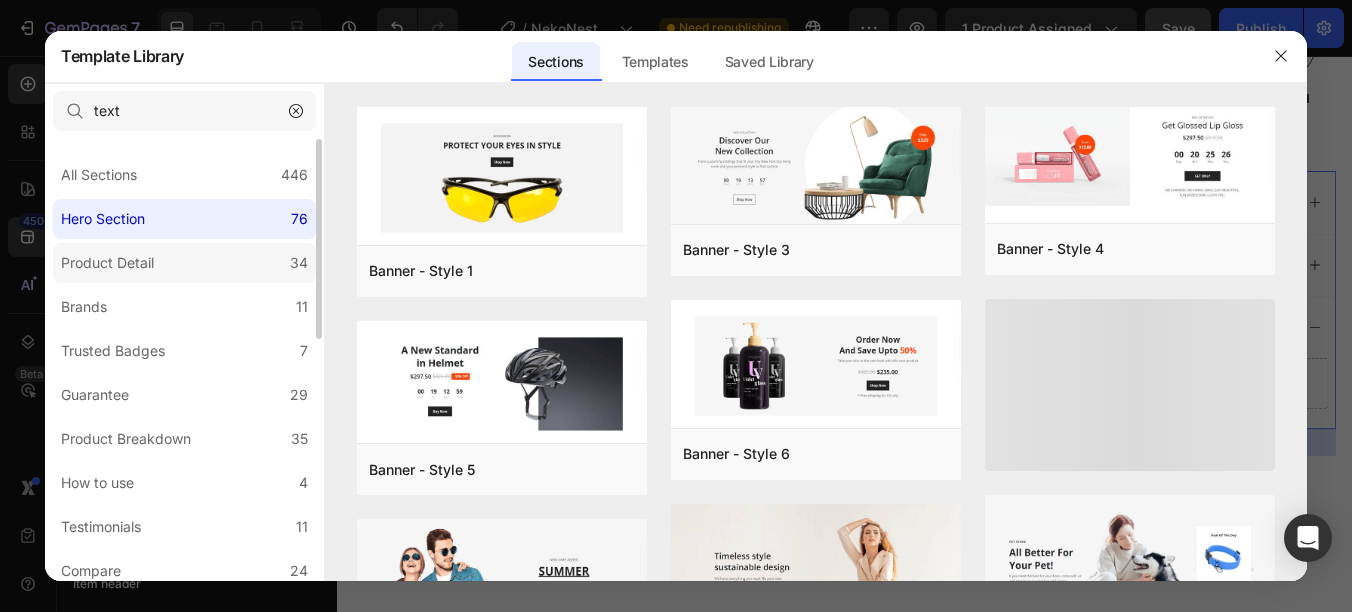 click on "Product Detail" at bounding box center [107, 263] 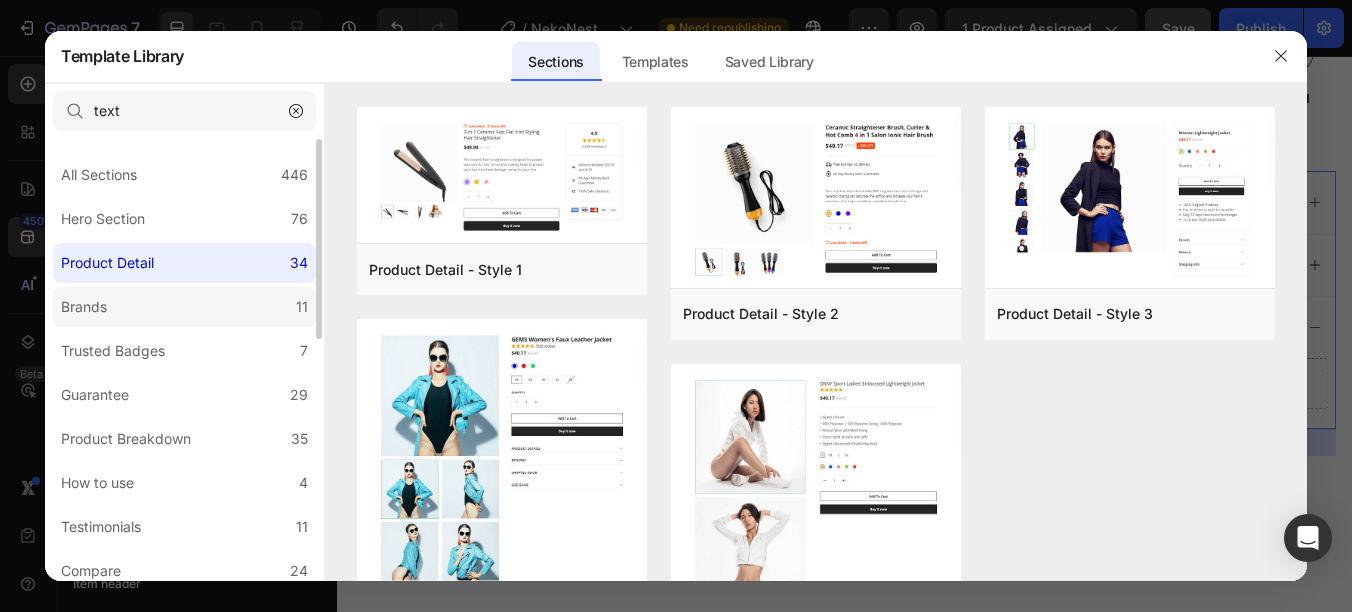 click on "Brands 11" 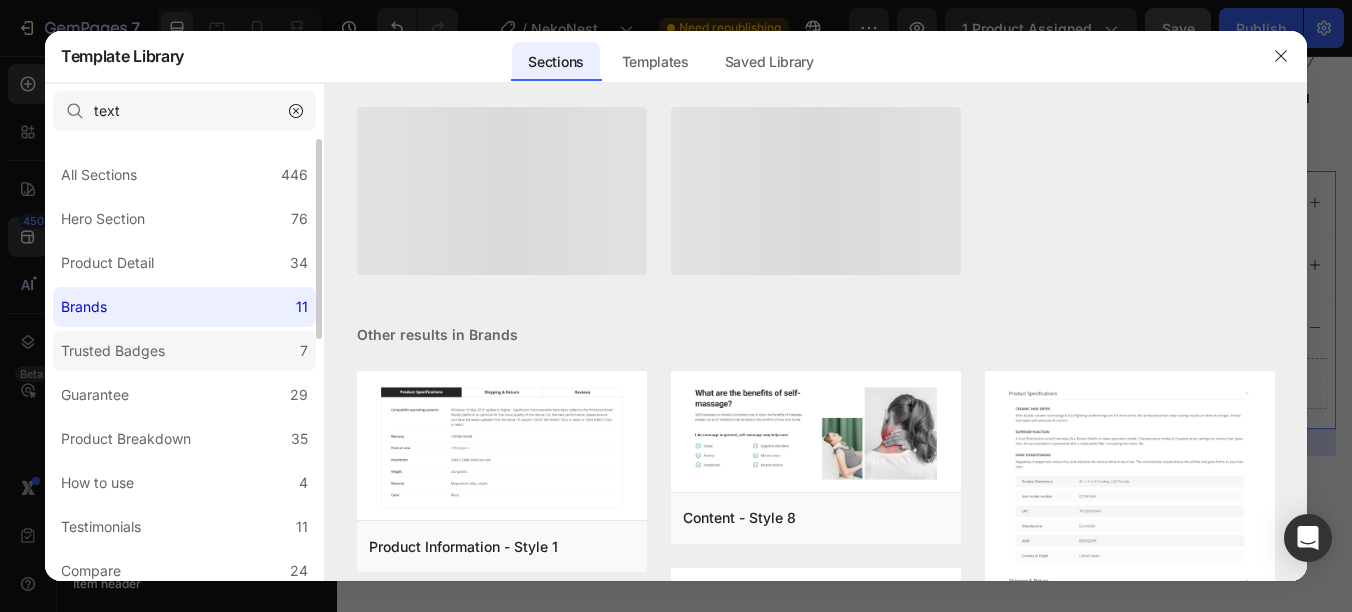 click on "Trusted Badges" at bounding box center [113, 351] 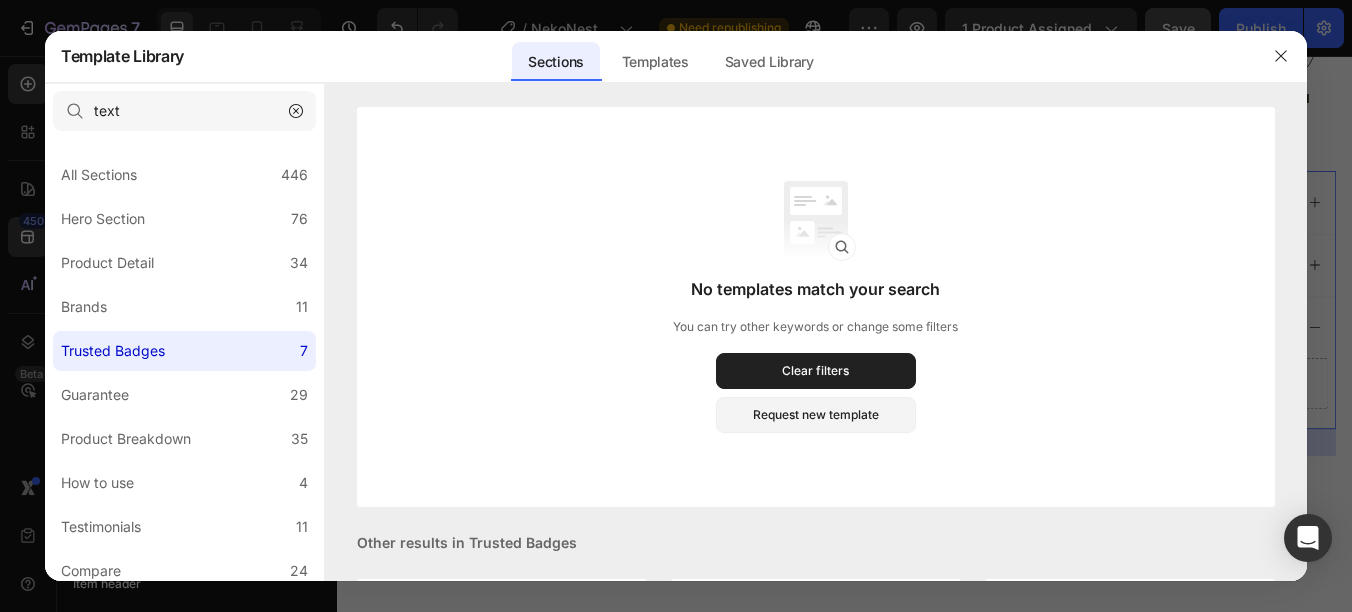 click 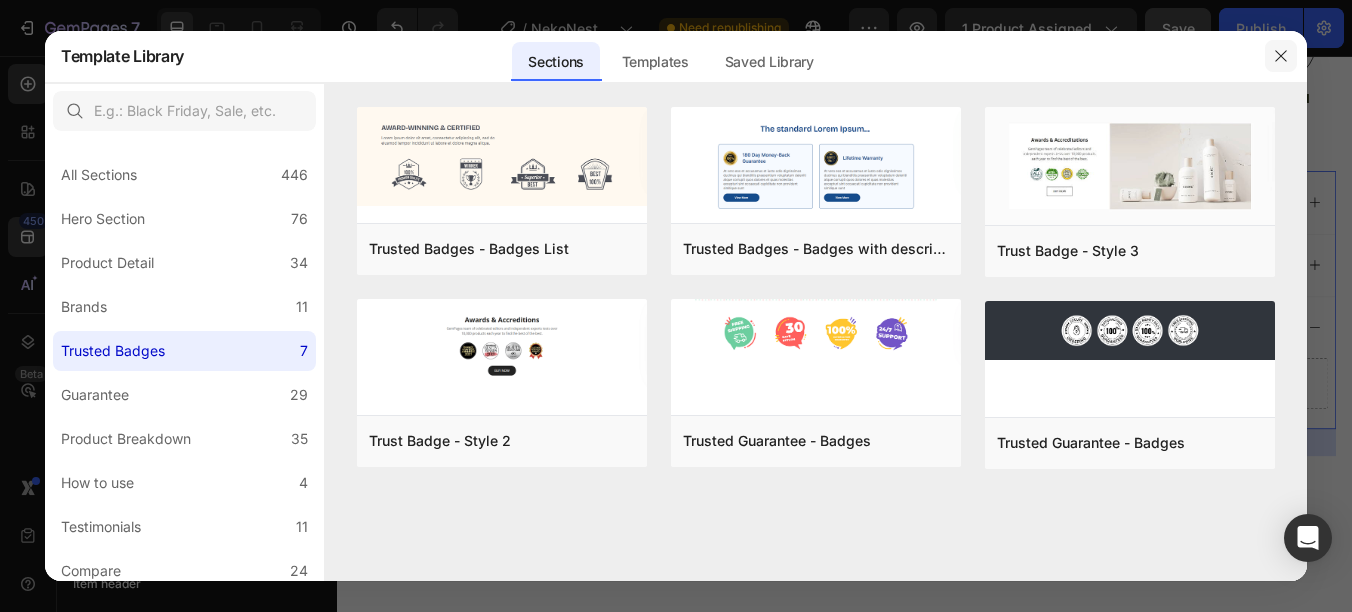 click 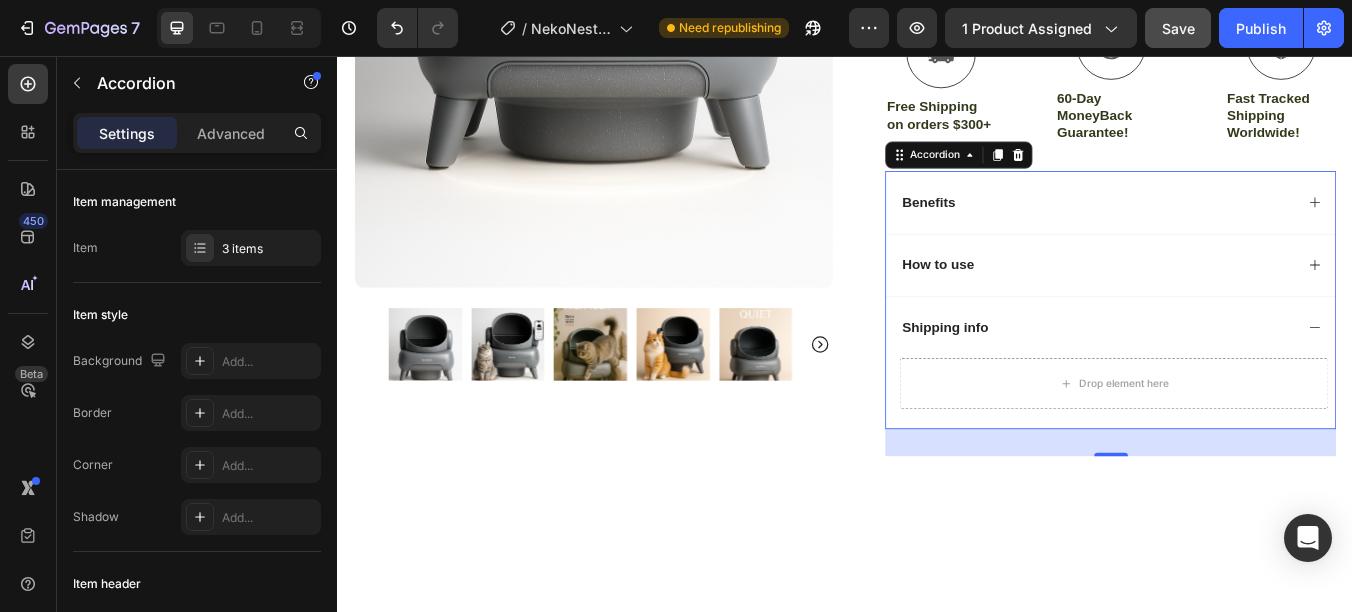 click on "How to use" at bounding box center (1234, 303) 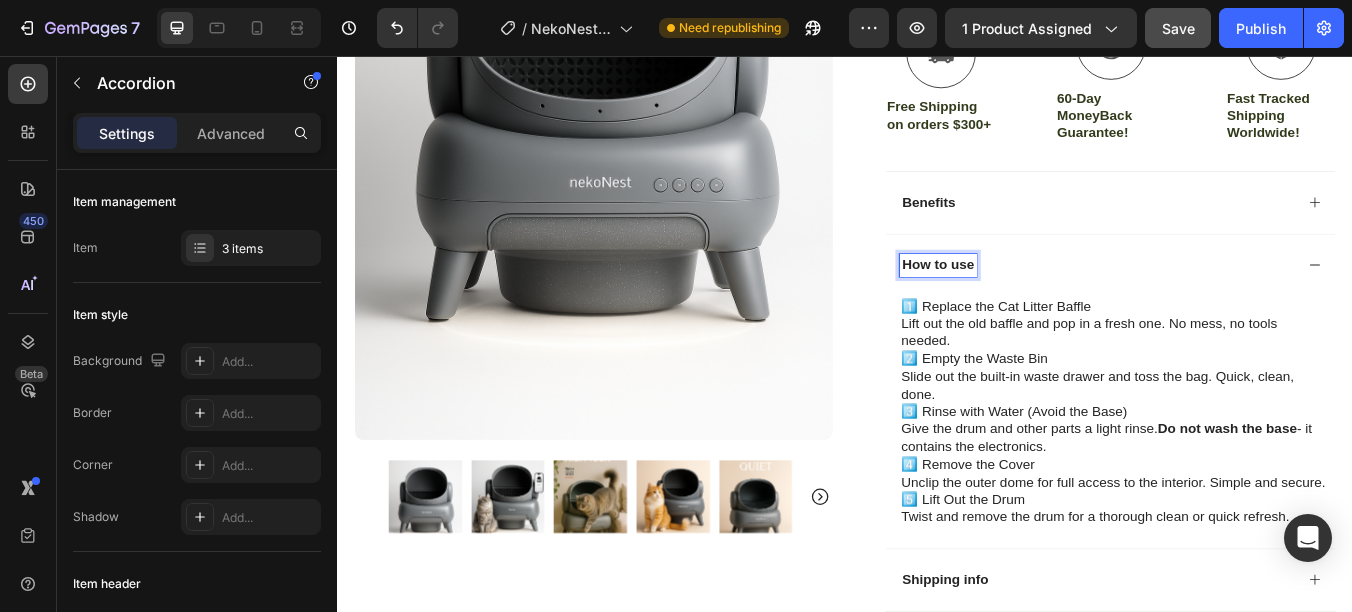 click on "Benefits" at bounding box center [1035, 229] 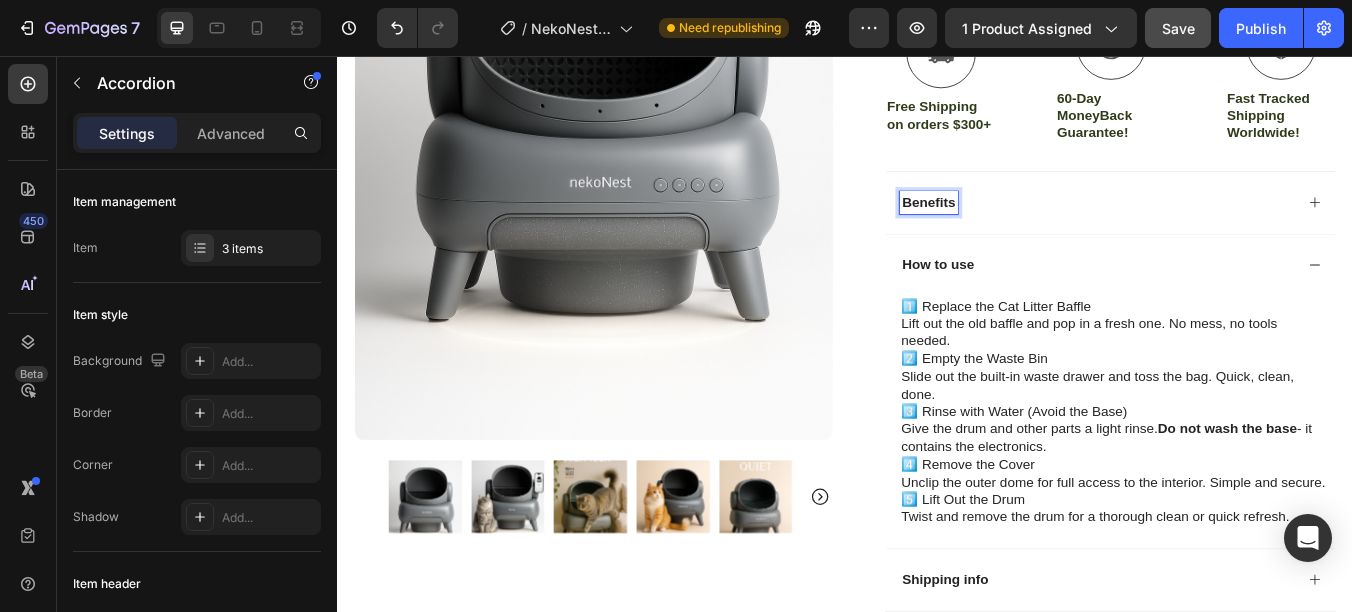 click on "How to use" at bounding box center [1046, 303] 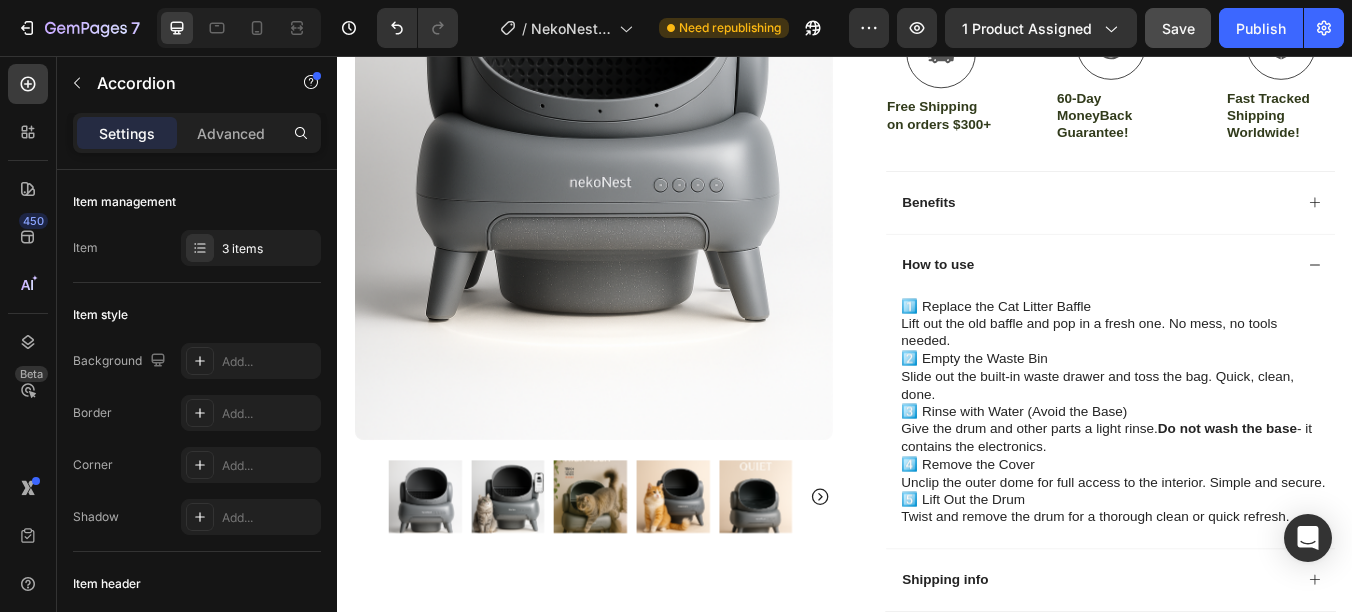 click on "Benefits" at bounding box center (1234, 229) 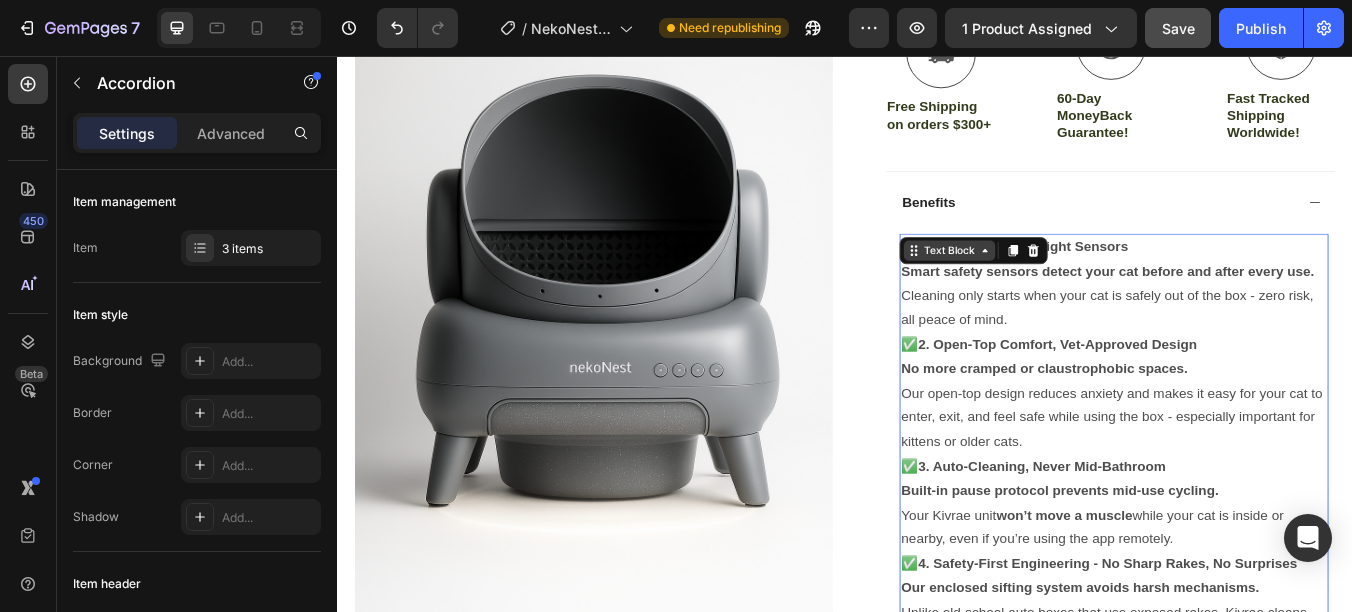 click on "Text Block" at bounding box center [1060, 286] 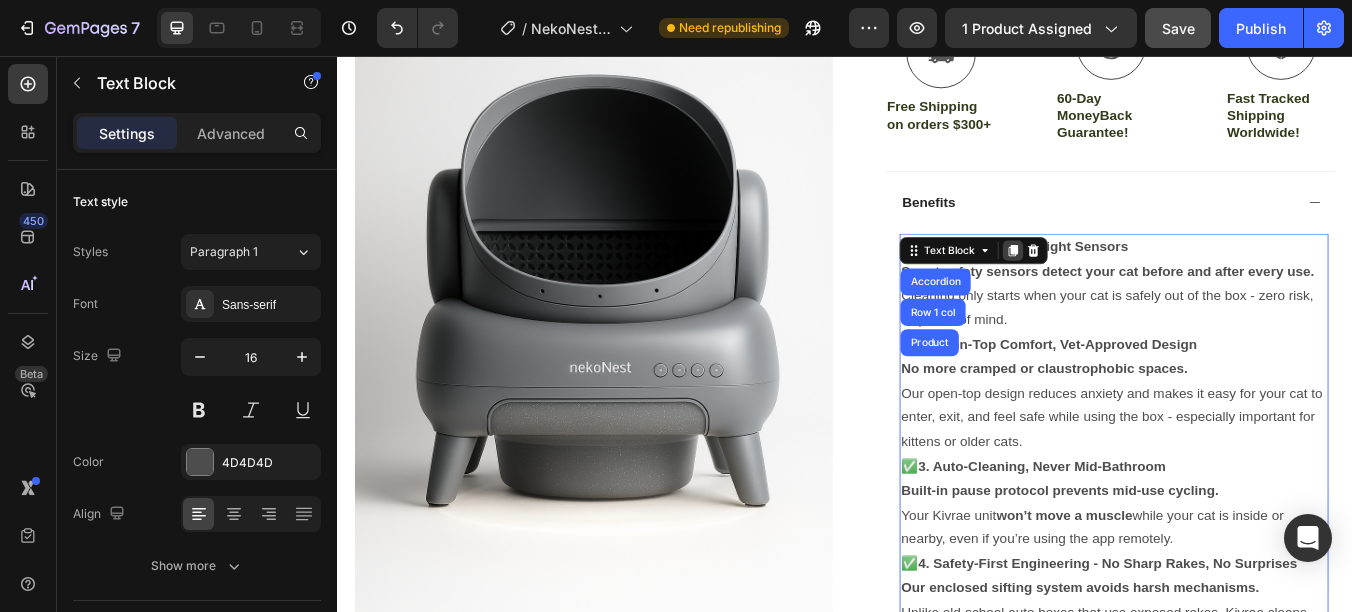 click 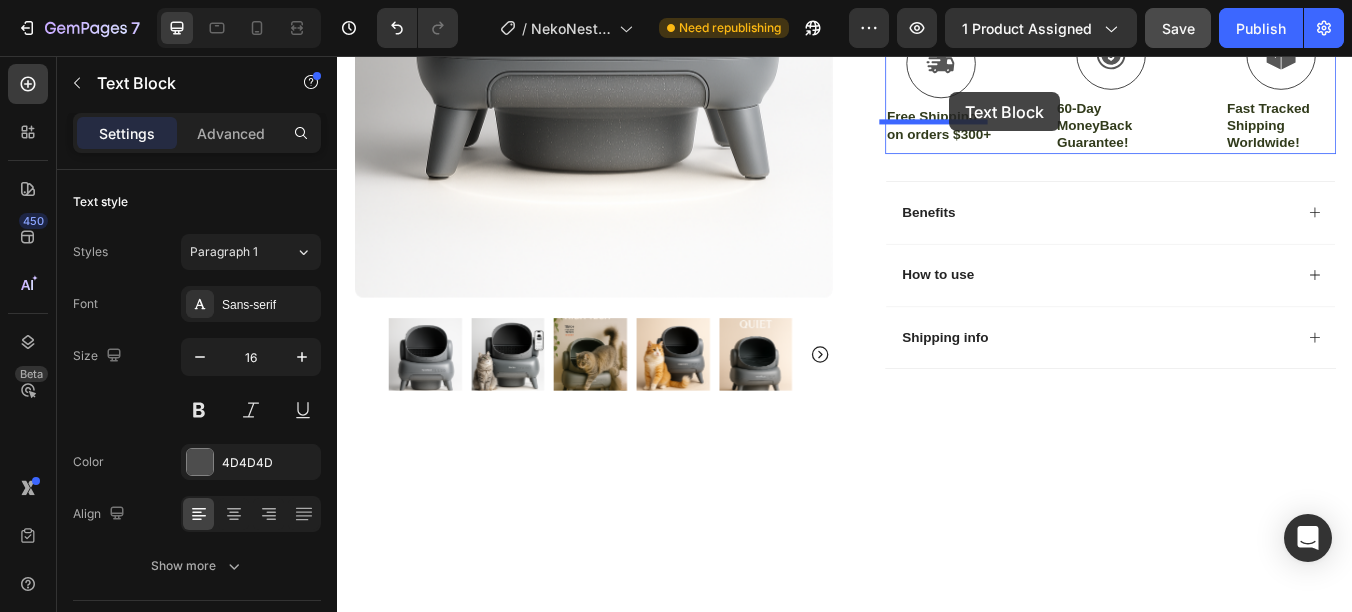 scroll, scrollTop: 672, scrollLeft: 0, axis: vertical 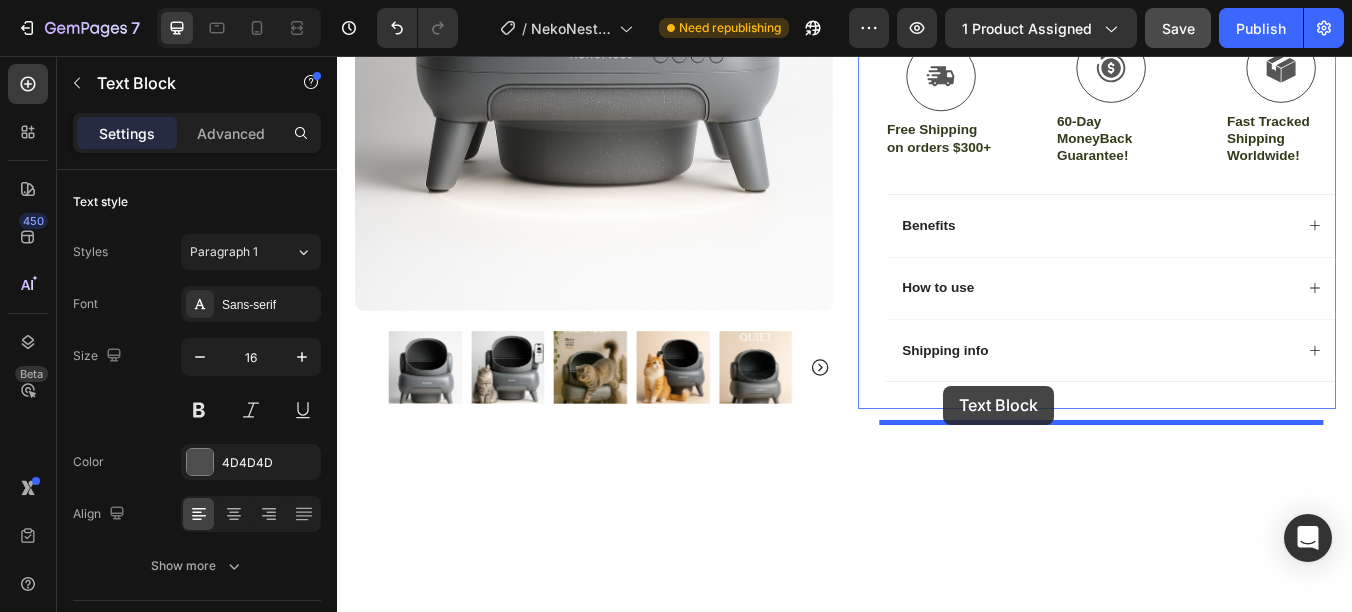 drag, startPoint x: 1010, startPoint y: 113, endPoint x: 1053, endPoint y: 446, distance: 335.7648 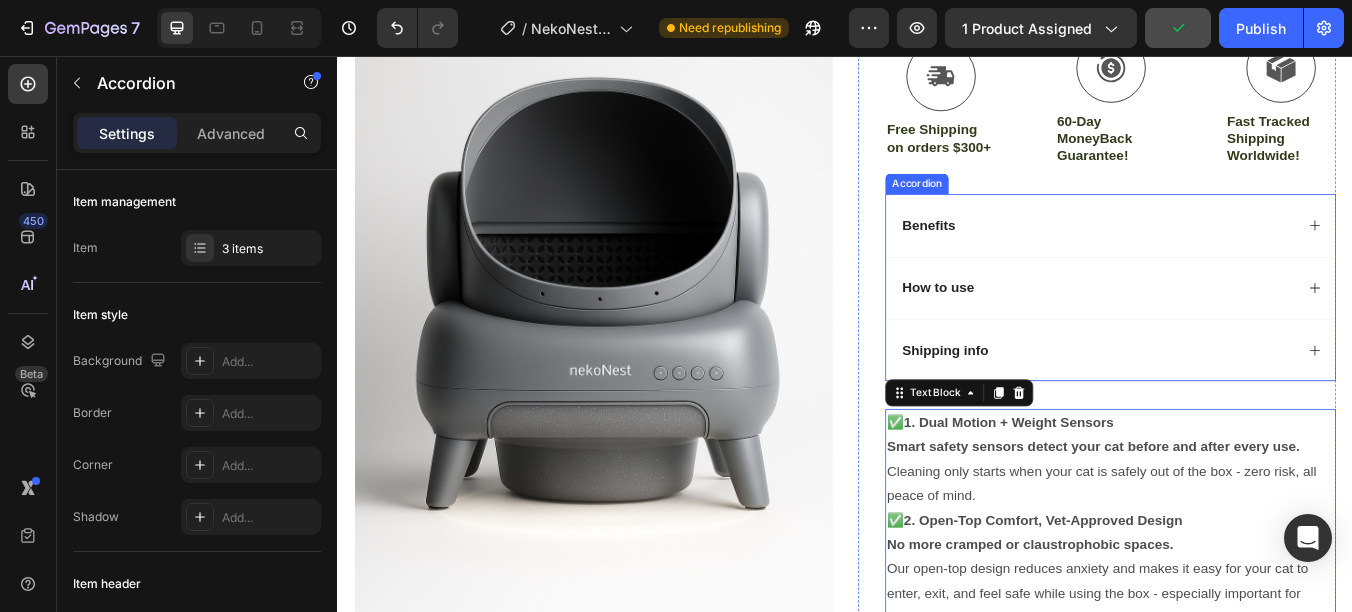 click on "Shipping info" at bounding box center [1234, 405] 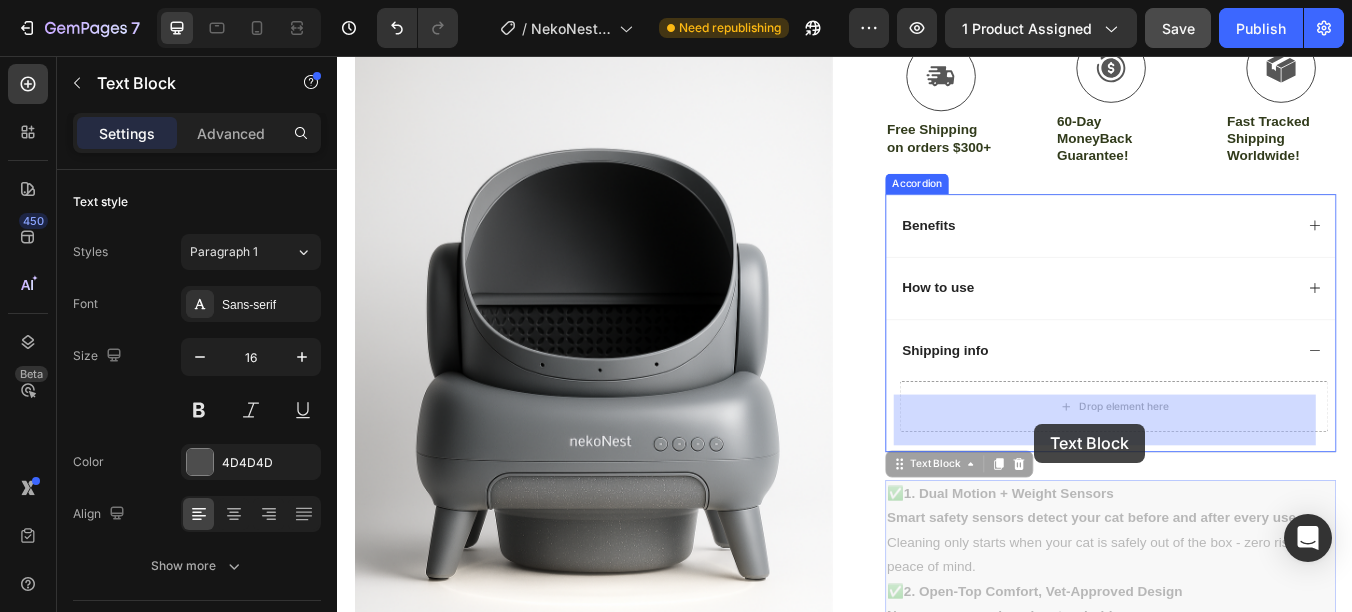 drag, startPoint x: 1022, startPoint y: 558, endPoint x: 1162, endPoint y: 491, distance: 155.20631 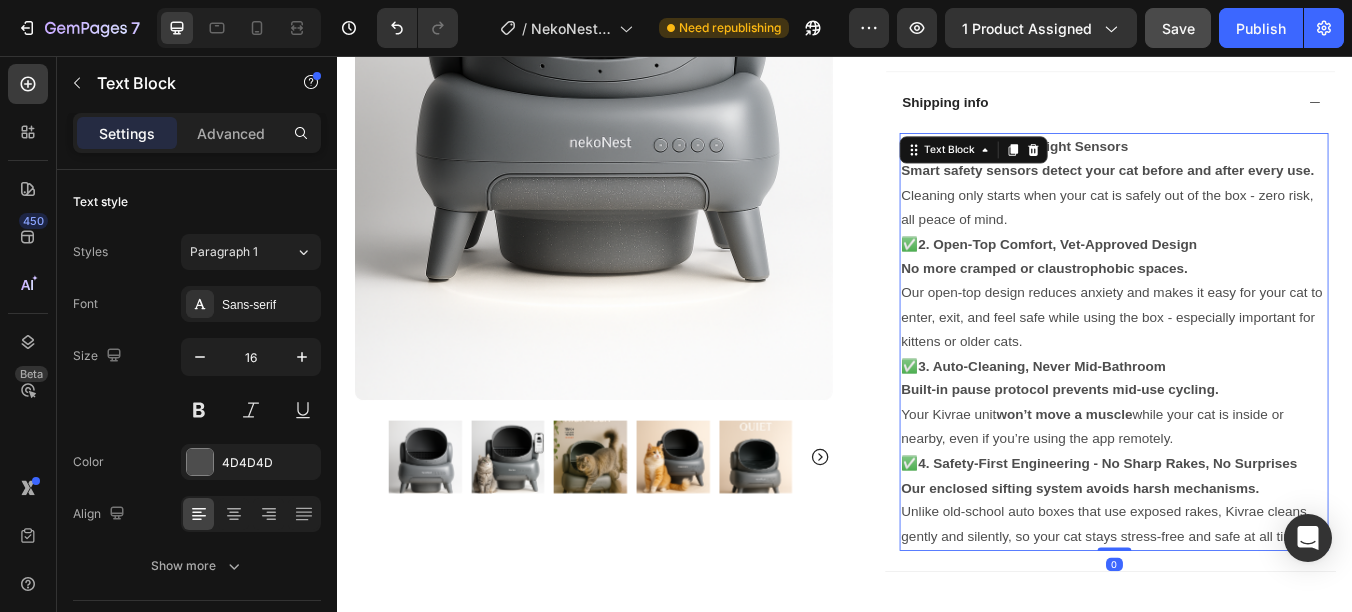 scroll, scrollTop: 1072, scrollLeft: 0, axis: vertical 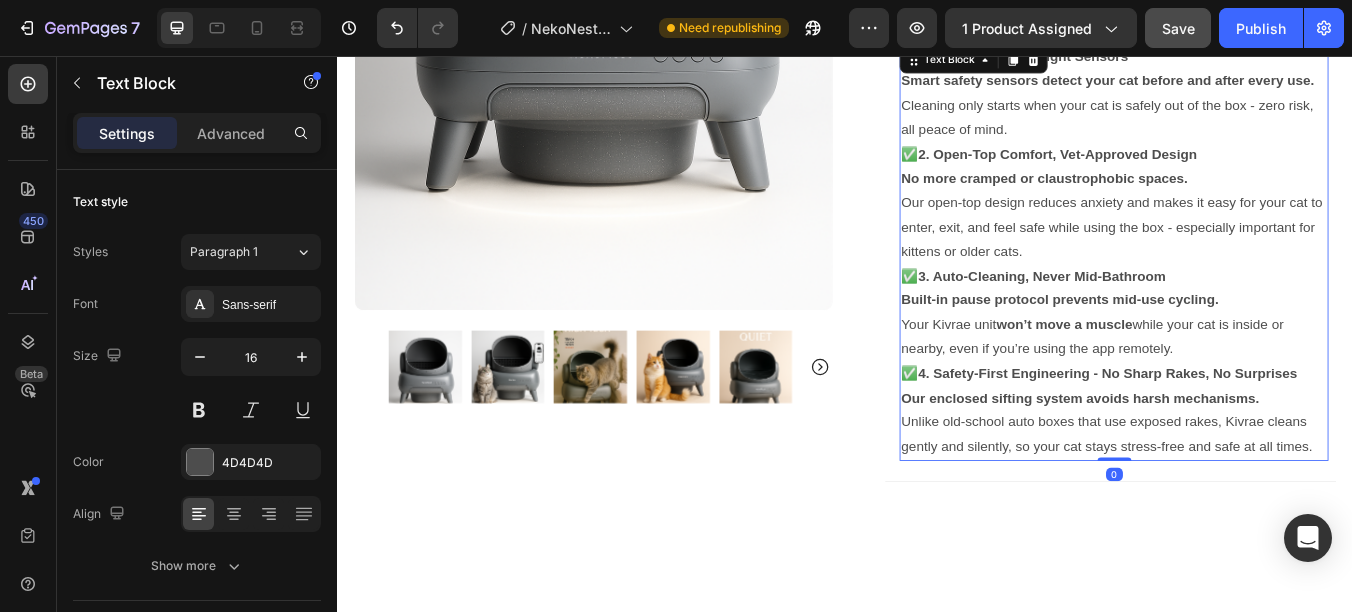 click on "Our enclosed sifting system avoids harsh mechanisms." at bounding box center (1214, 460) 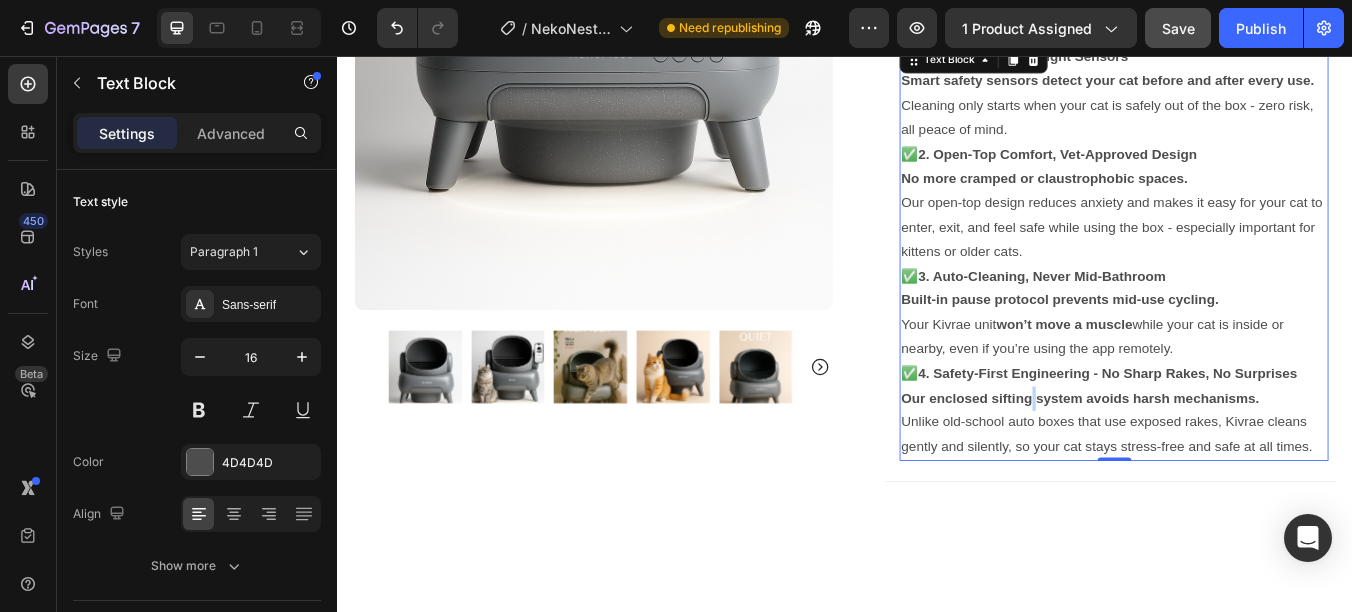 click on "Our enclosed sifting system avoids harsh mechanisms." at bounding box center [1214, 460] 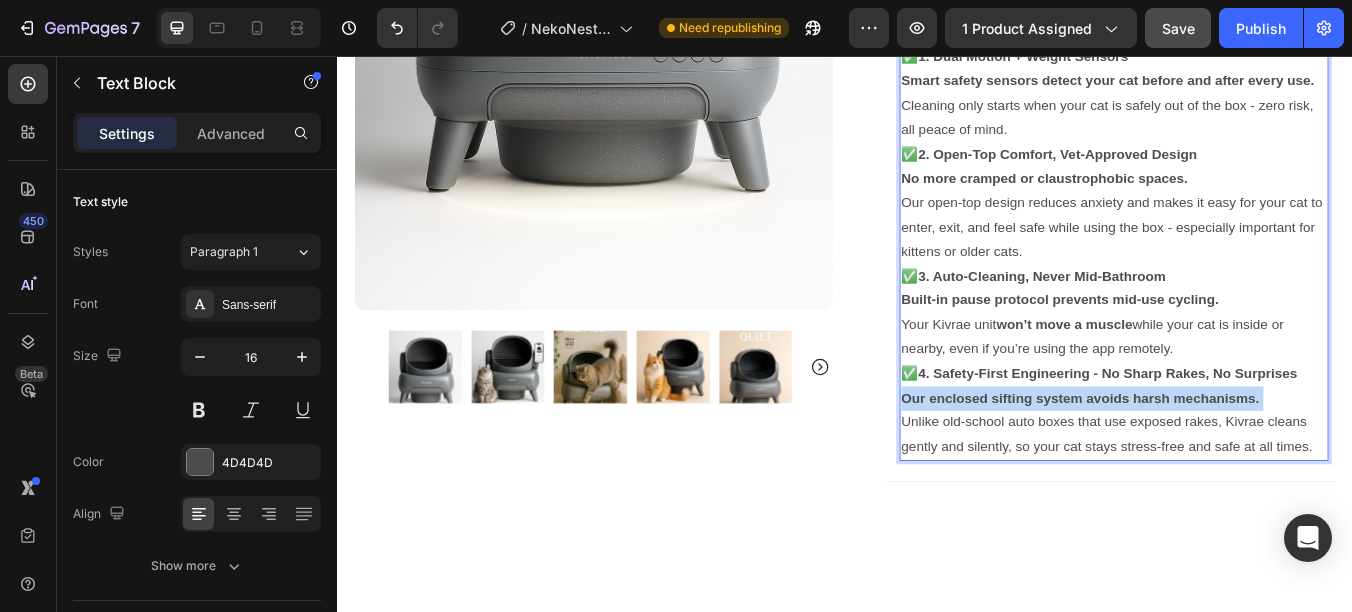 click on "Our enclosed sifting system avoids harsh mechanisms." at bounding box center (1214, 460) 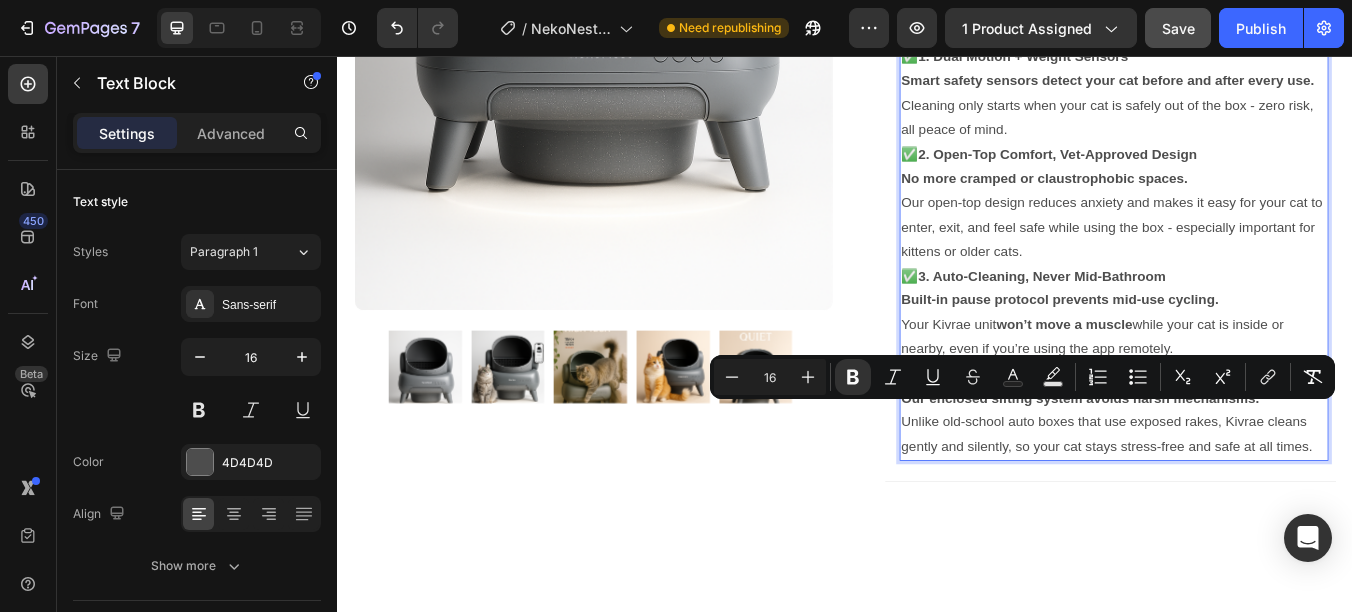 click on "Our enclosed sifting system avoids harsh mechanisms. Unlike old-school auto boxes that use exposed rakes, Kivrae cleans gently and silently, so your cat stays stress-free and safe at all times." at bounding box center [1254, 490] 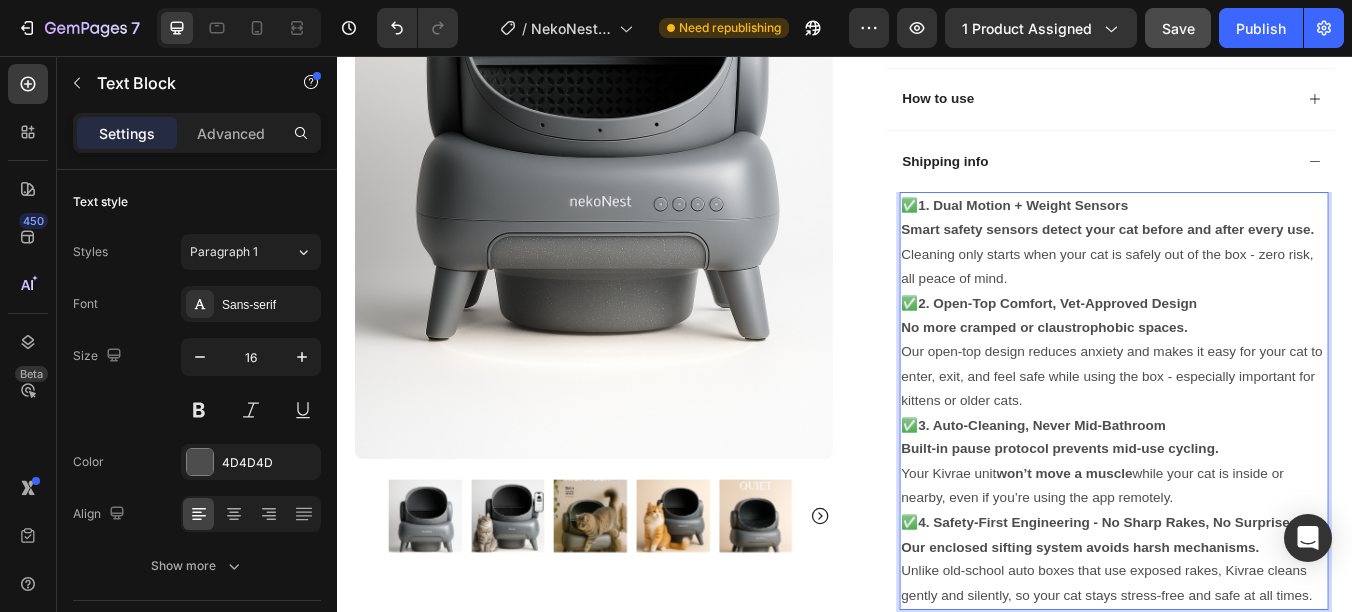 scroll, scrollTop: 872, scrollLeft: 0, axis: vertical 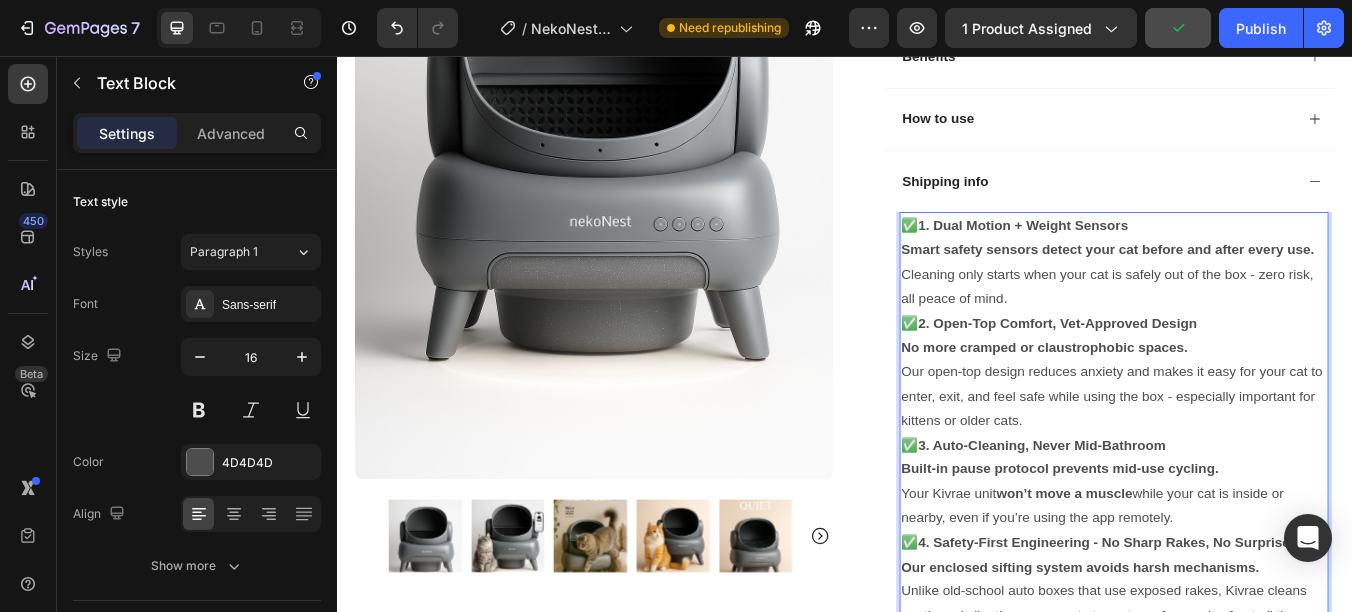 click on "No more cramped or claustrophobic spaces. Our open-top design reduces anxiety and makes it easy for your cat to enter, exit, and feel safe while using the box - especially important for kittens or older cats." at bounding box center [1254, 444] 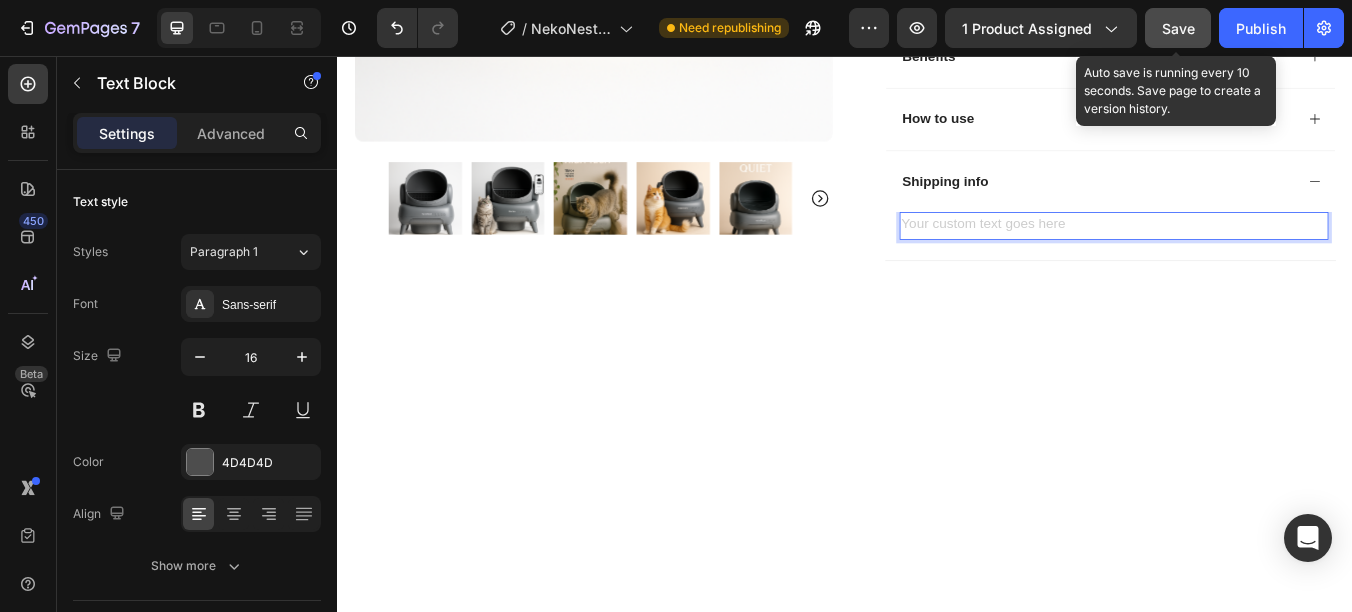 click on "Save" at bounding box center (1178, 28) 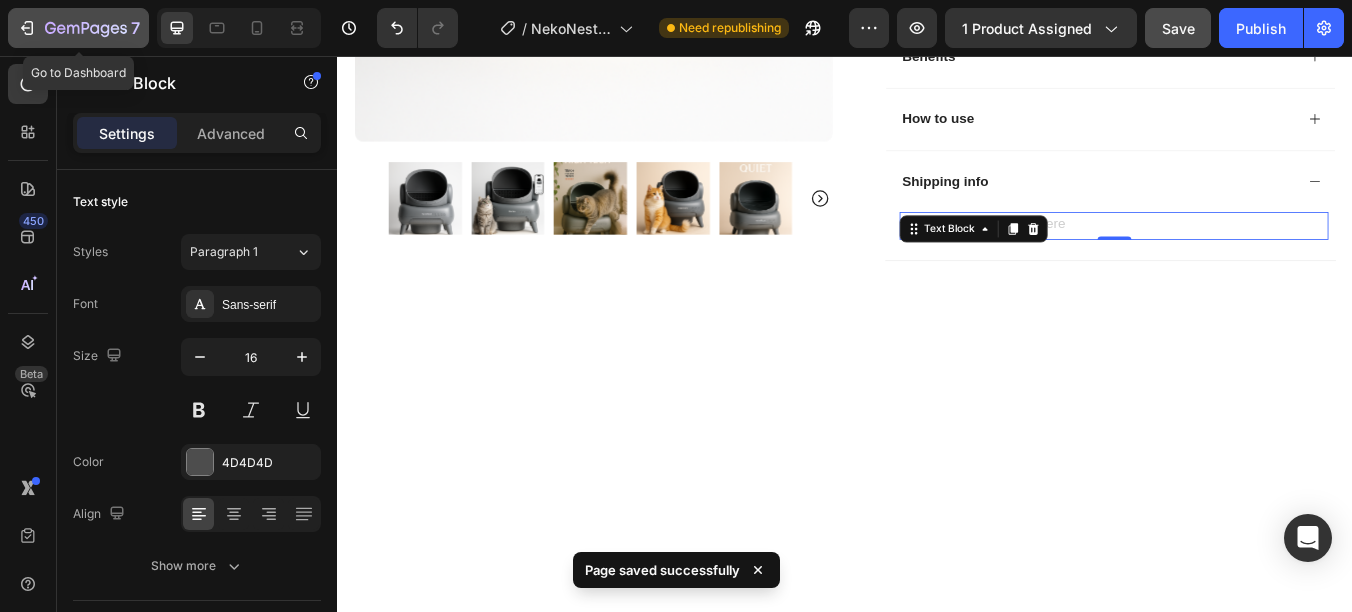 click 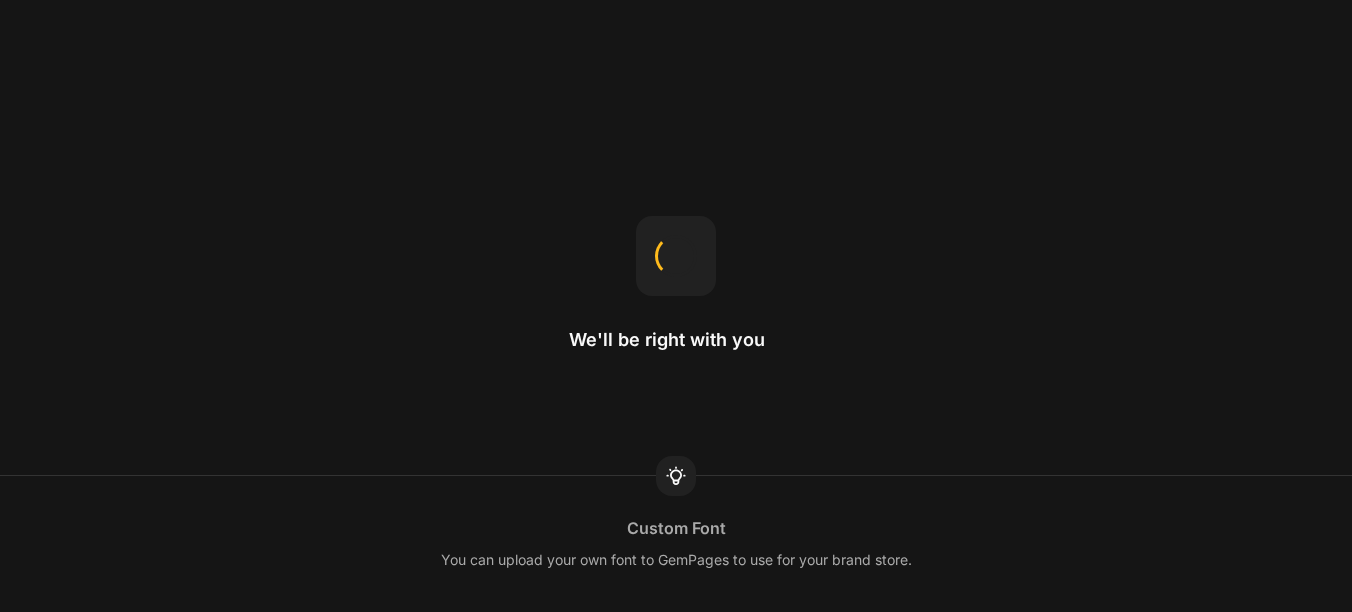scroll, scrollTop: 0, scrollLeft: 0, axis: both 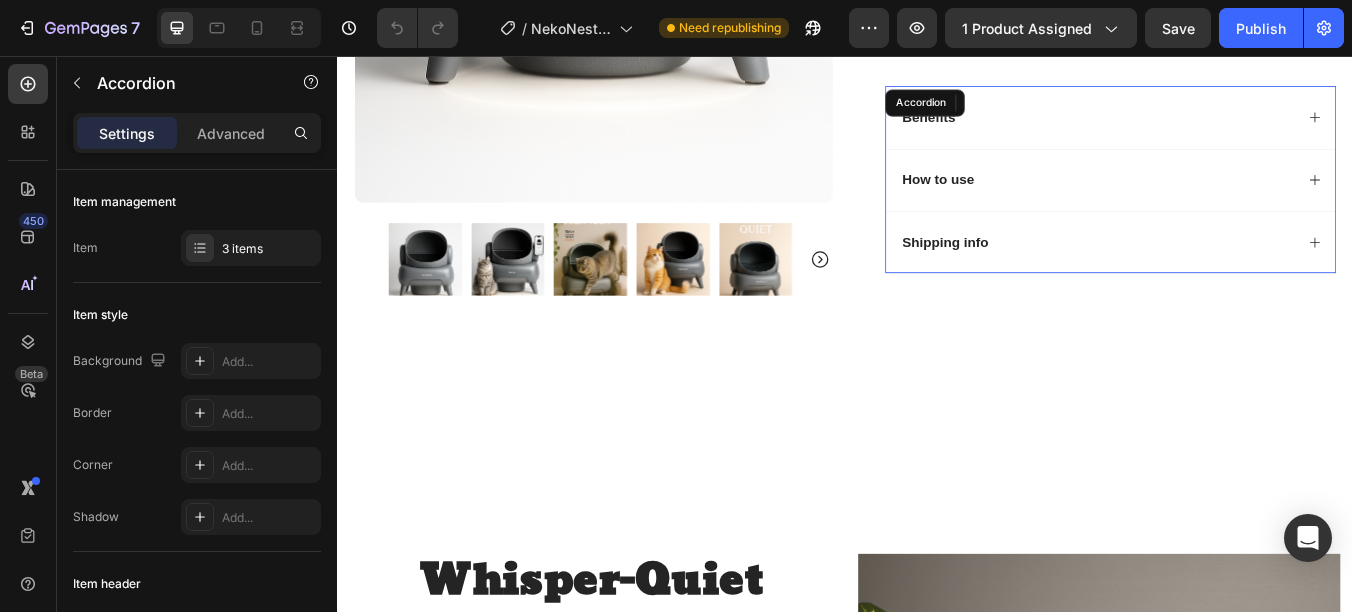 click on "Shipping info" at bounding box center (1234, 277) 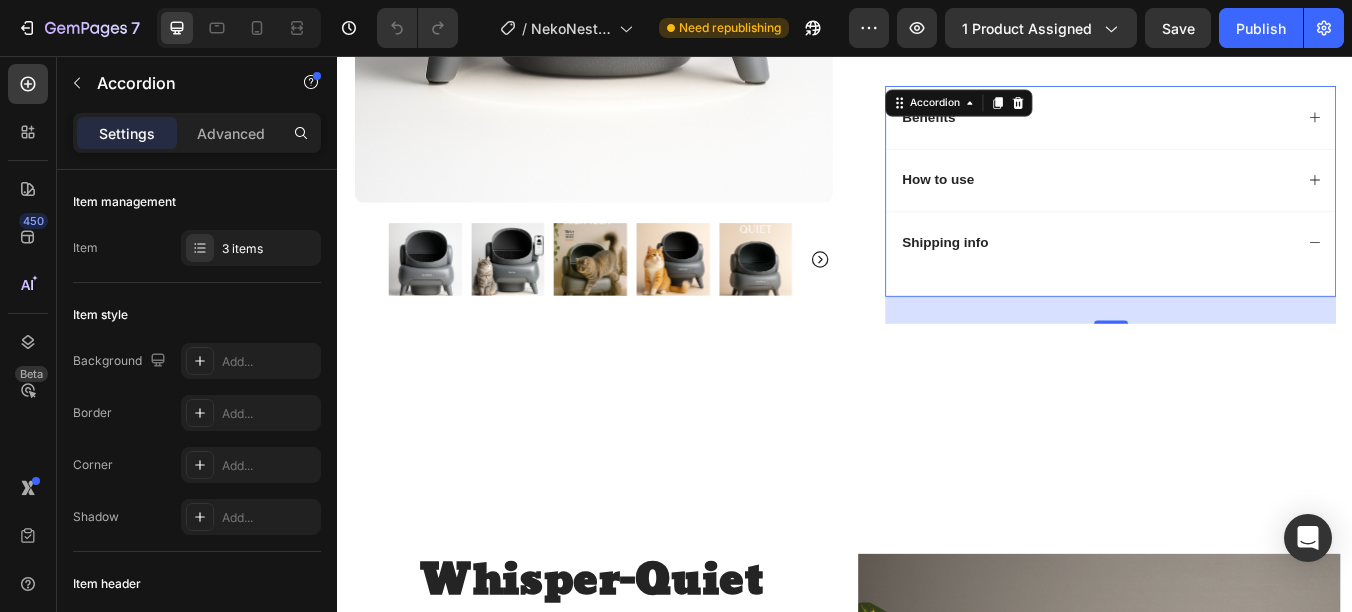 click on "Text Block" at bounding box center (1250, 327) 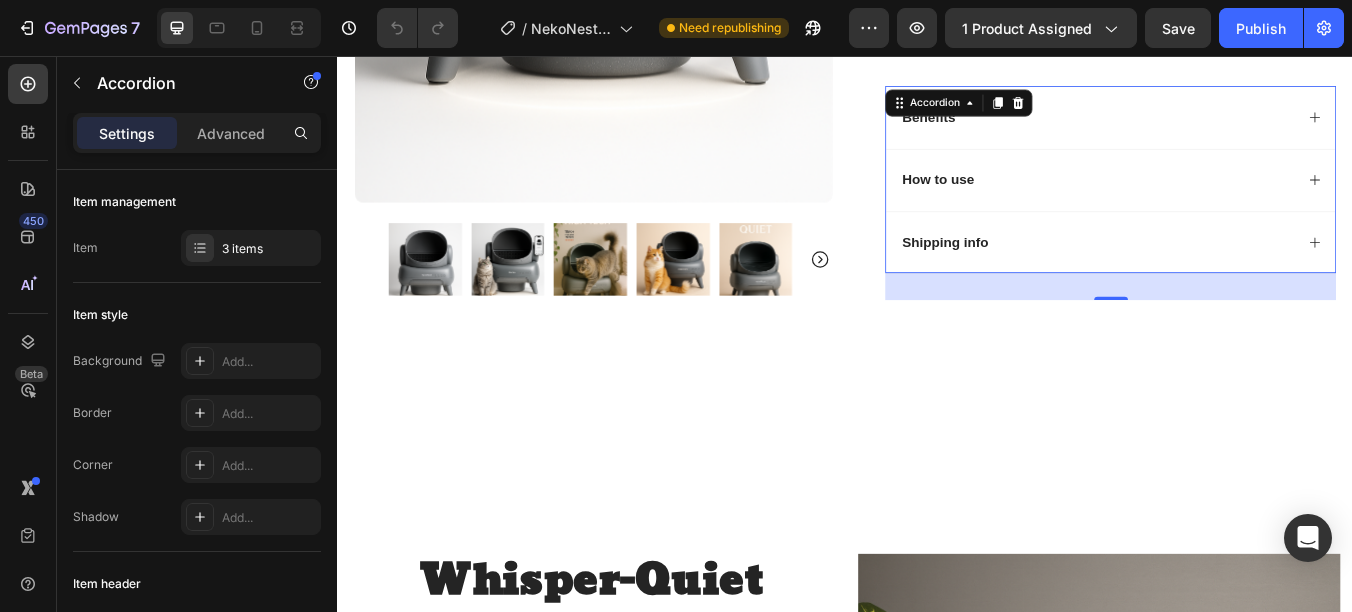 click on "Shipping info" at bounding box center [1234, 277] 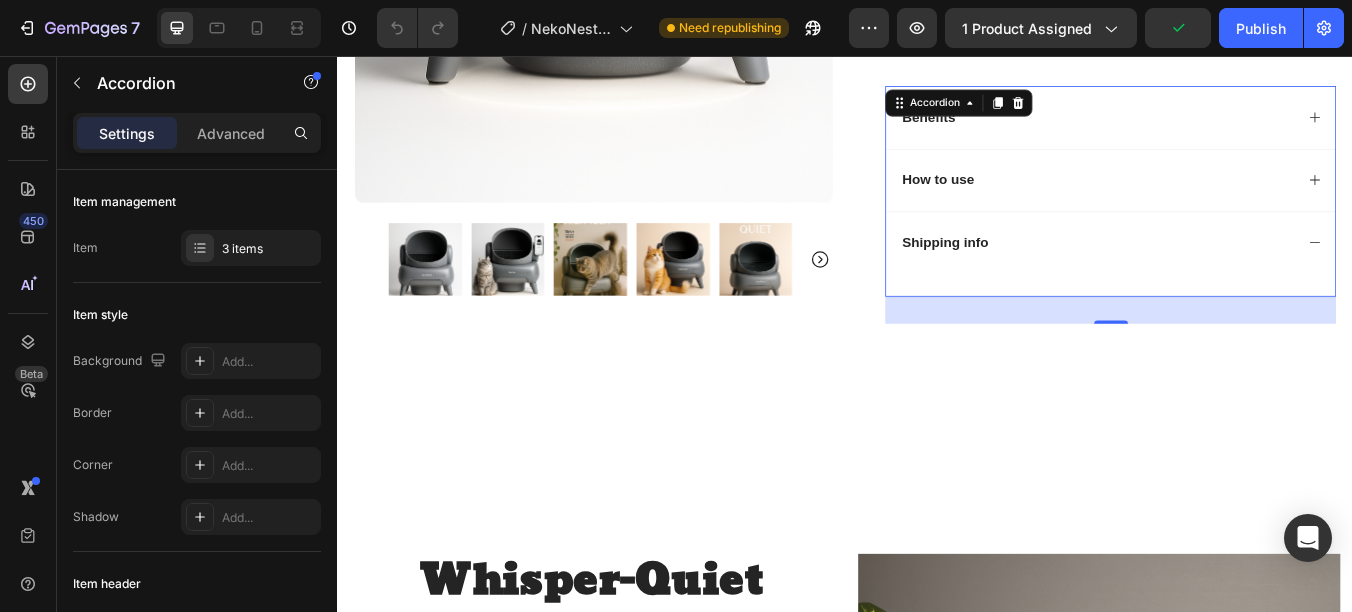 click on "Text Block" at bounding box center [1250, 327] 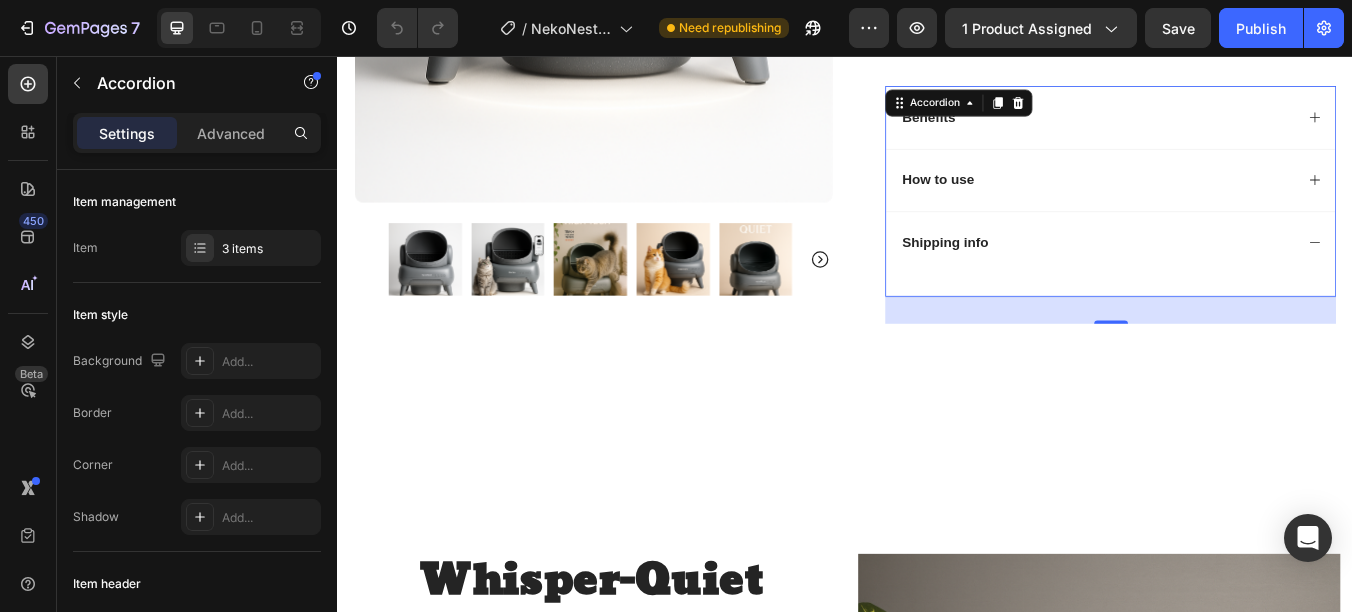 click on "Shipping info" at bounding box center [1250, 277] 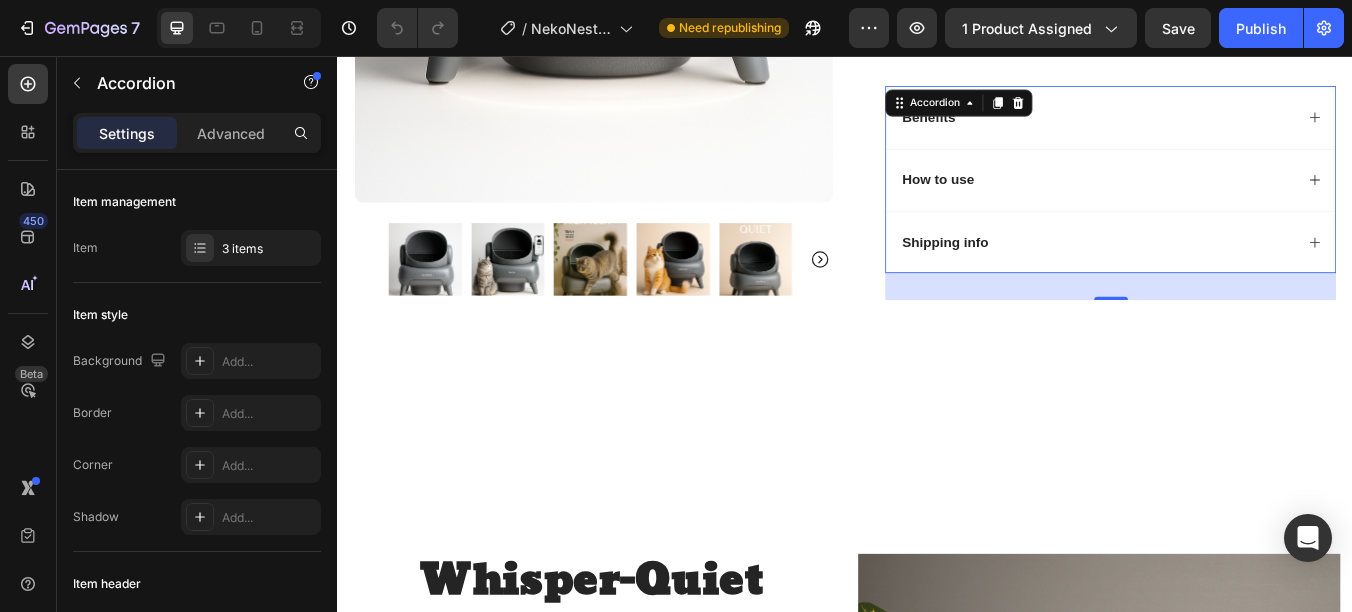 click on "Shipping info" at bounding box center [1250, 277] 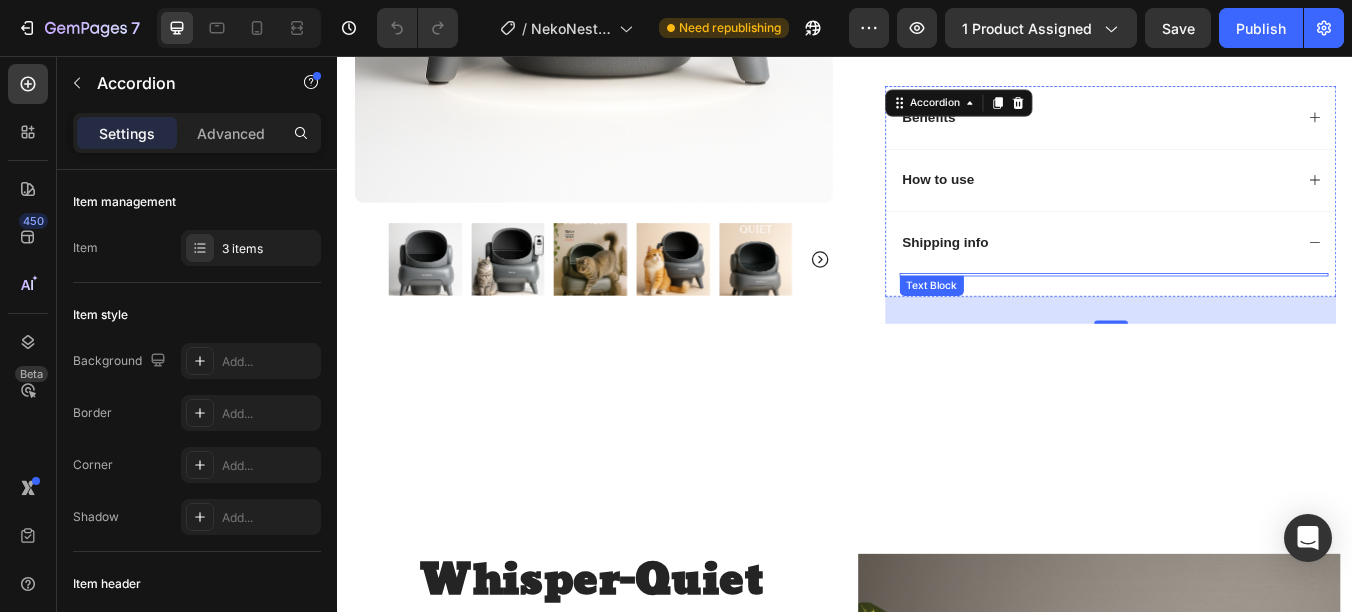 click on "Text Block" at bounding box center [1250, 327] 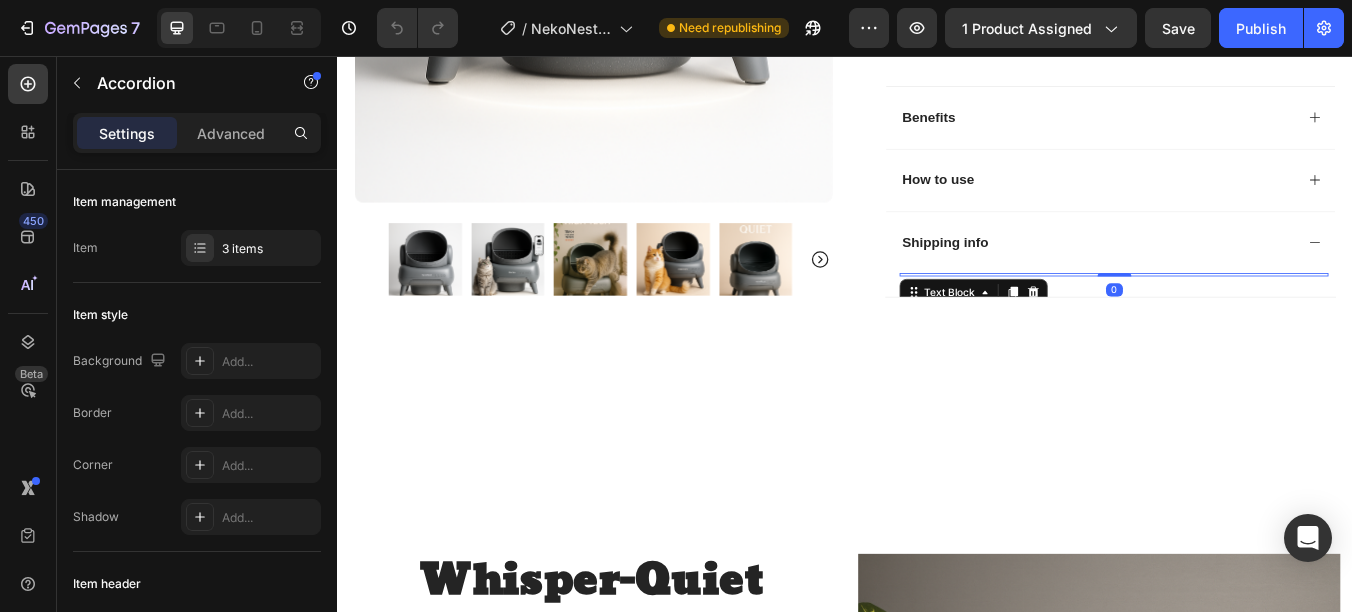 click at bounding box center [1254, 315] 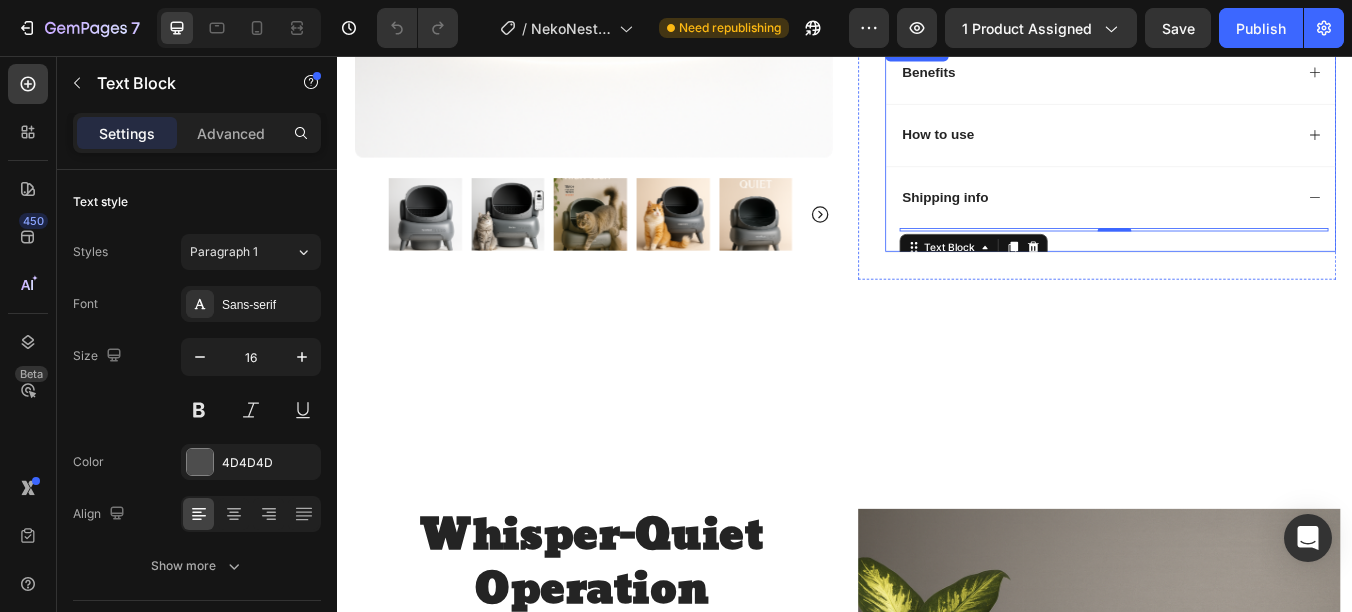 scroll, scrollTop: 900, scrollLeft: 0, axis: vertical 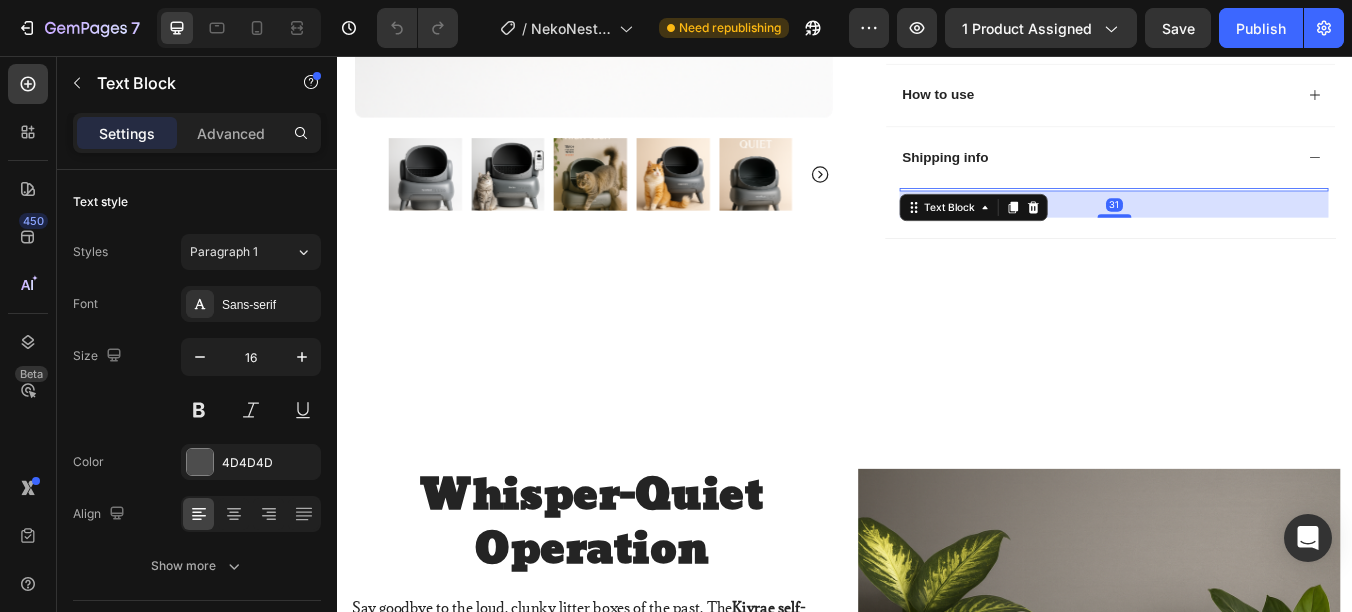 drag, startPoint x: 1250, startPoint y: 233, endPoint x: 1250, endPoint y: 281, distance: 48 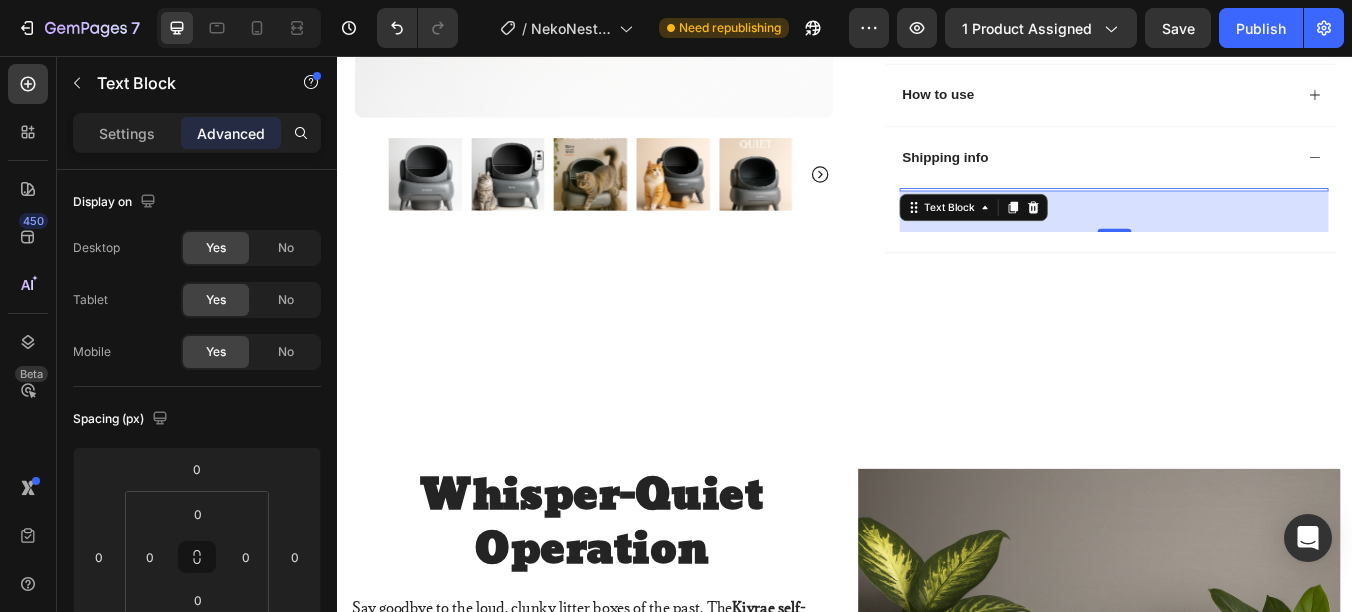 click at bounding box center [1254, 215] 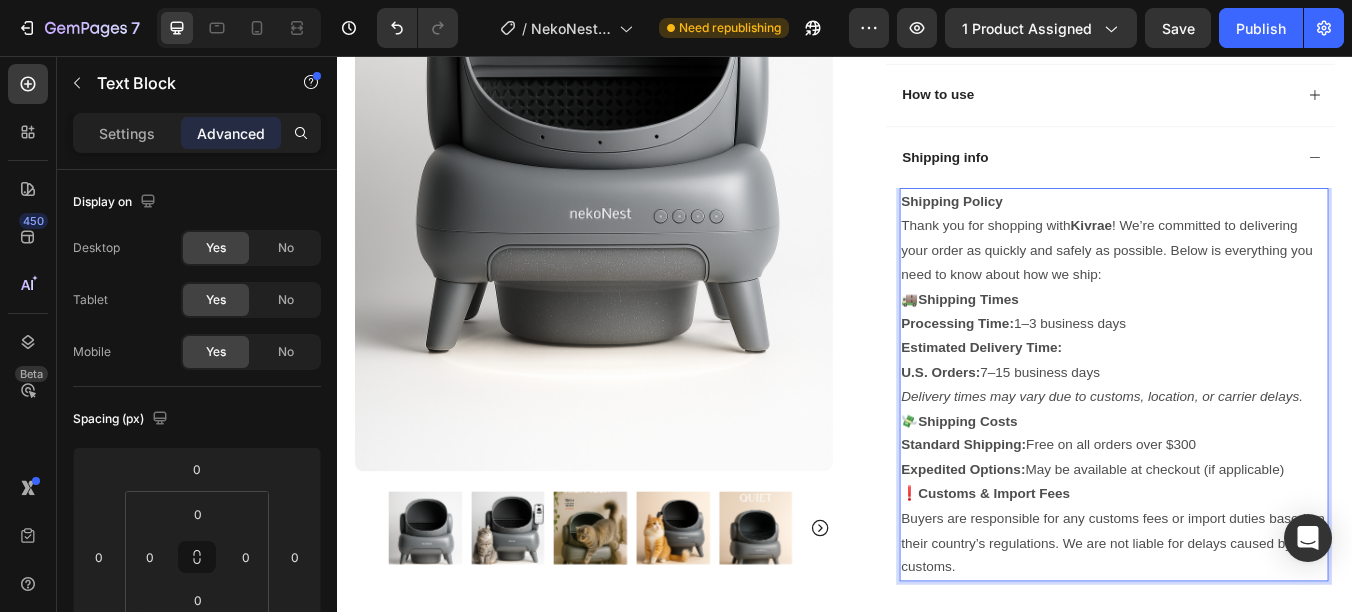 click on "Processing Time:  1–3 business days" at bounding box center (1254, 373) 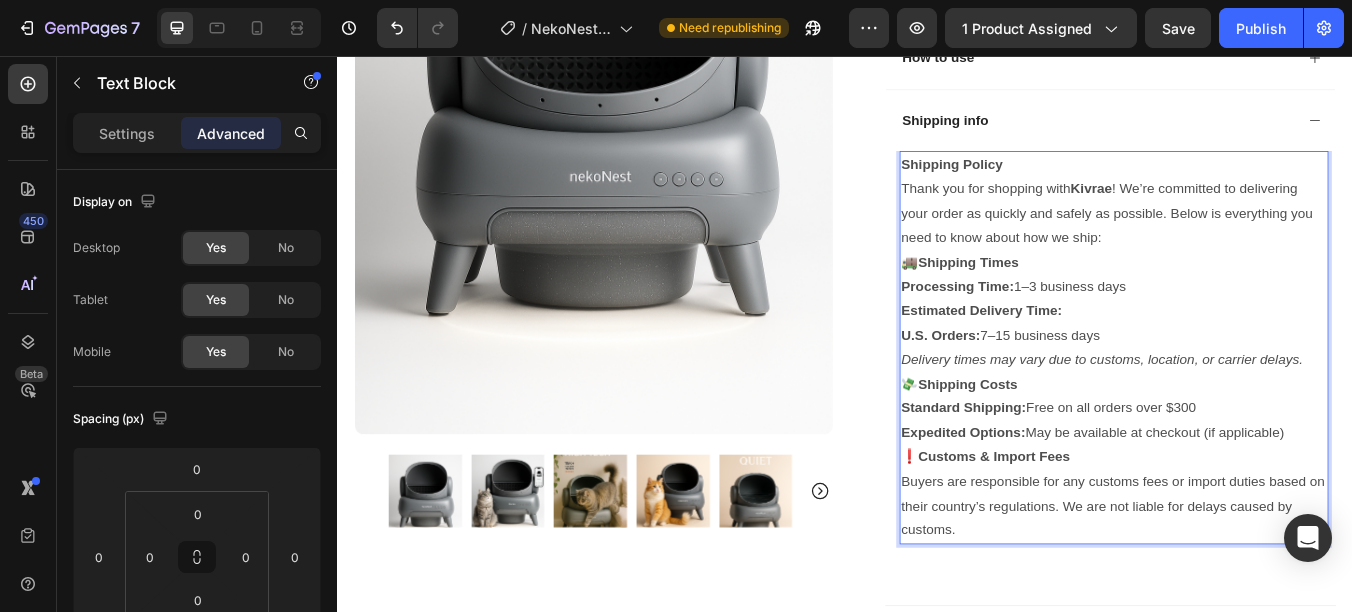 scroll, scrollTop: 900, scrollLeft: 0, axis: vertical 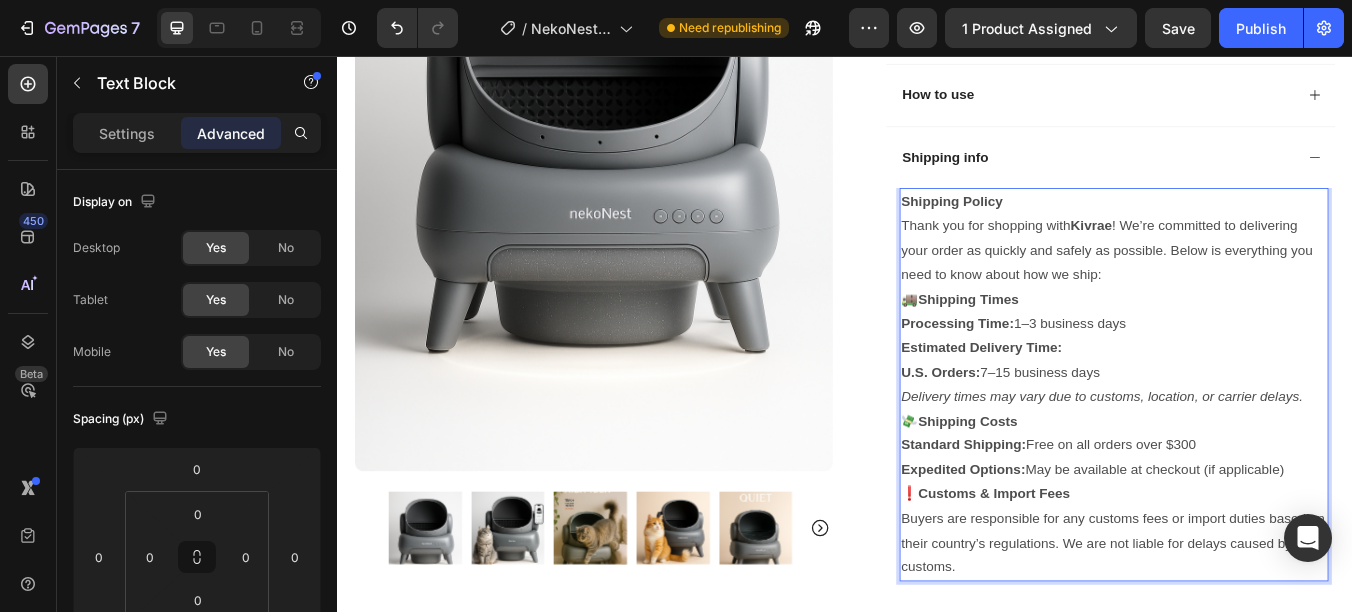 click on "Thank you for shopping with  Kivrae ! We’re committed to delivering your order as quickly and safely as possible. Below is everything you need to know about how we ship:" at bounding box center (1254, 287) 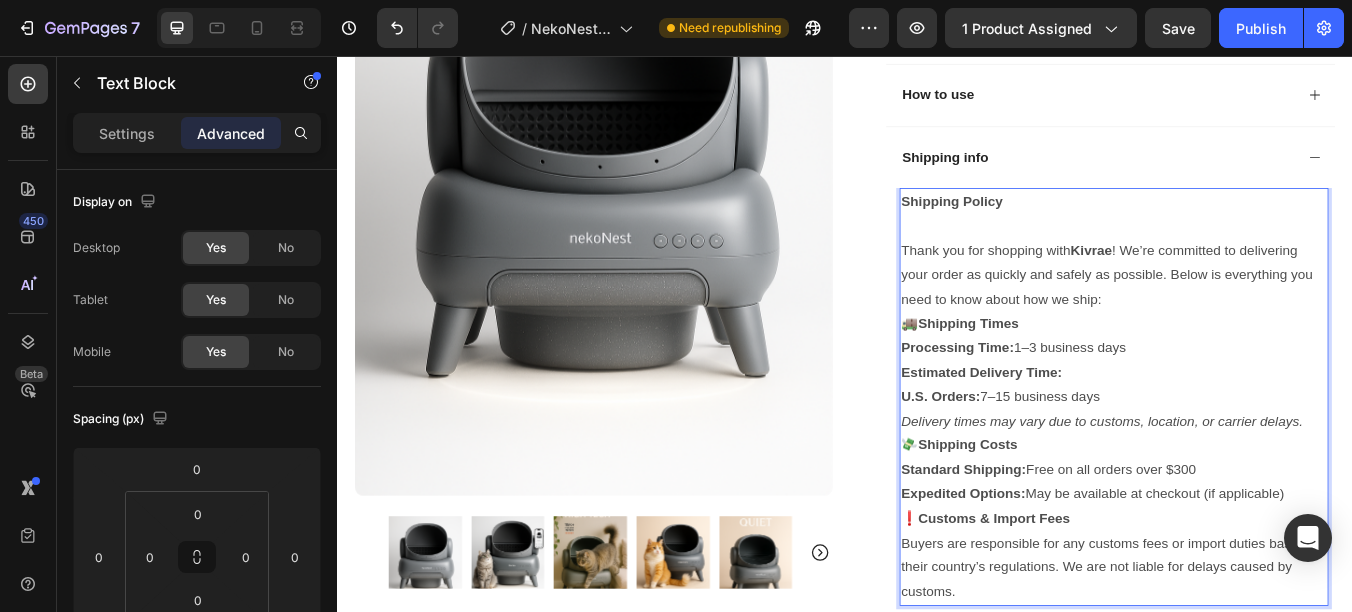 click on "Thank you for shopping with  Kivrae ! We’re committed to delivering your order as quickly and safely as possible. Below is everything you need to know about how we ship:" at bounding box center [1254, 316] 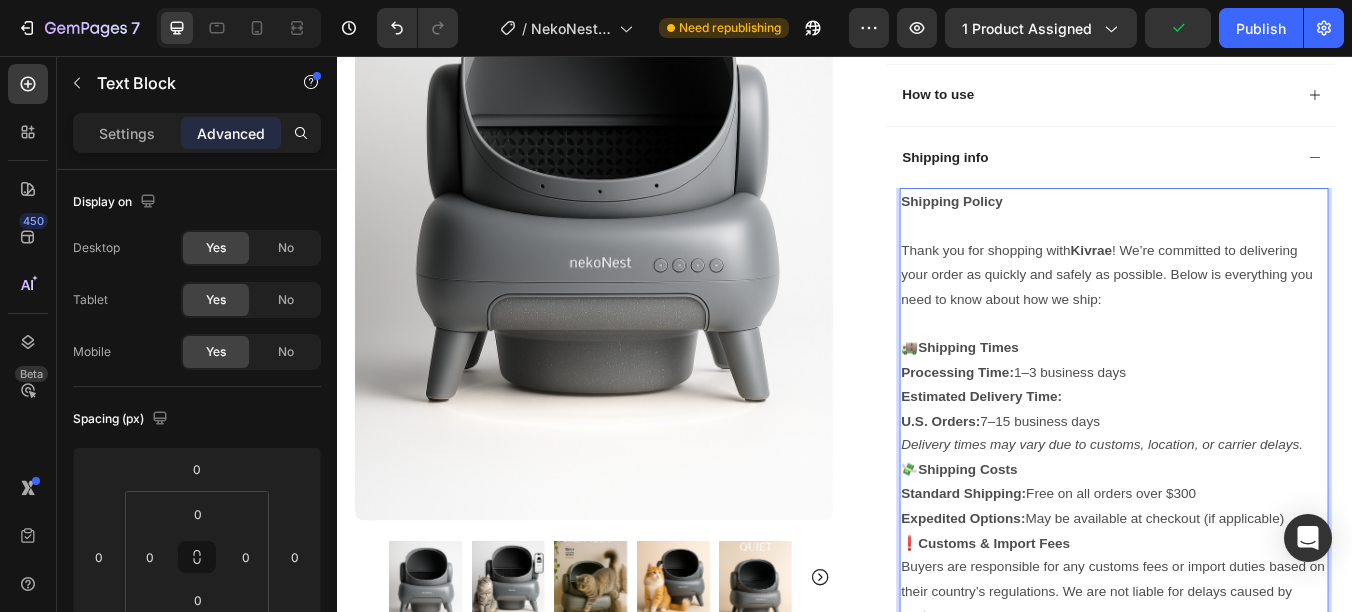 click on "Delivery times may vary due to customs, location, or carrier delays." at bounding box center (1254, 517) 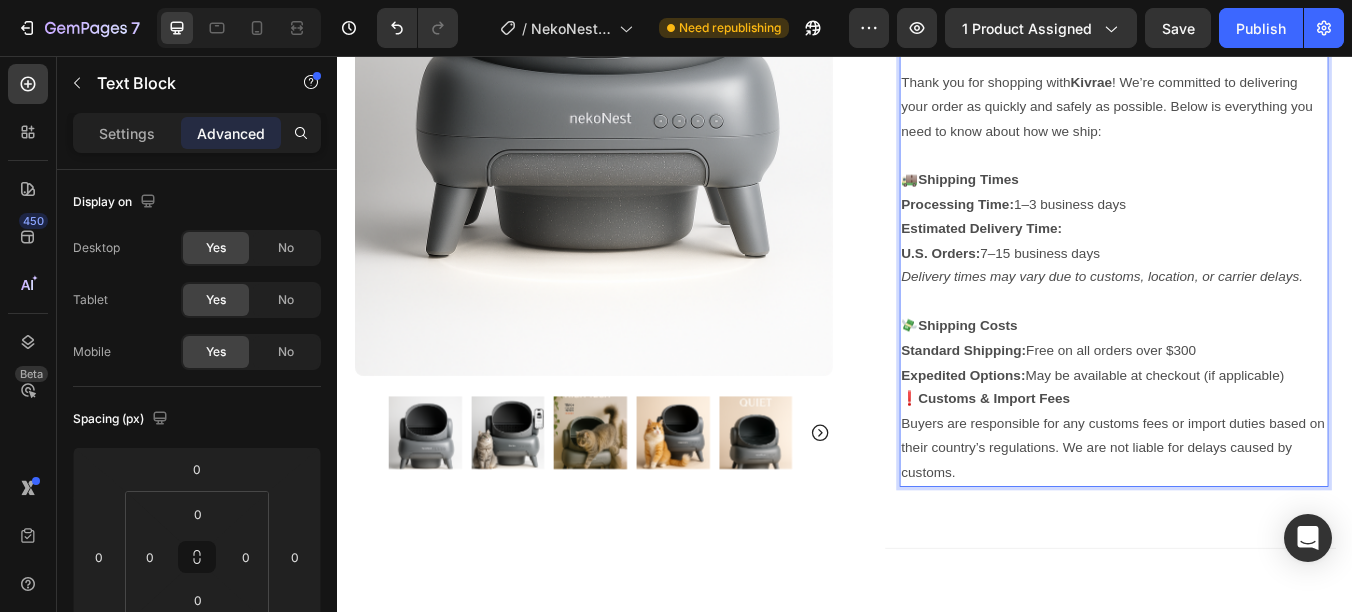 scroll, scrollTop: 1100, scrollLeft: 0, axis: vertical 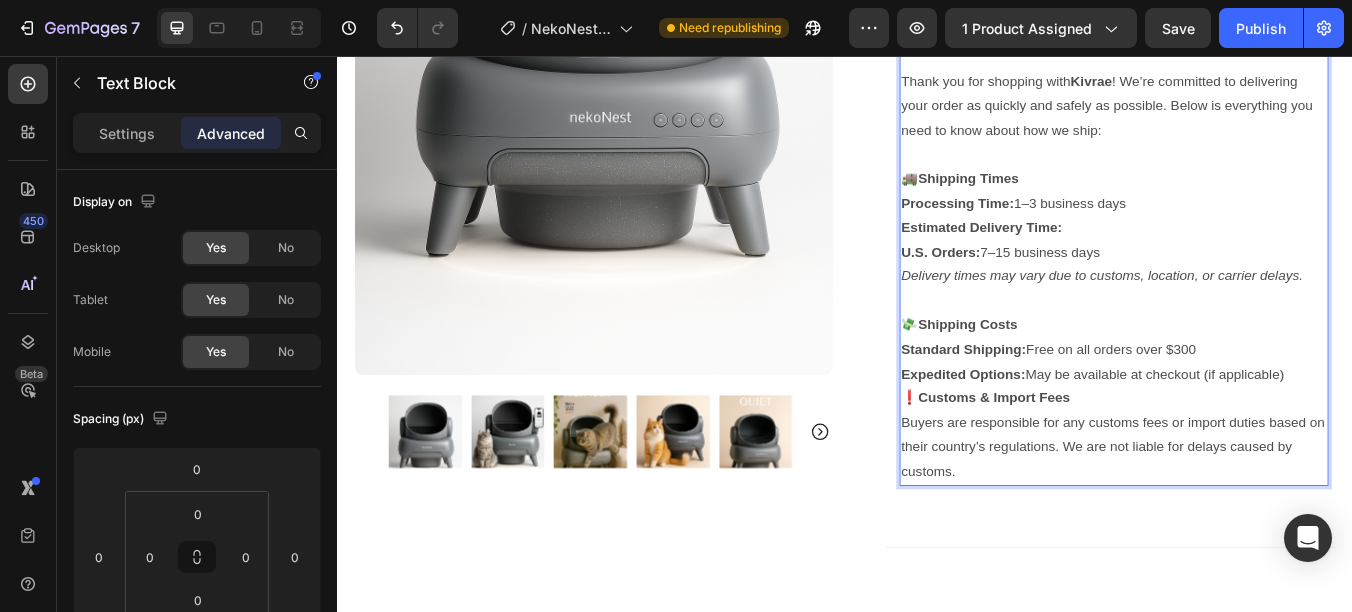 click on "❗️ Customs & Import Fees" at bounding box center [1254, 461] 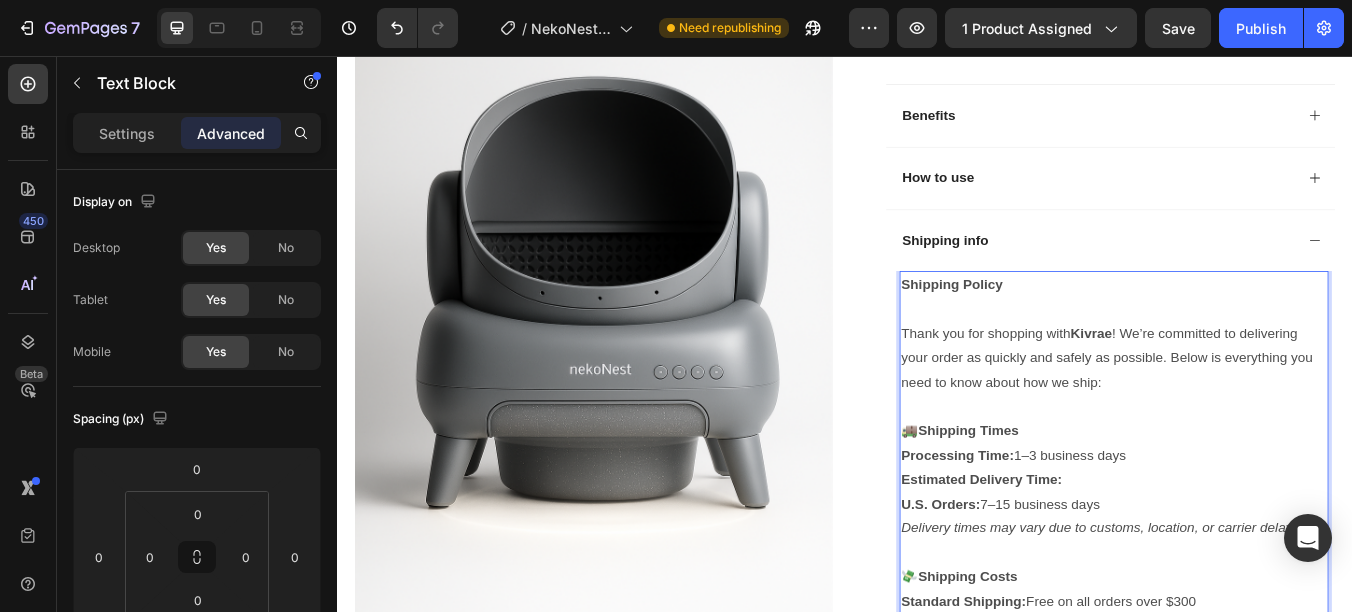 scroll, scrollTop: 800, scrollLeft: 0, axis: vertical 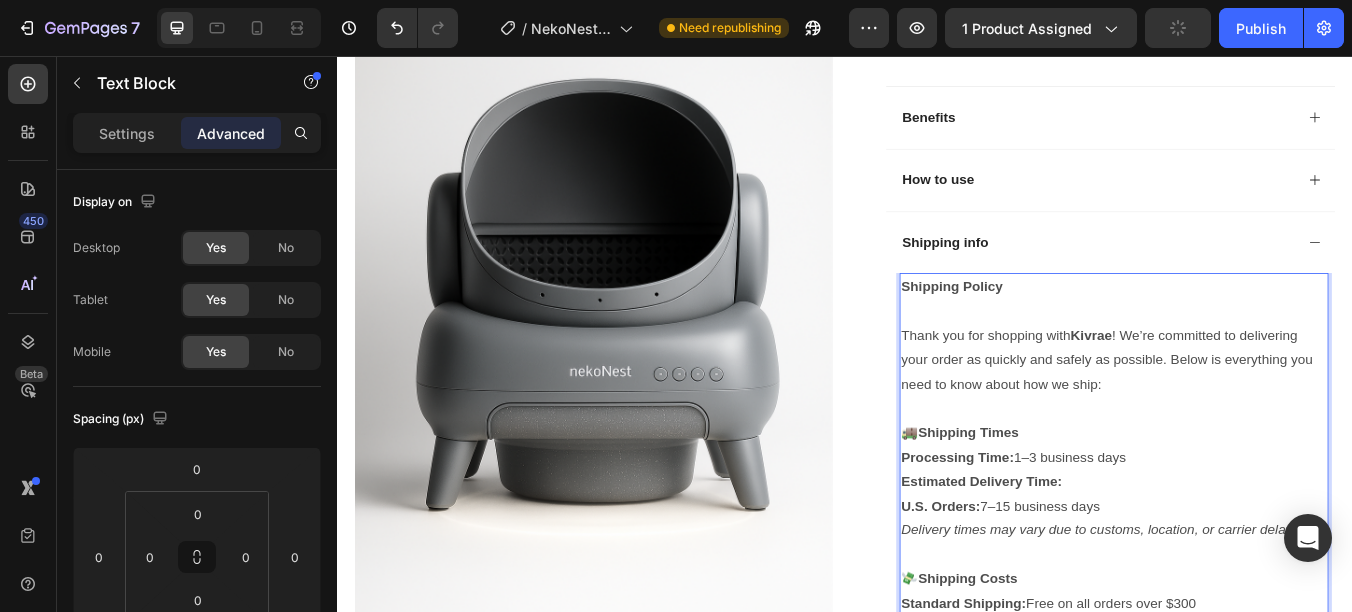 click on "Shipping Policy" at bounding box center [1254, 329] 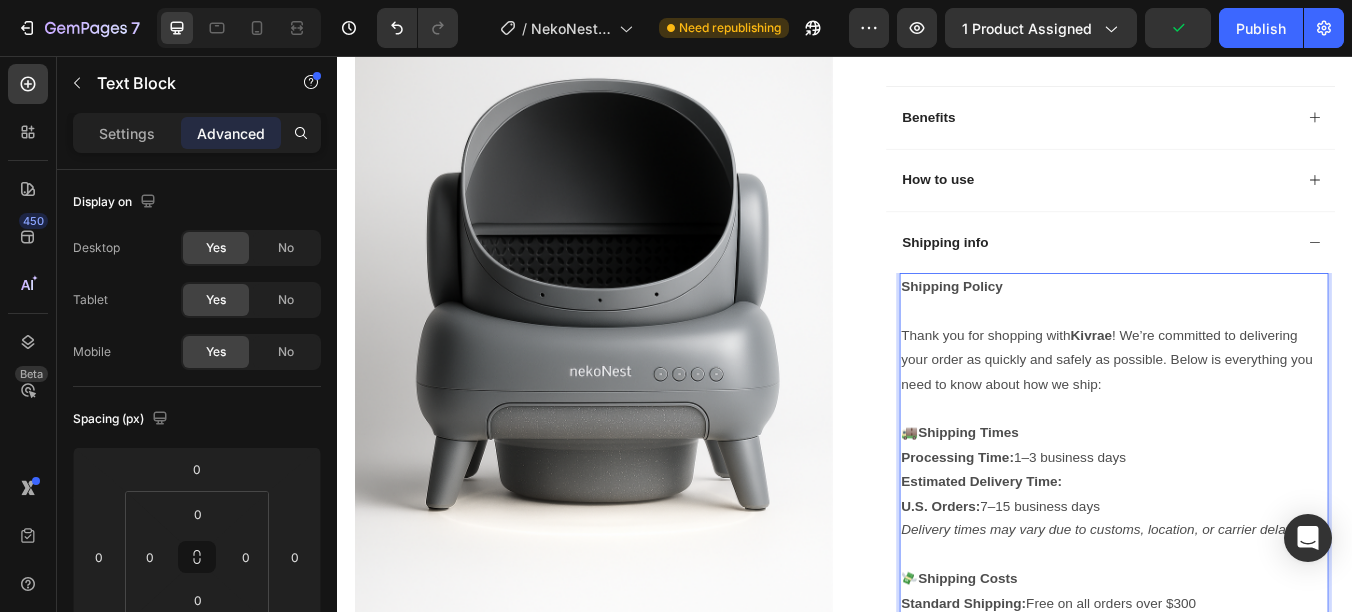 click on "Thank you for shopping with  Kivrae ! We’re committed to delivering your order as quickly and safely as possible. Below is everything you need to know about how we ship:" at bounding box center (1254, 416) 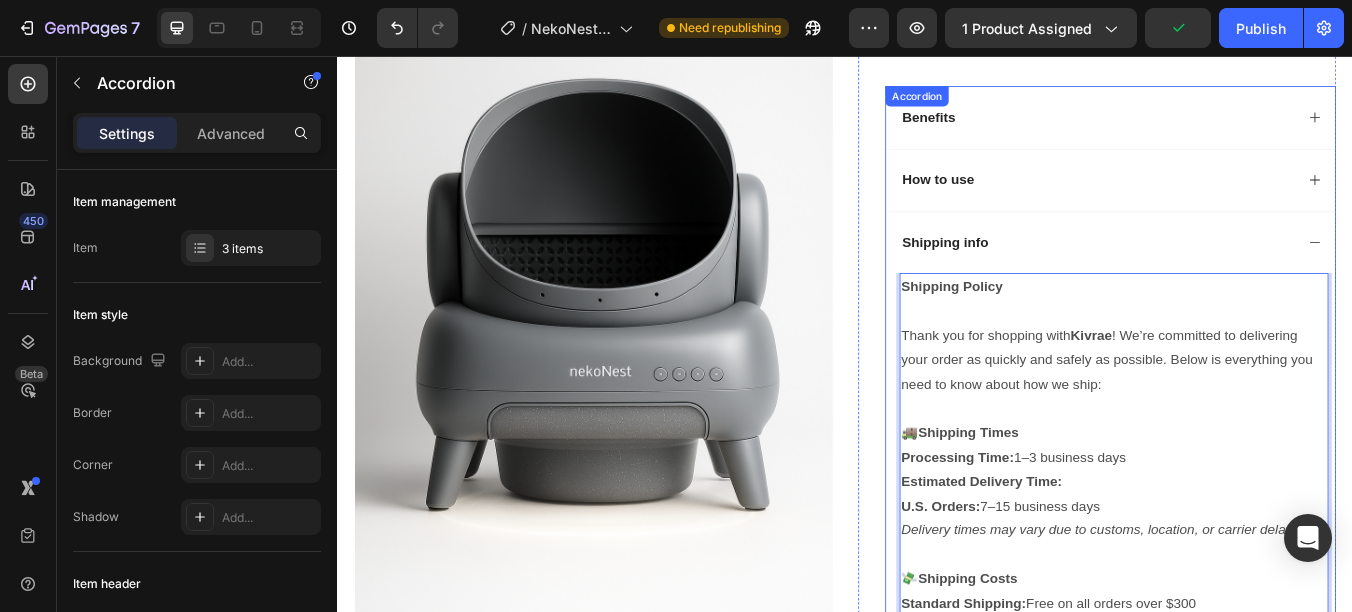 click on "Shipping Policy Thank you for shopping with  Kivrae ! We’re committed to delivering your order as quickly and safely as possible. Below is everything you need to know about how we ship: 🚚  Shipping Times Processing Time:  1–3 business days Estimated Delivery Time: U.S. Orders:  7–15 business days Delivery times may vary due to customs, location, or carrier delays. 💸  Shipping Costs Standard Shipping:  Free on all orders over $300 Expedited Options:  May be available at checkout (if applicable) ❗️ Customs & Import Fees Buyers are responsible for any customs fees or import duties based on their country’s regulations. We are not liable for delays caused by customs. Text Block   48" at bounding box center [1250, 624] 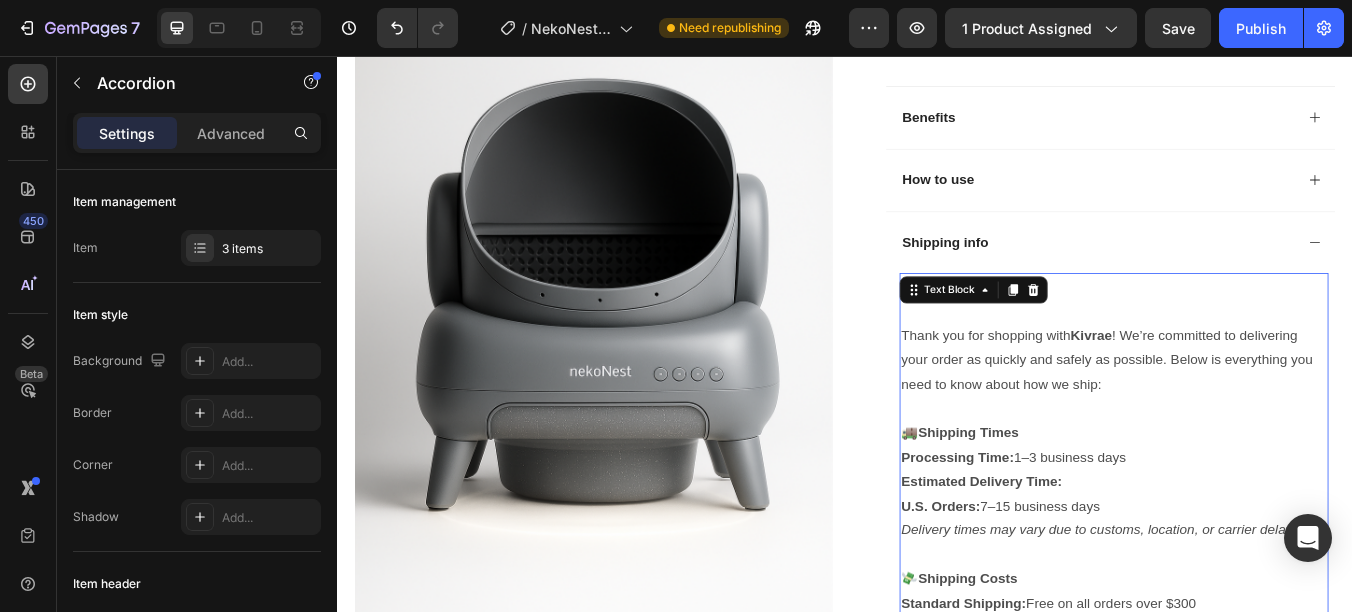 click on "Thank you for shopping with  Kivrae ! We’re committed to delivering your order as quickly and safely as possible. Below is everything you need to know about how we ship:" at bounding box center (1254, 416) 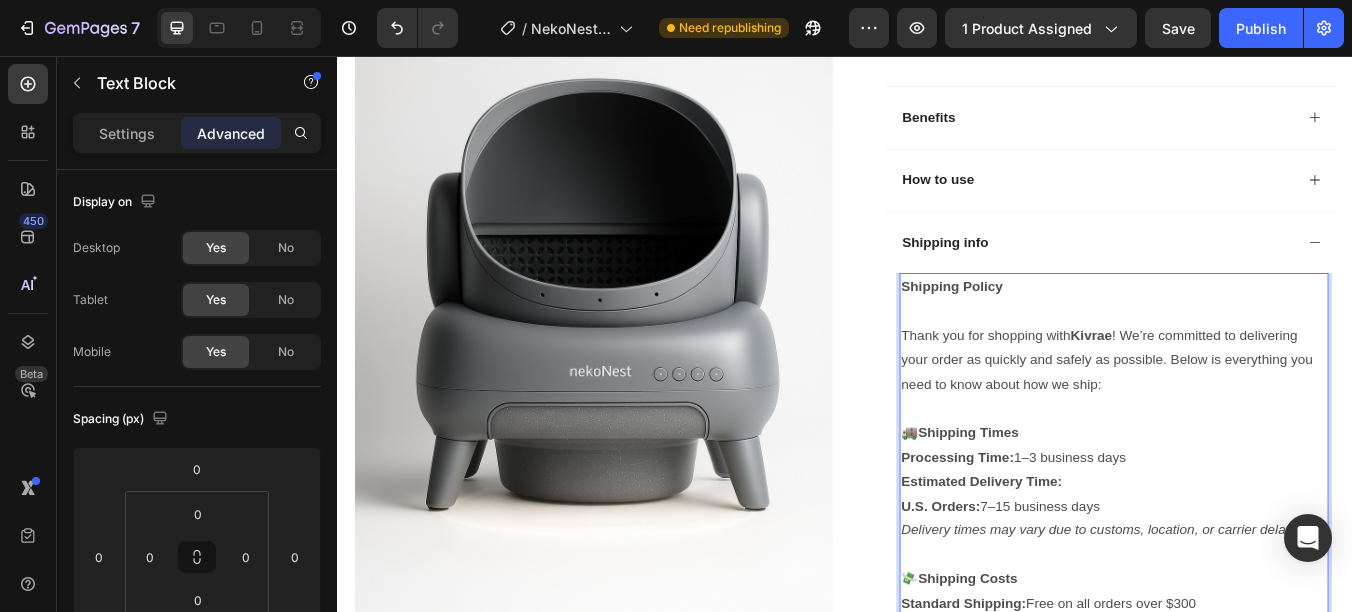 click on "Thank you for shopping with  Kivrae ! We’re committed to delivering your order as quickly and safely as possible. Below is everything you need to know about how we ship:" at bounding box center (1254, 416) 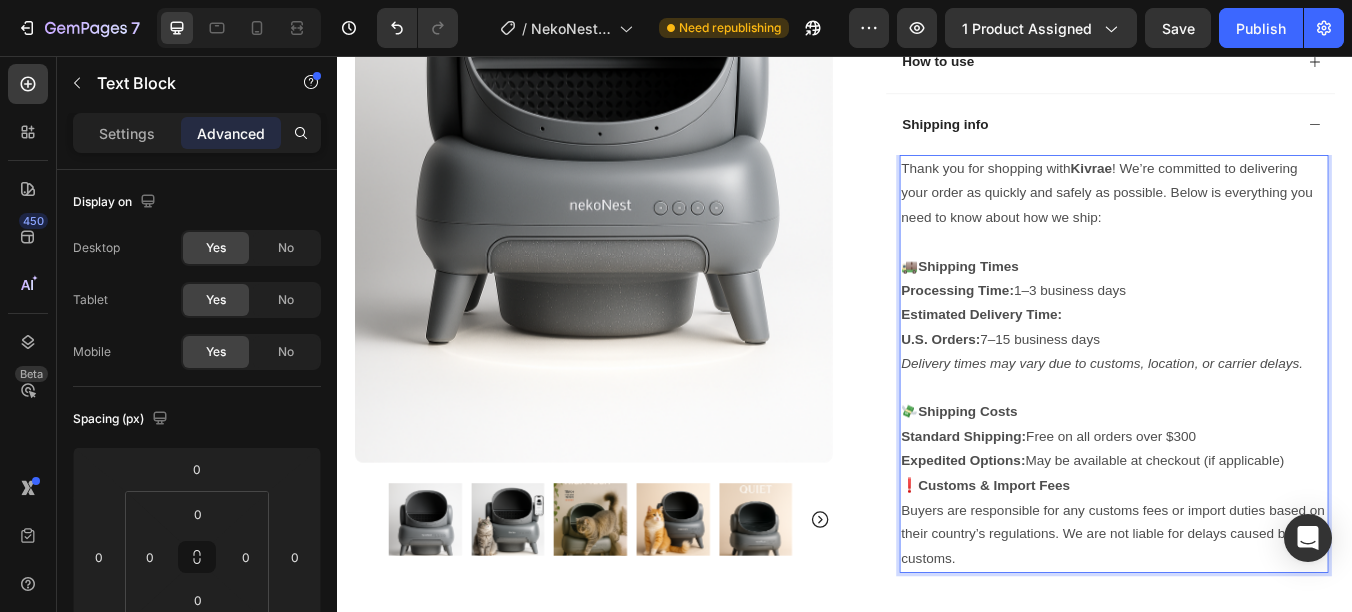 scroll, scrollTop: 900, scrollLeft: 0, axis: vertical 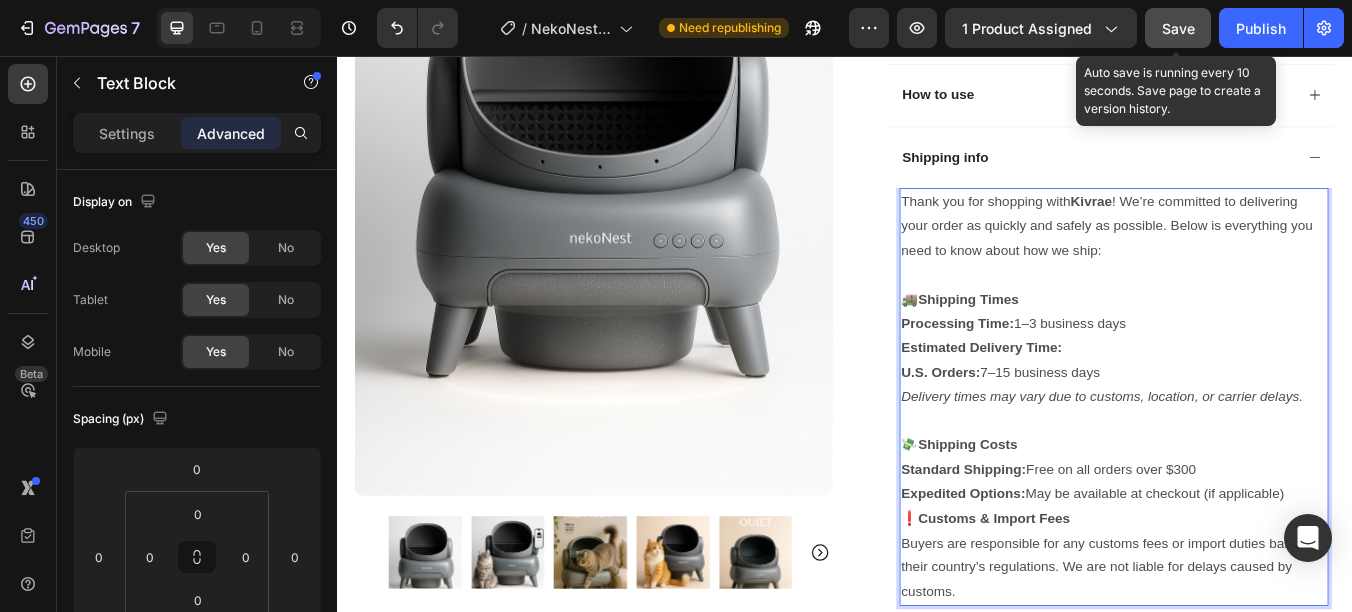 click on "Save" at bounding box center [1178, 28] 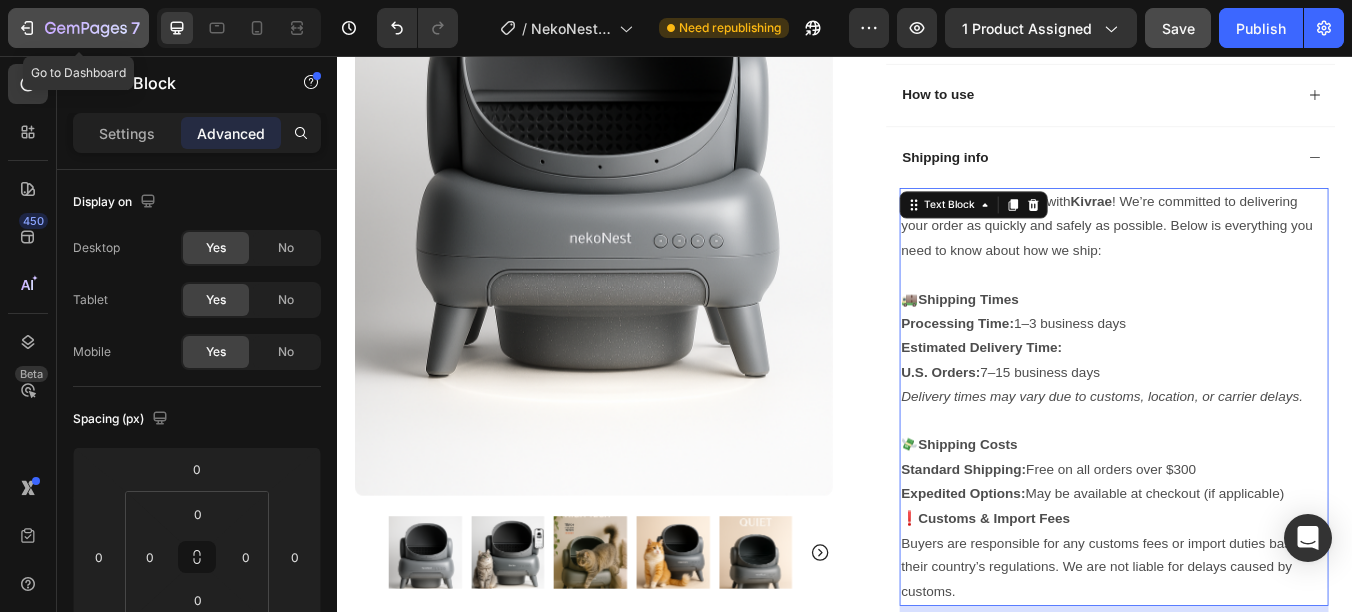 click 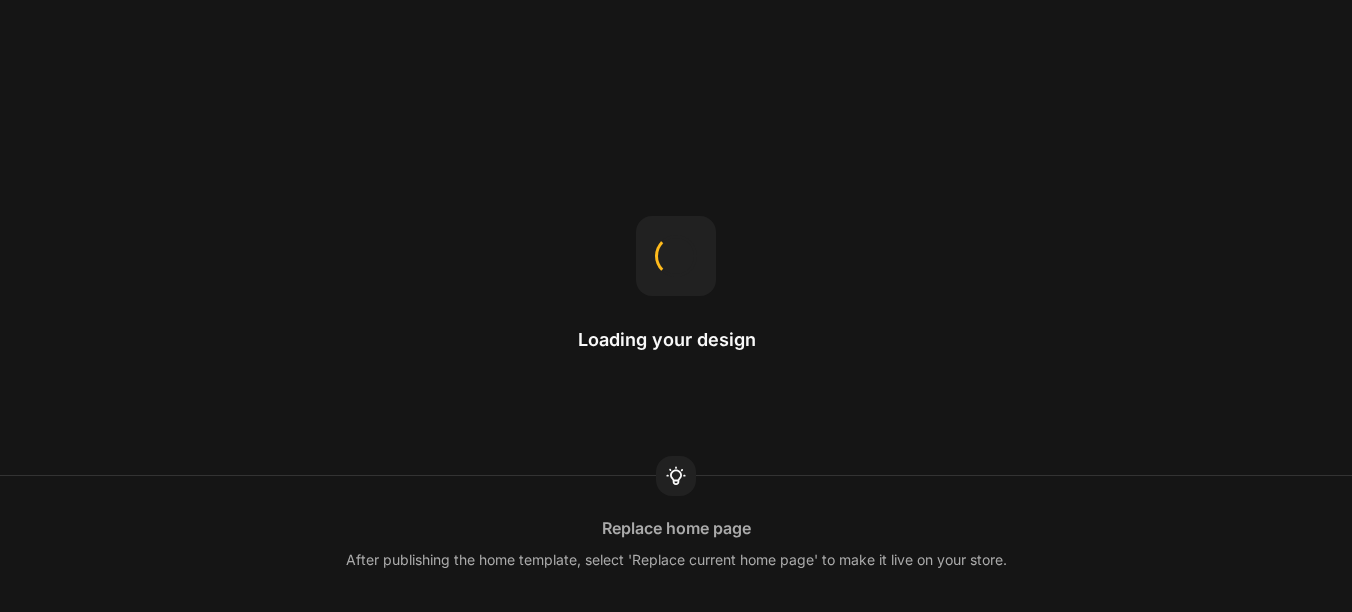 scroll, scrollTop: 0, scrollLeft: 0, axis: both 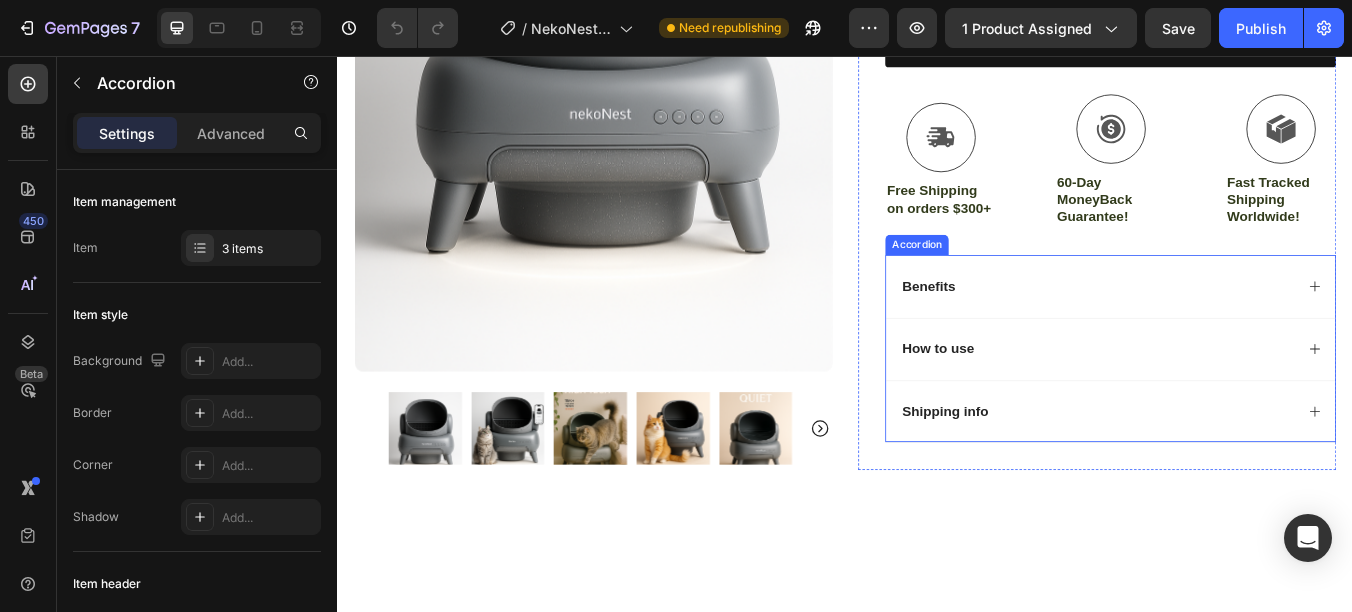 click on "Shipping info" at bounding box center [1234, 477] 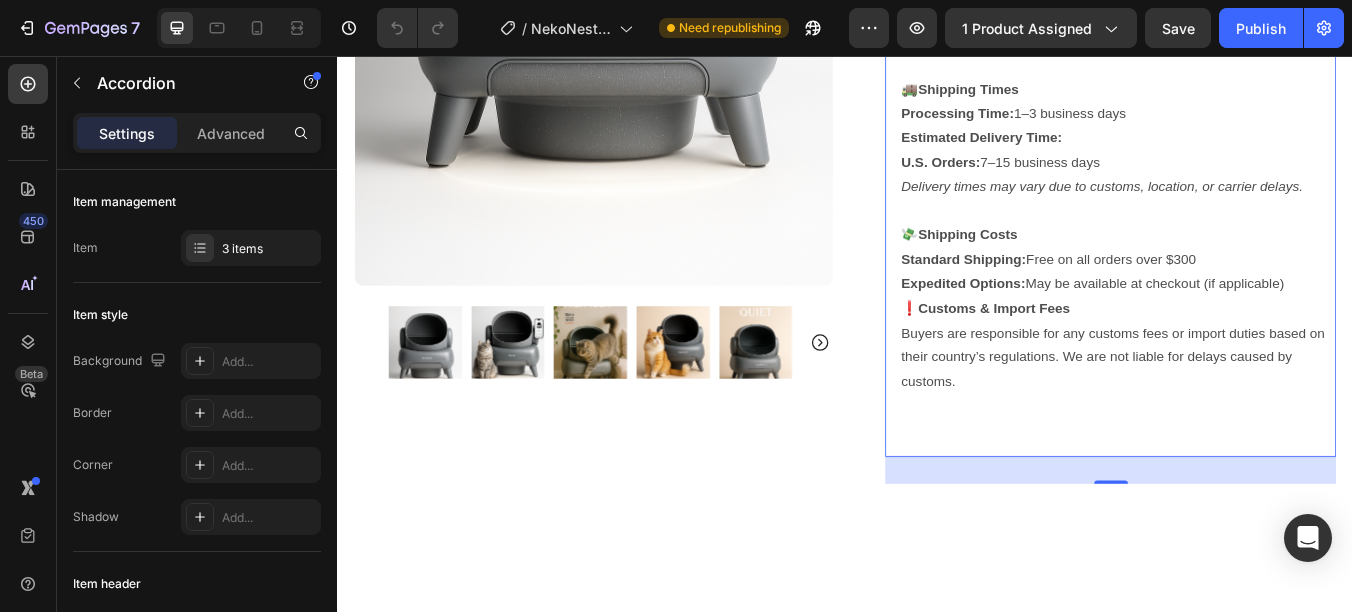 scroll, scrollTop: 1100, scrollLeft: 0, axis: vertical 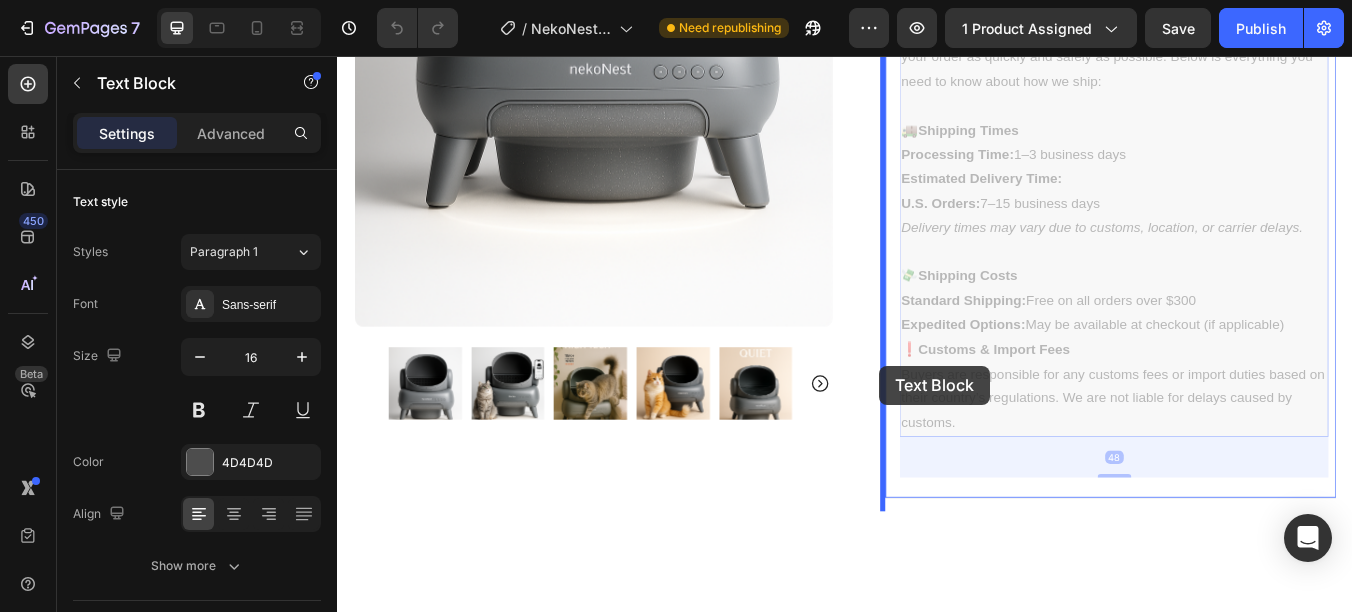 drag, startPoint x: 1068, startPoint y: 500, endPoint x: 978, endPoint y: 420, distance: 120.41595 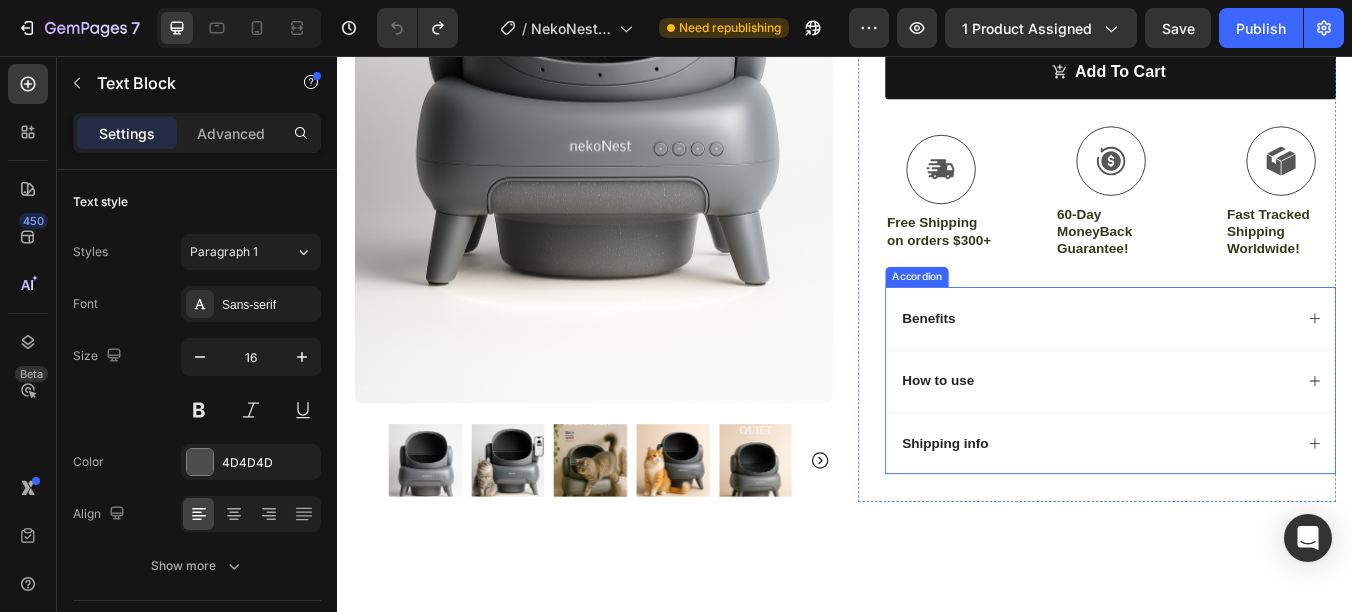 scroll, scrollTop: 800, scrollLeft: 0, axis: vertical 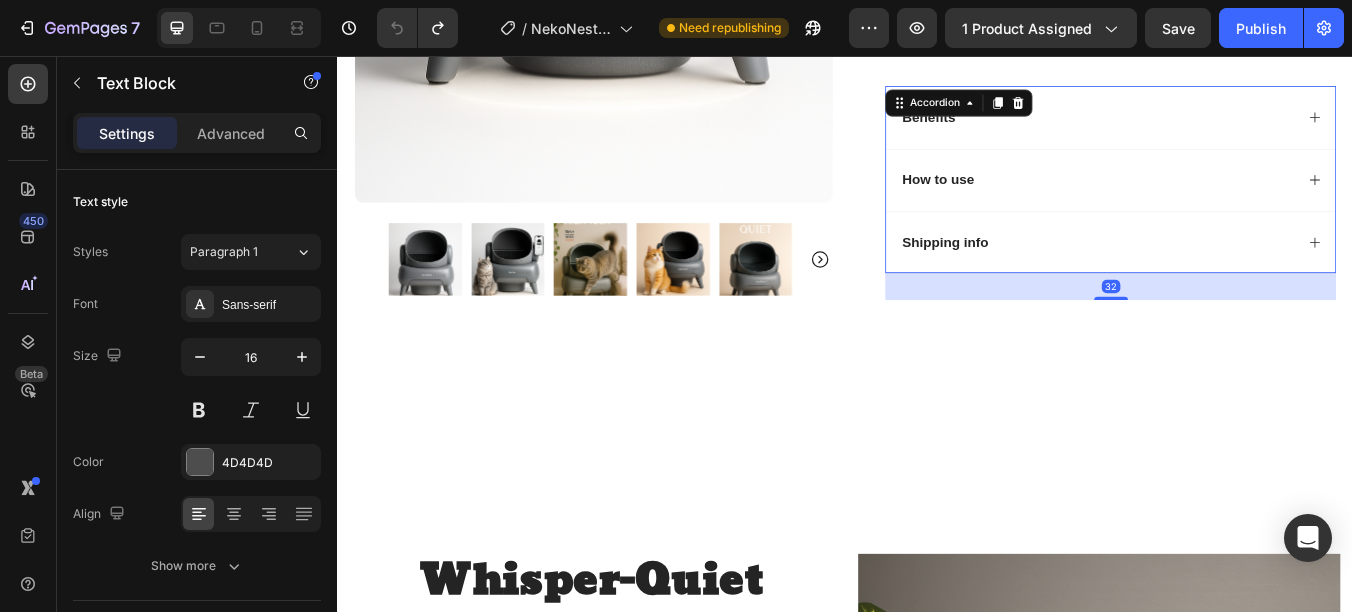 click on "Shipping info" at bounding box center (1250, 277) 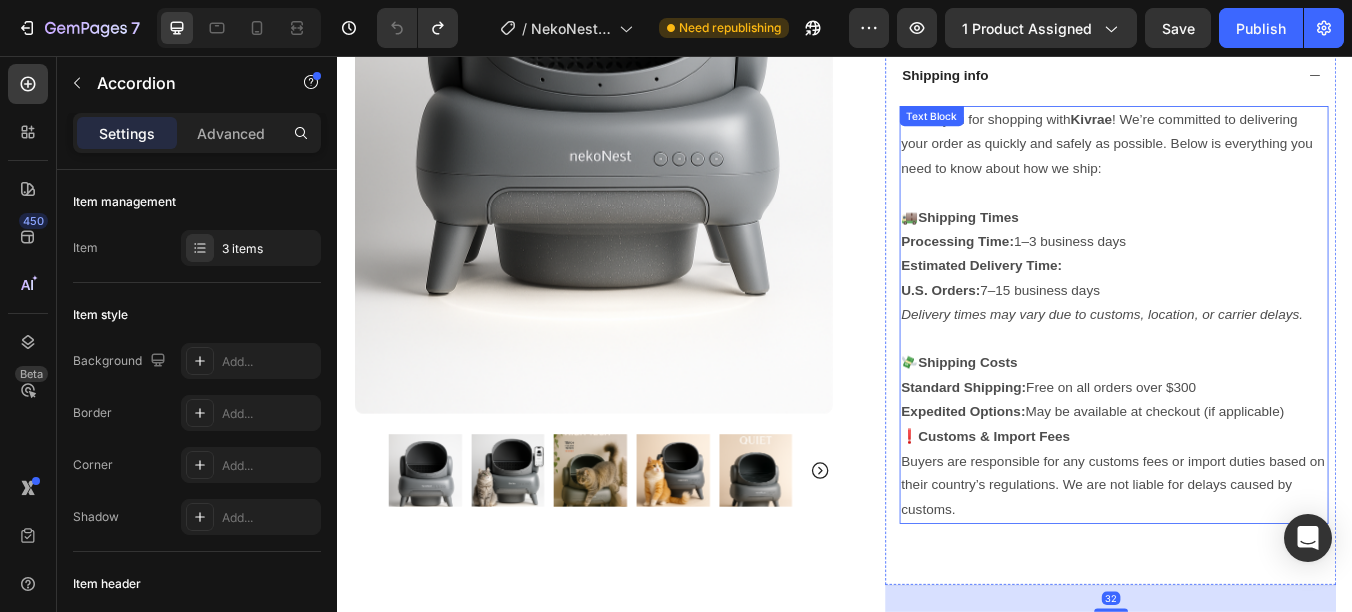 scroll, scrollTop: 1000, scrollLeft: 0, axis: vertical 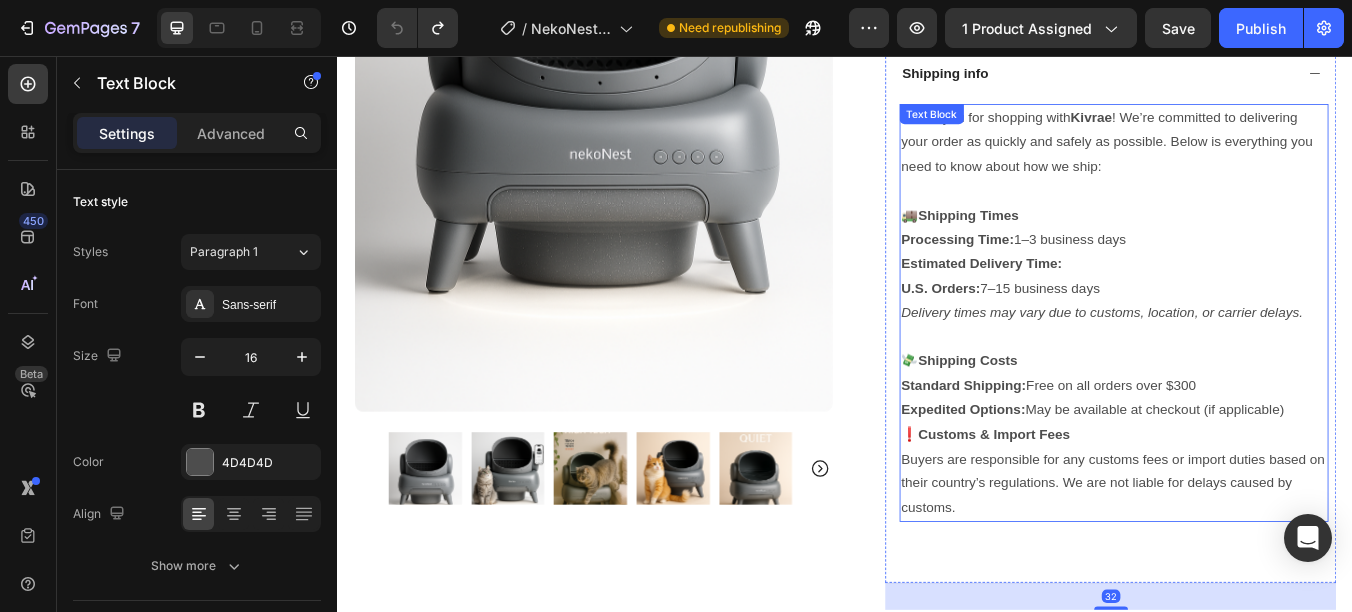 click on "Expedited Options:  May be available at checkout (if applicable)" at bounding box center [1254, 475] 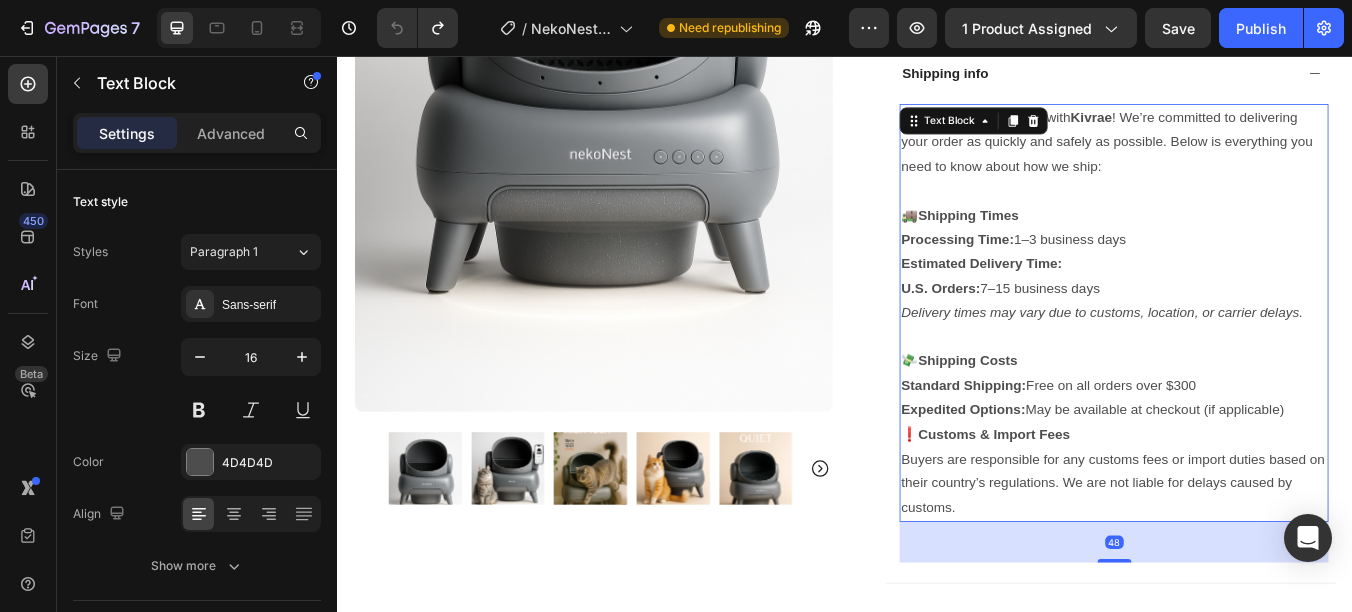 click on "Expedited Options:  May be available at checkout (if applicable)" at bounding box center (1254, 475) 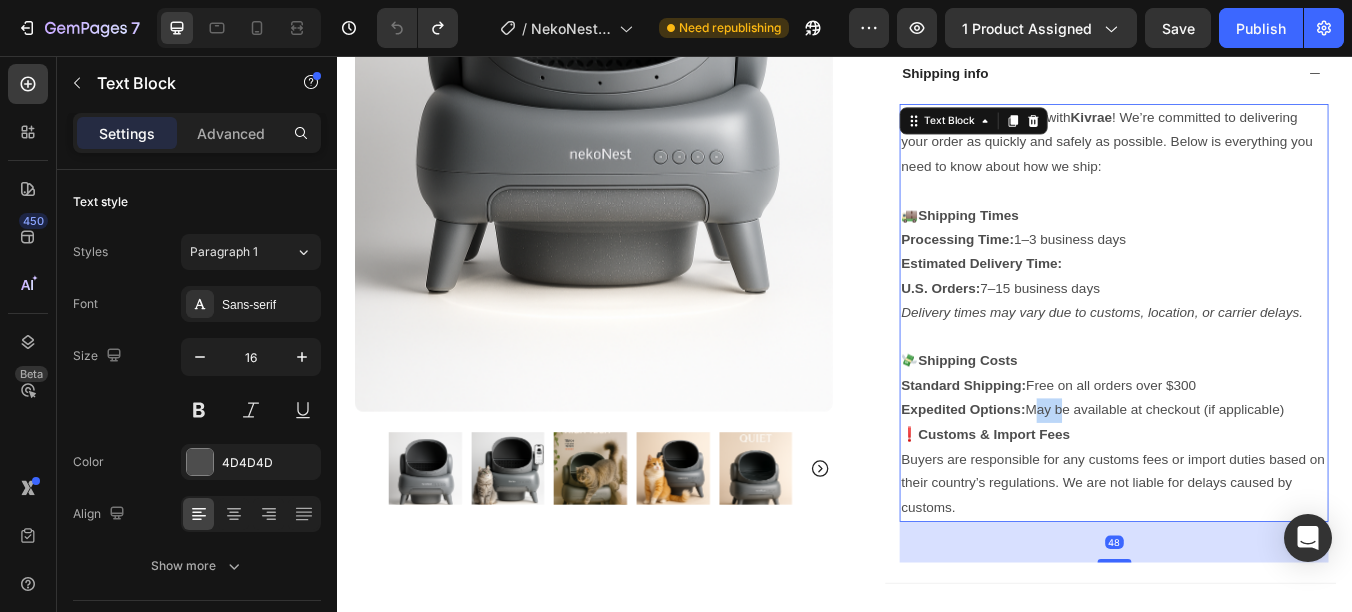 click on "Expedited Options:  May be available at checkout (if applicable)" at bounding box center [1254, 475] 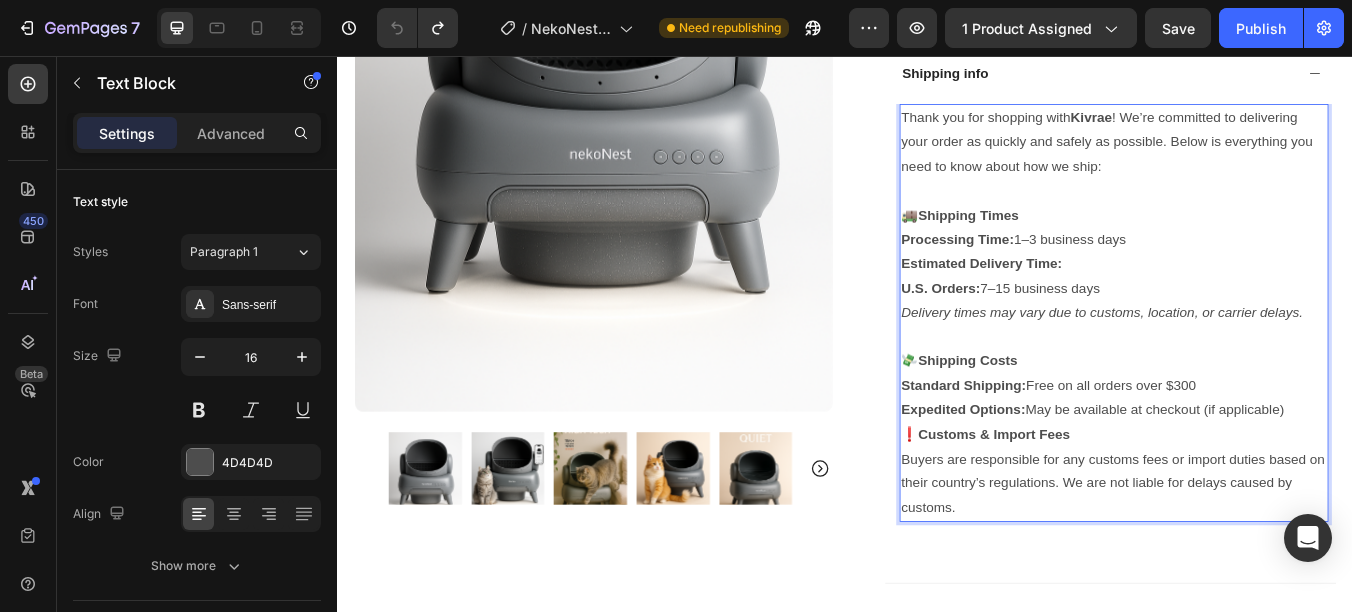 click on "❗️ Customs & Import Fees" at bounding box center (1254, 504) 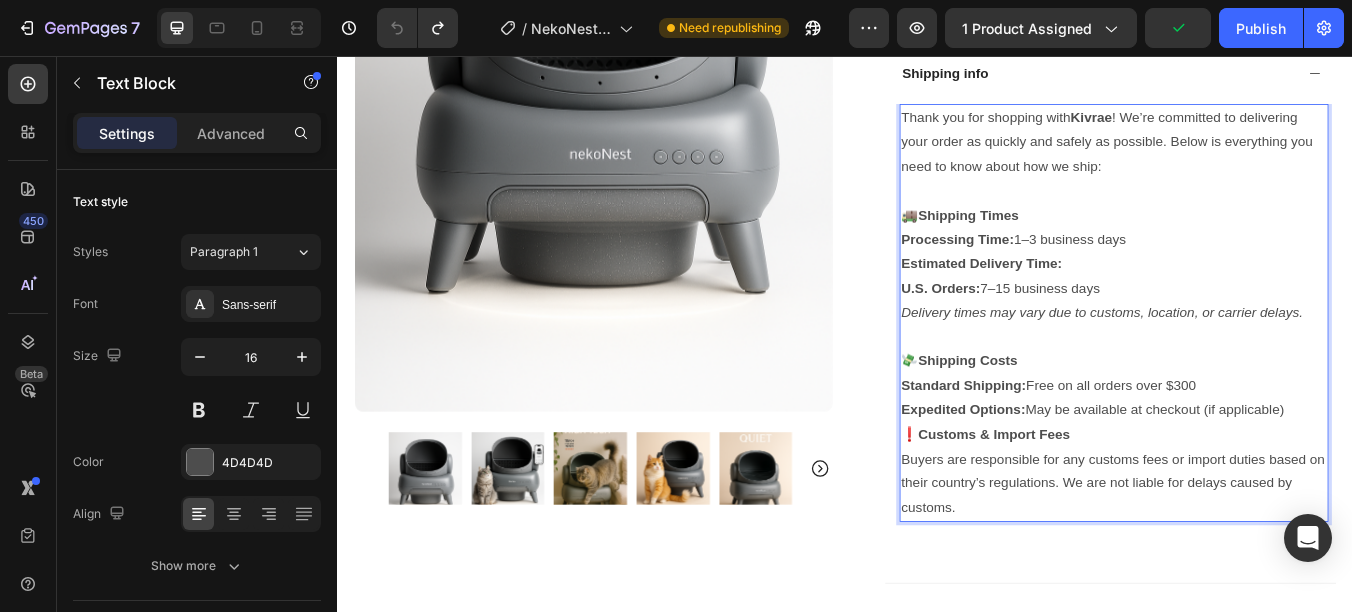 click on "Buyers are responsible for any customs fees or import duties based on their country’s regulations. We are not liable for delays caused by customs." at bounding box center [1254, 562] 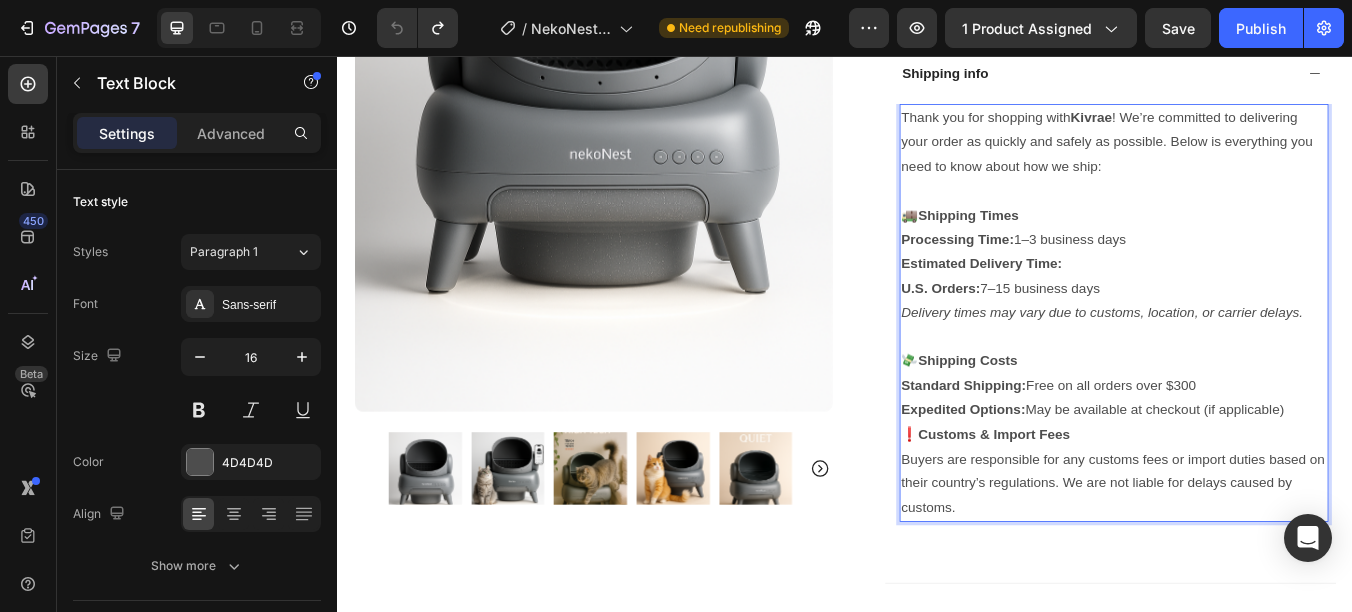 click on "Buyers are responsible for any customs fees or import duties based on their country’s regulations. We are not liable for delays caused by customs." at bounding box center (1254, 562) 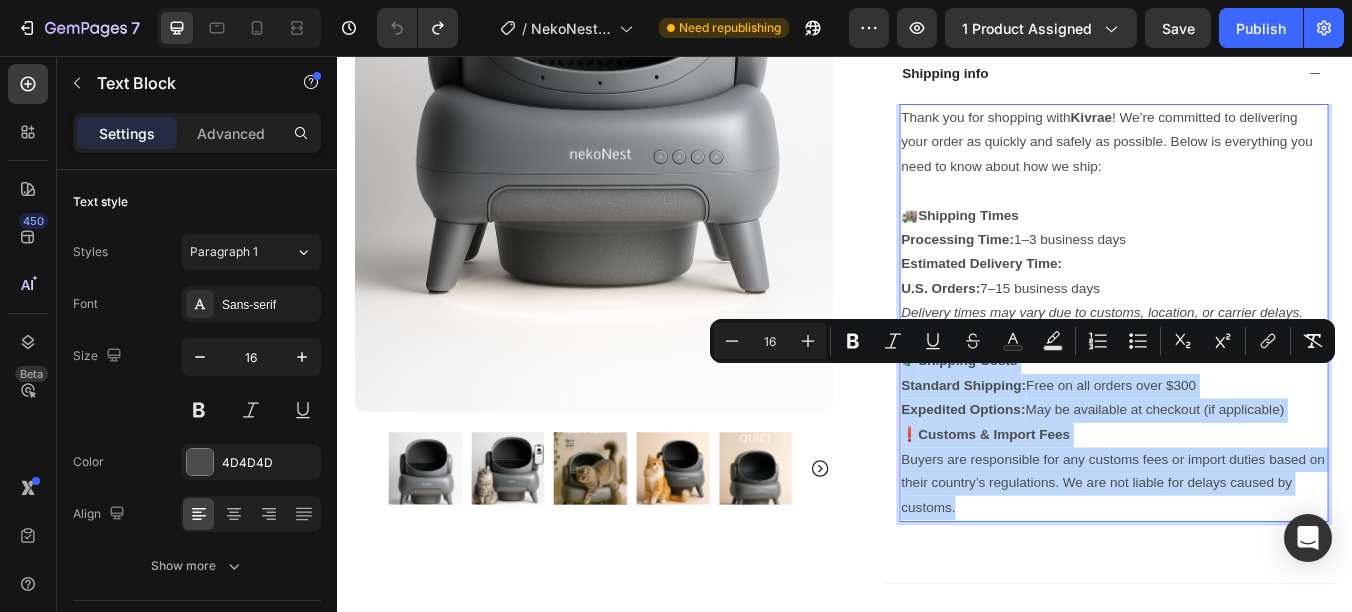 drag, startPoint x: 1062, startPoint y: 608, endPoint x: 997, endPoint y: 430, distance: 189.4967 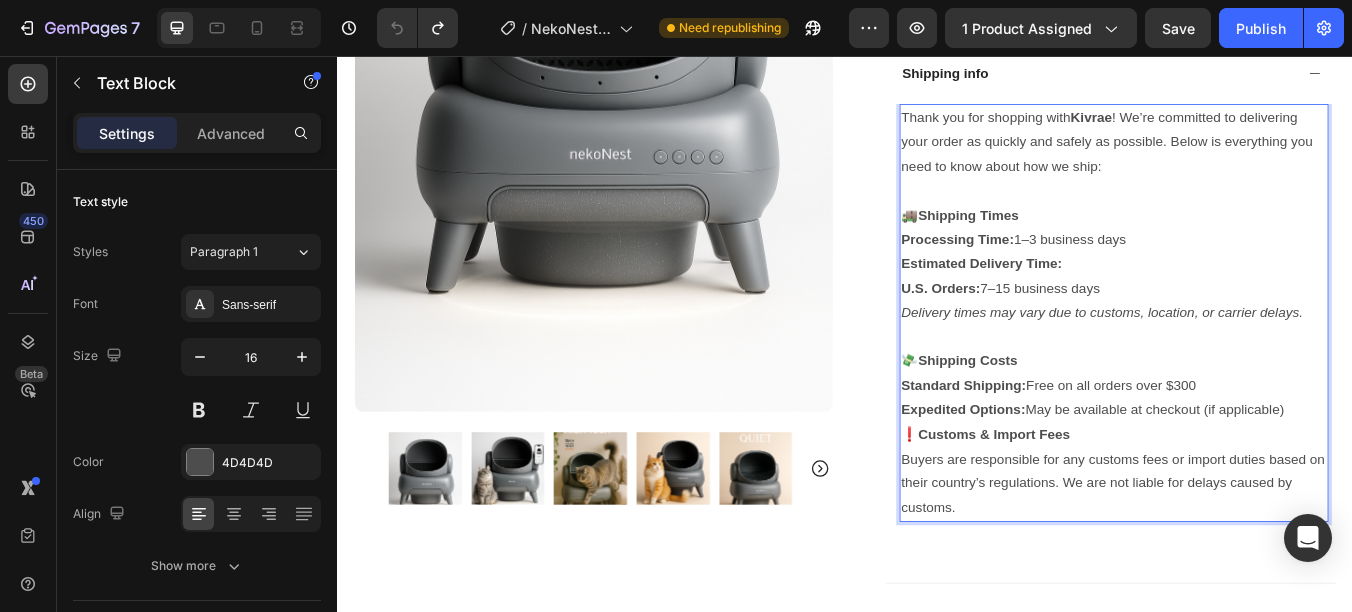 click on "Buyers are responsible for any customs fees or import duties based on their country’s regulations. We are not liable for delays caused by customs." at bounding box center (1254, 562) 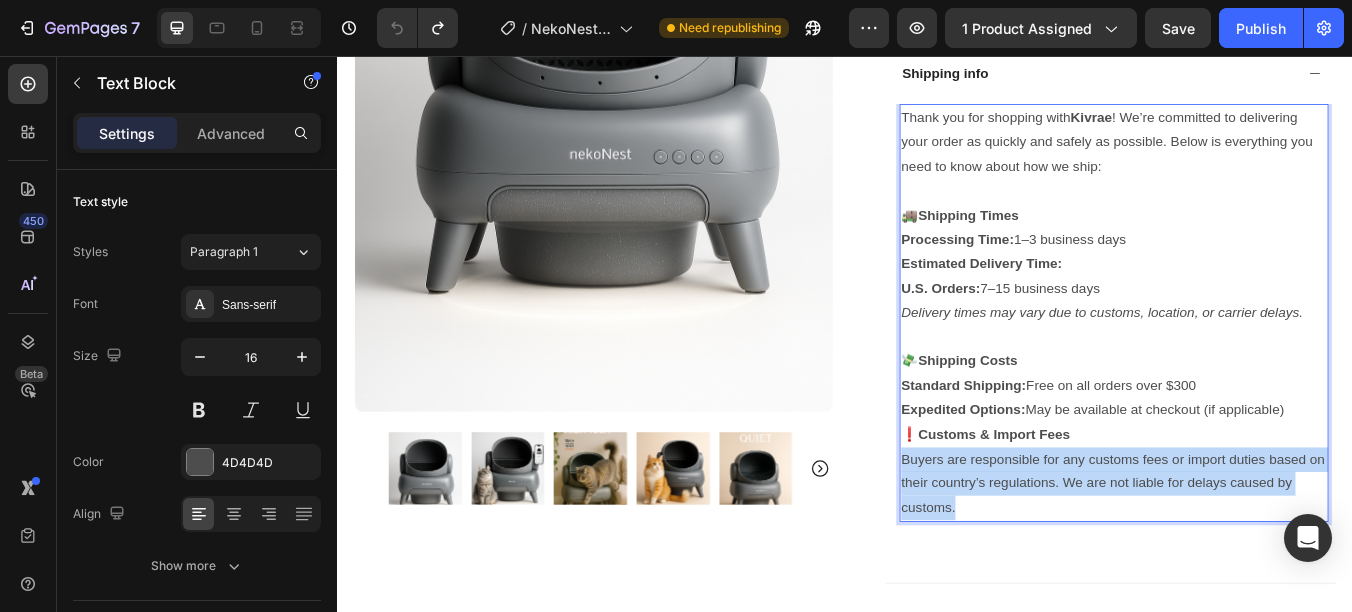 click on "Buyers are responsible for any customs fees or import duties based on their country’s regulations. We are not liable for delays caused by customs." at bounding box center [1254, 562] 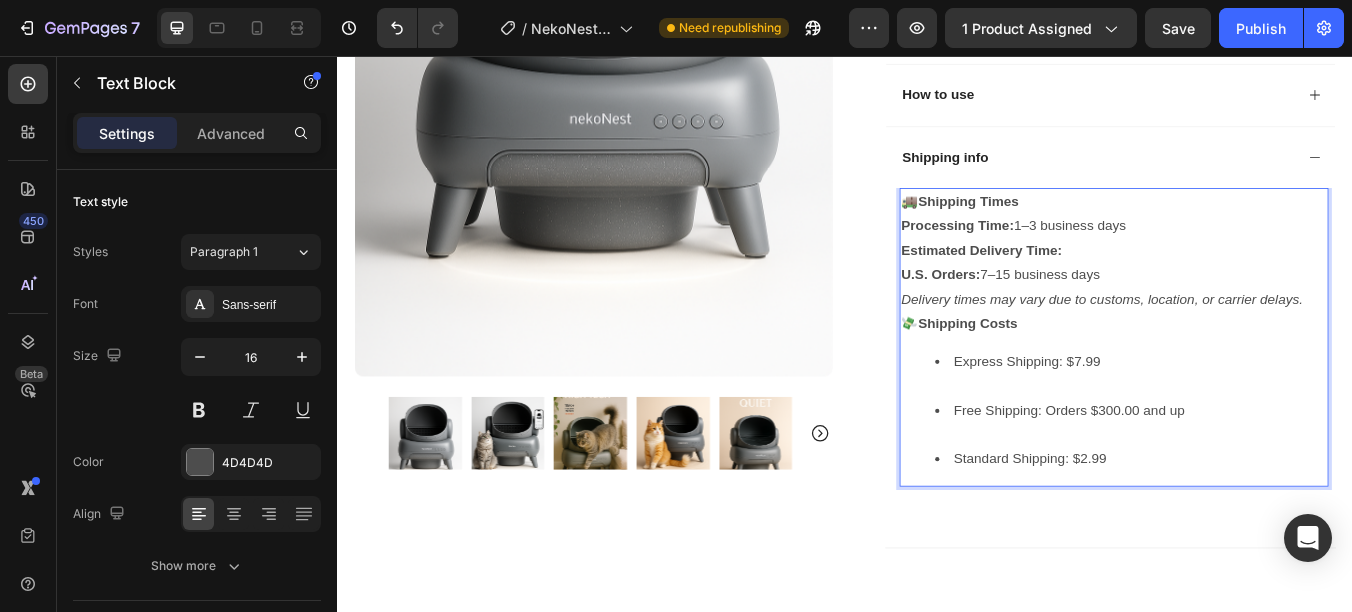 scroll, scrollTop: 800, scrollLeft: 0, axis: vertical 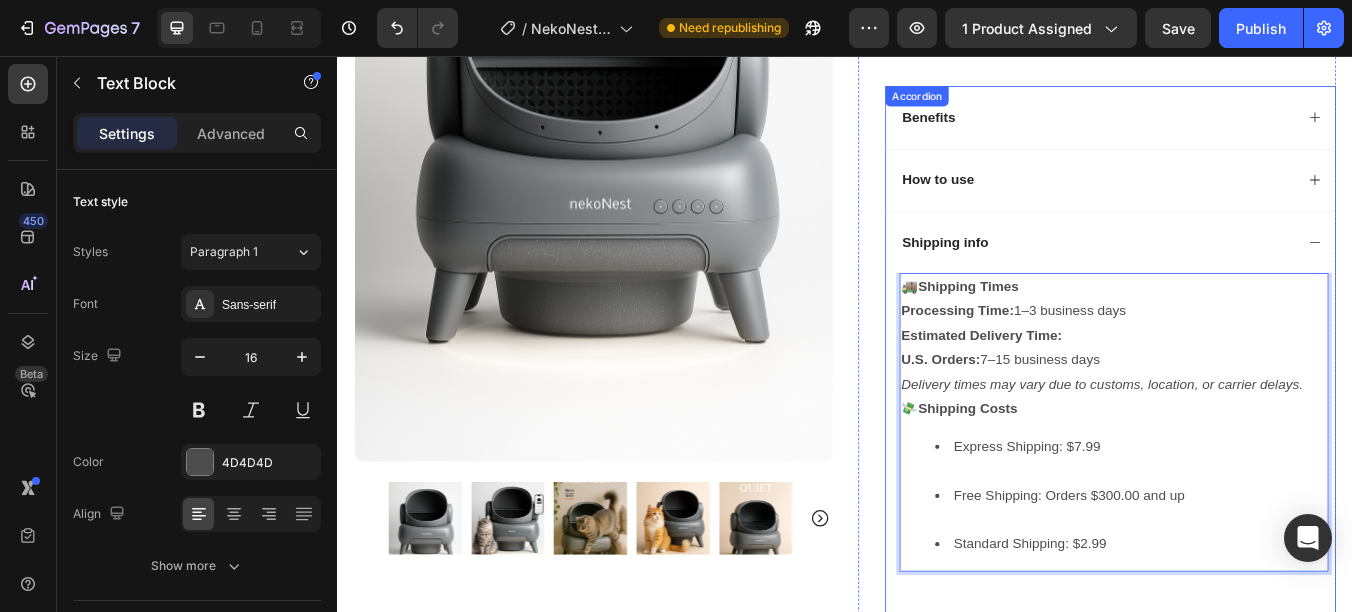click on "Shipping info" at bounding box center (1234, 277) 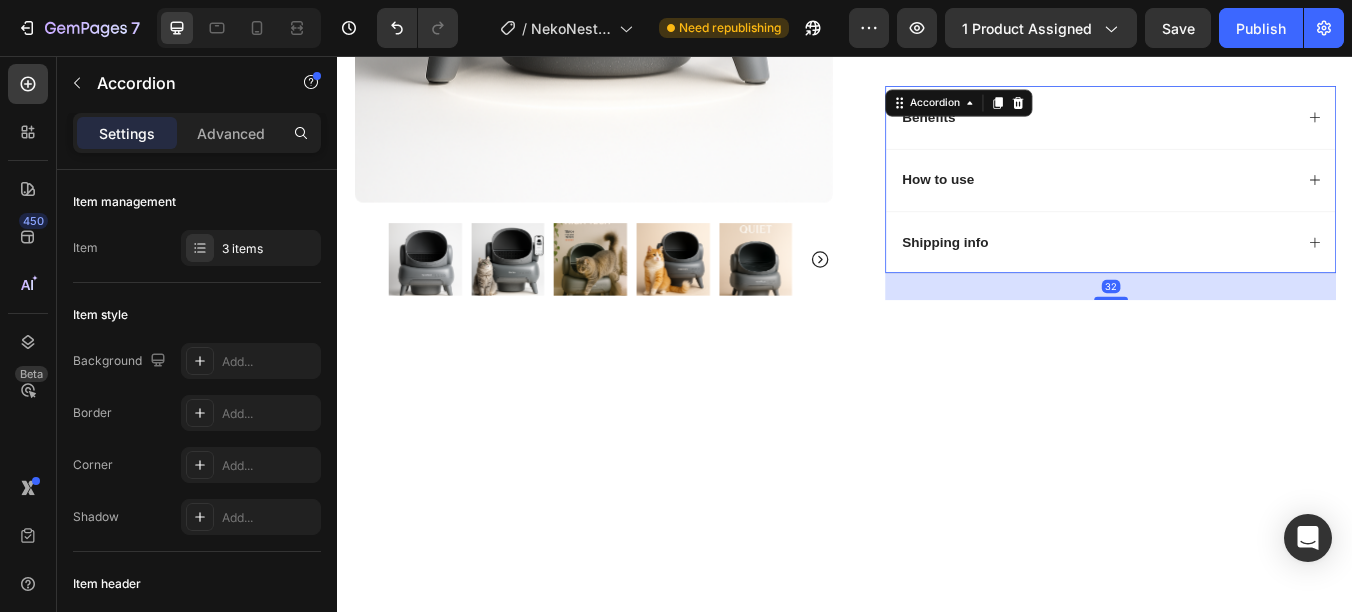 click on "Shipping info" at bounding box center [1250, 277] 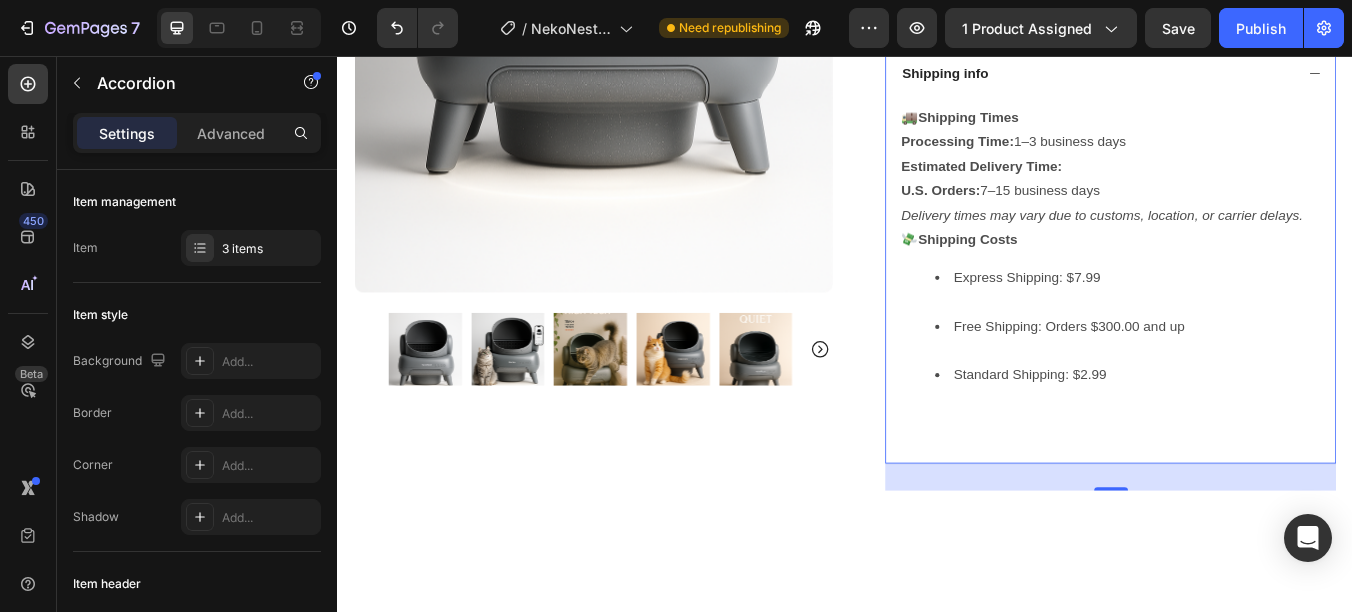 scroll, scrollTop: 900, scrollLeft: 0, axis: vertical 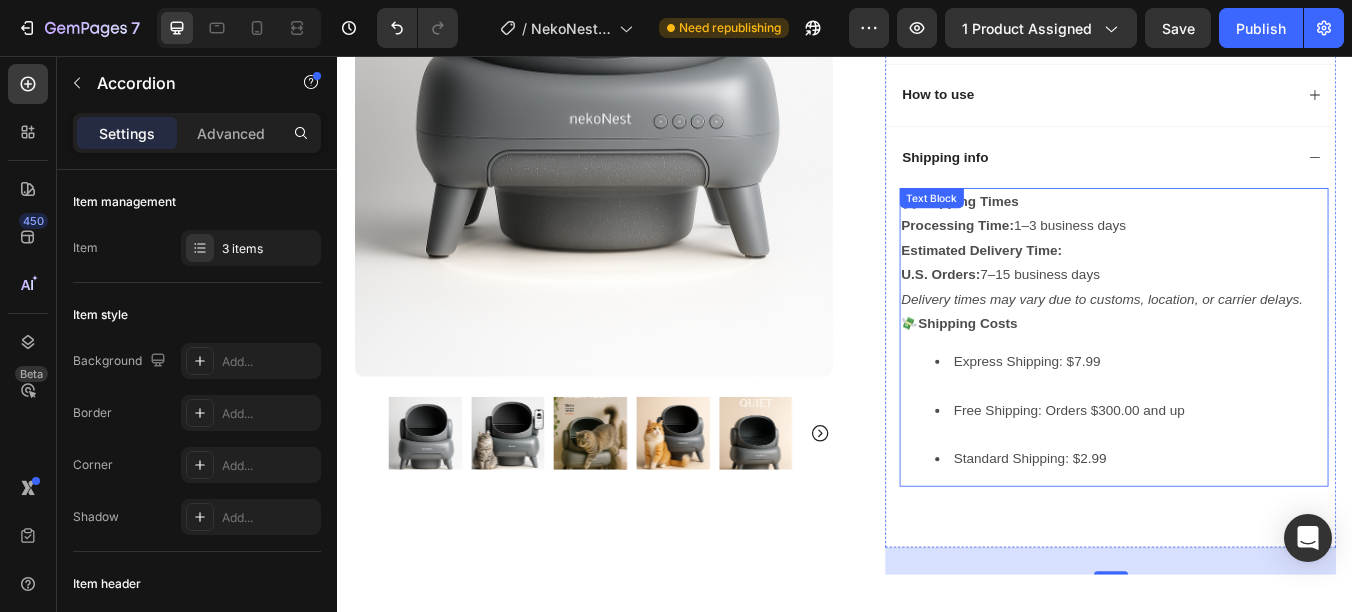click on "Free Shipping:  Orders $300.00 and up" at bounding box center [1274, 491] 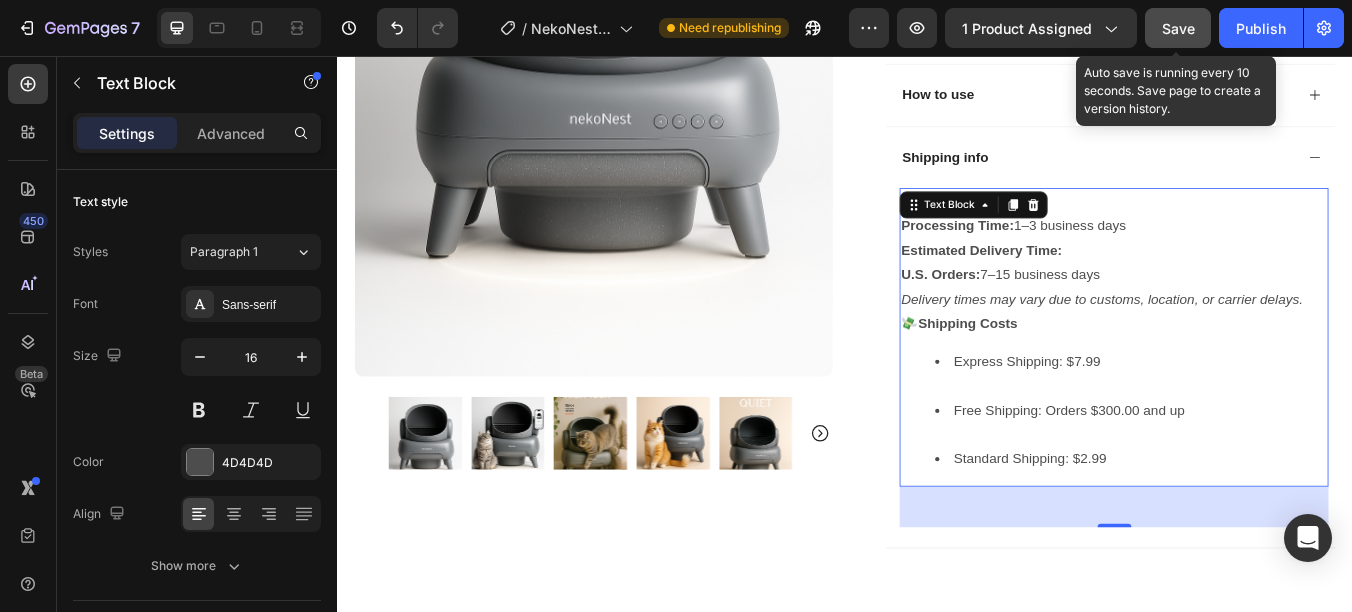 click on "Save" at bounding box center [1178, 28] 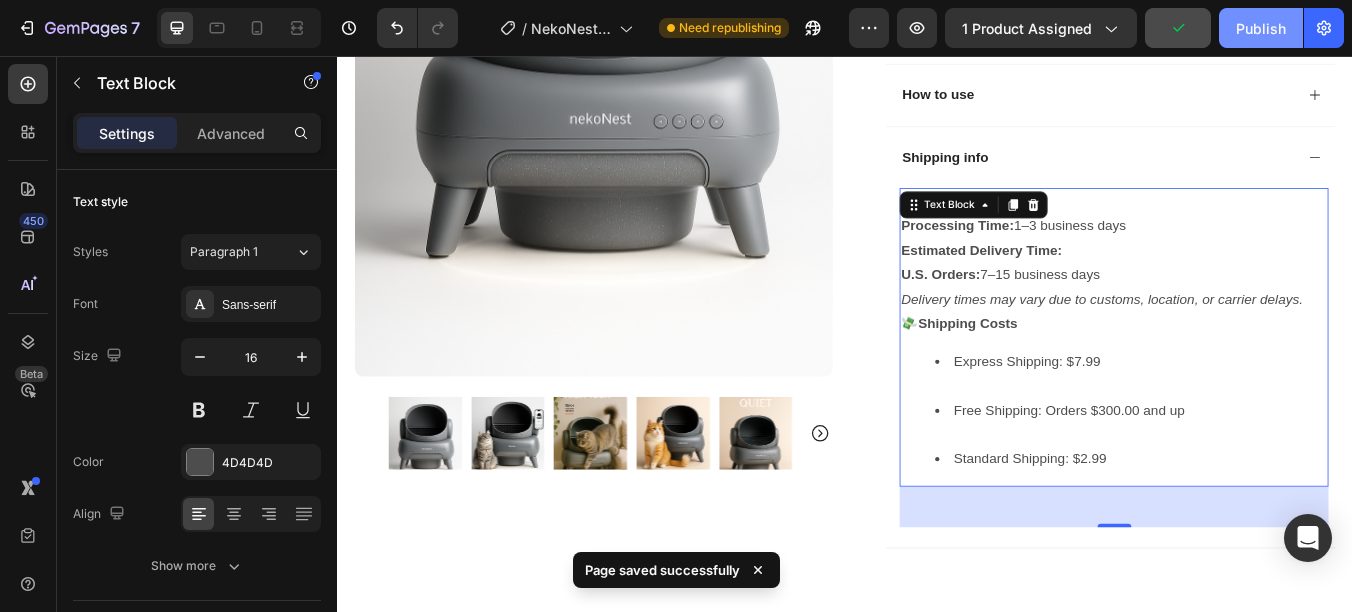 click on "Publish" at bounding box center [1261, 28] 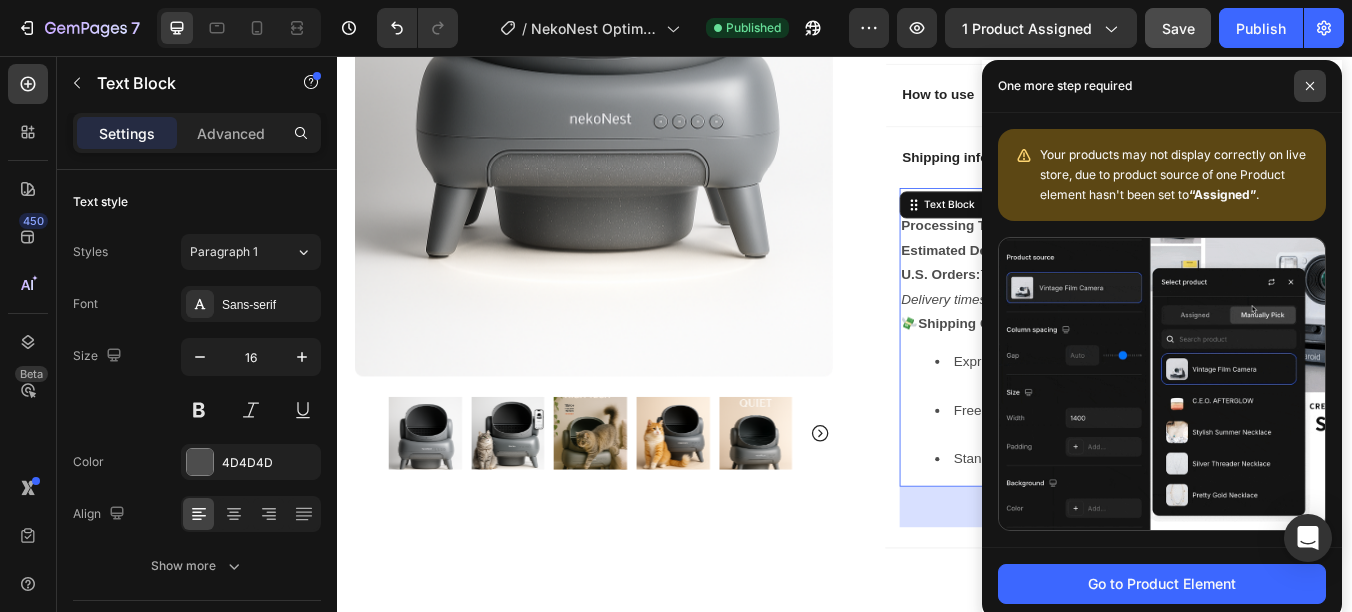 click 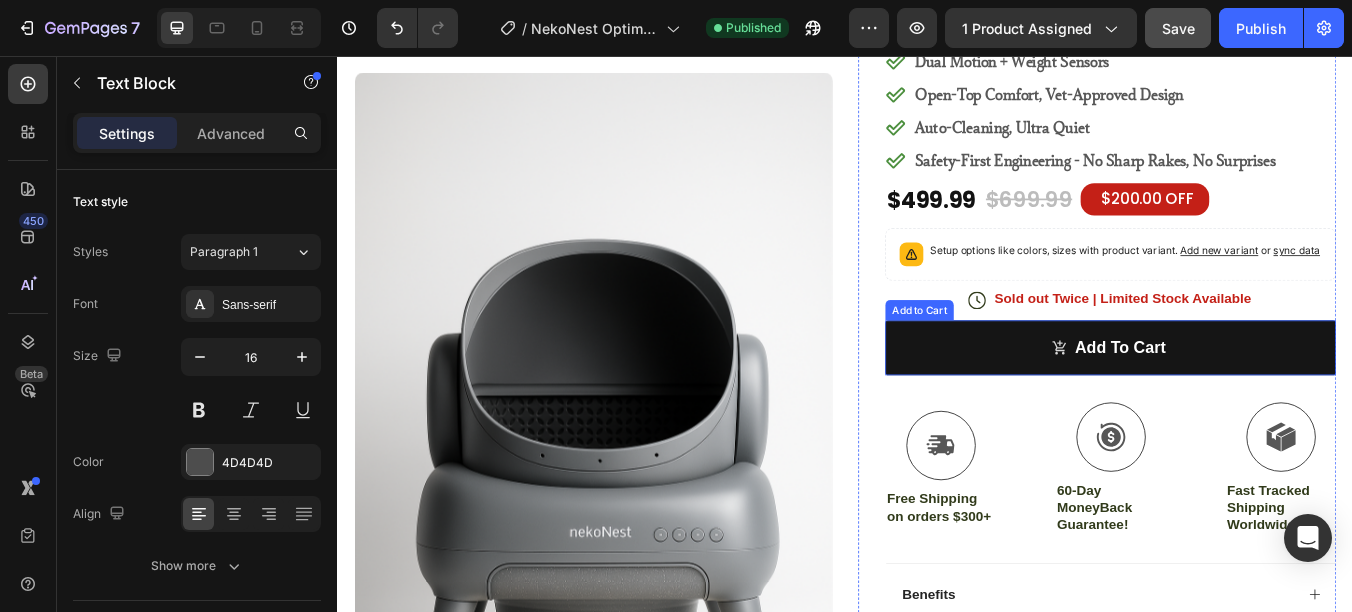 scroll, scrollTop: 200, scrollLeft: 0, axis: vertical 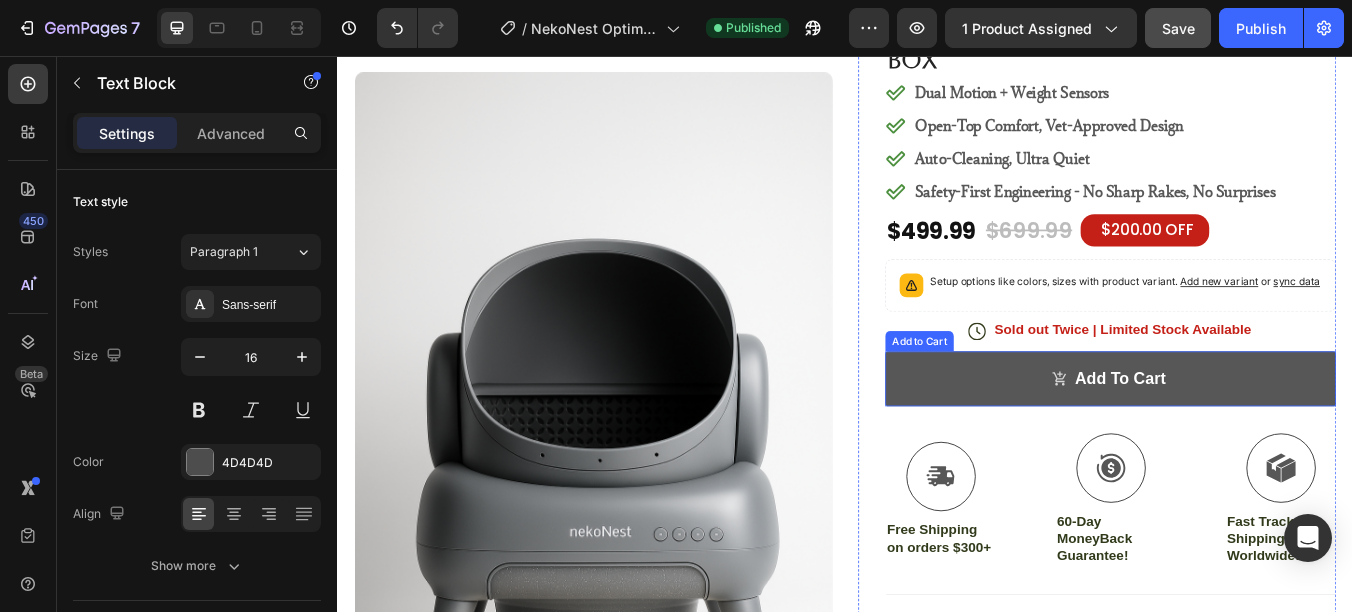 click on "Add to cart" at bounding box center [1250, 437] 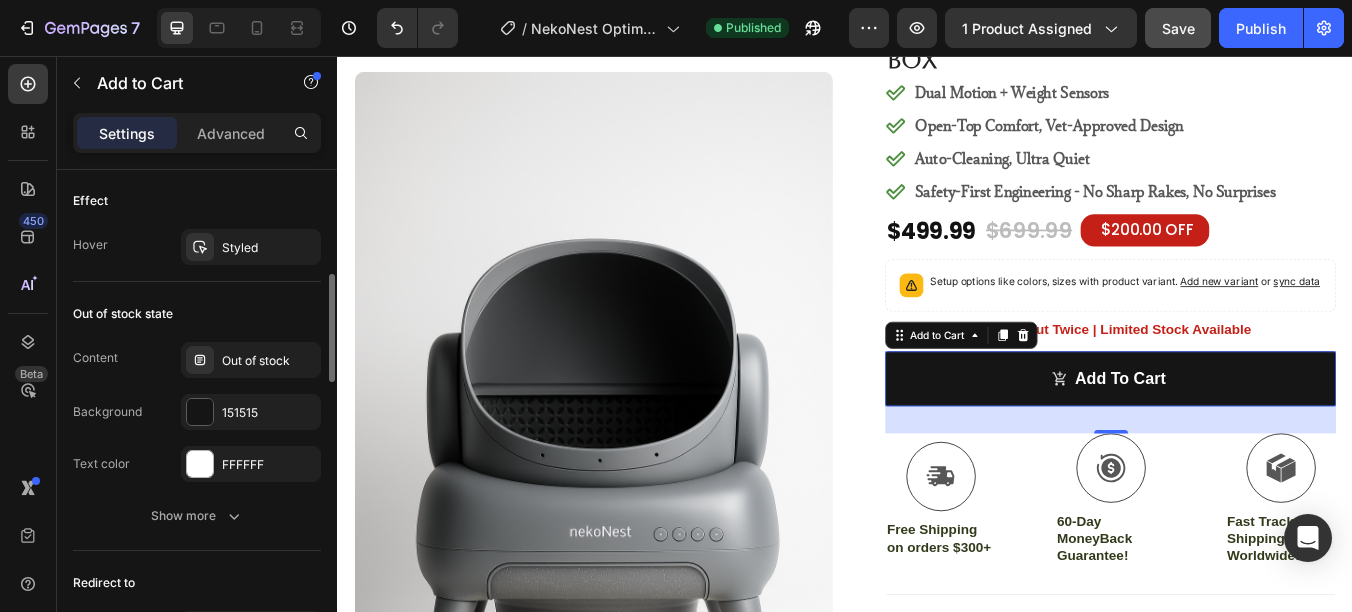 scroll, scrollTop: 1302, scrollLeft: 0, axis: vertical 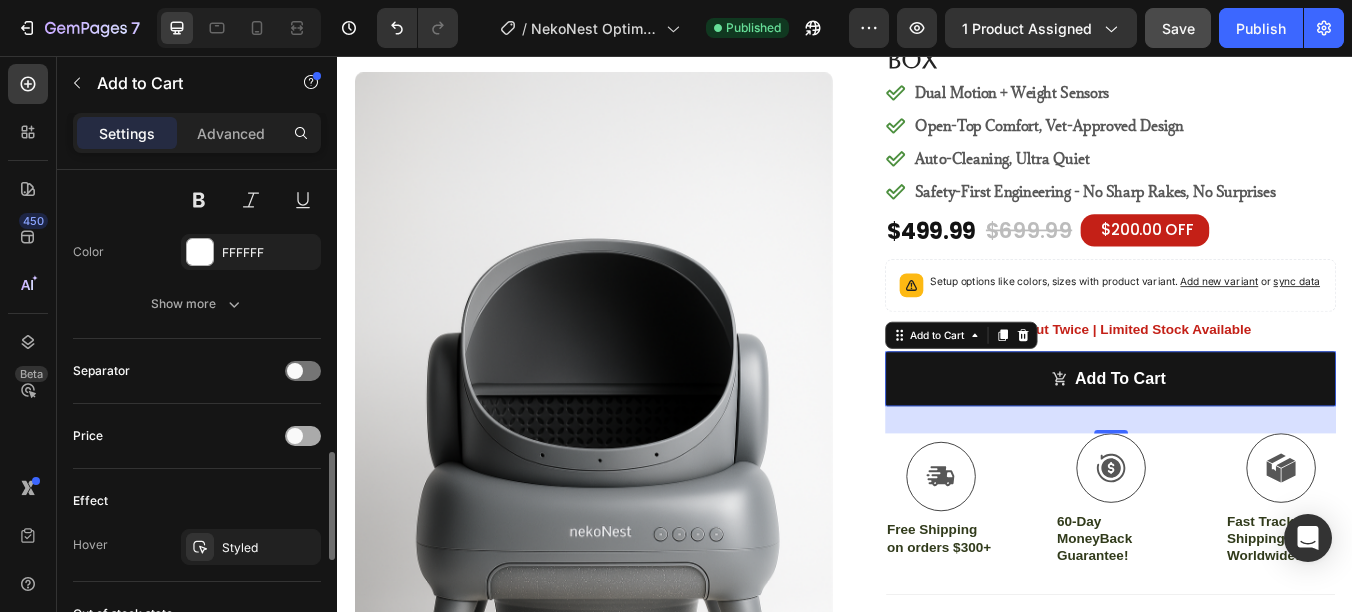 click at bounding box center [303, 436] 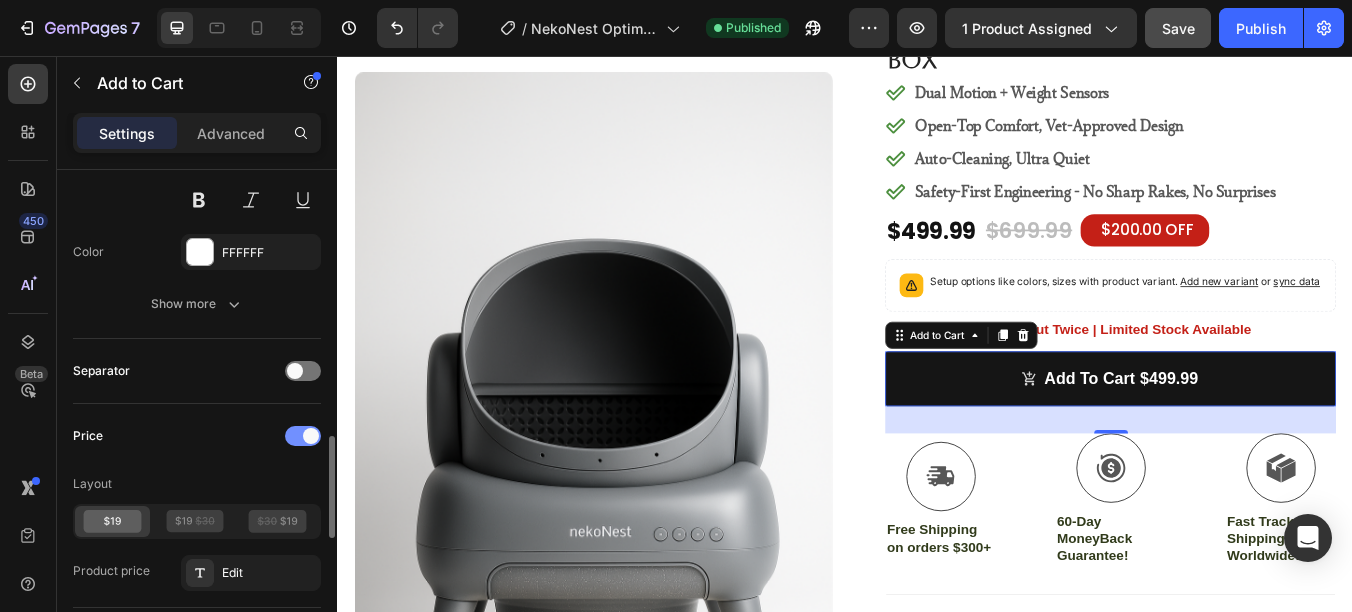 click at bounding box center [311, 436] 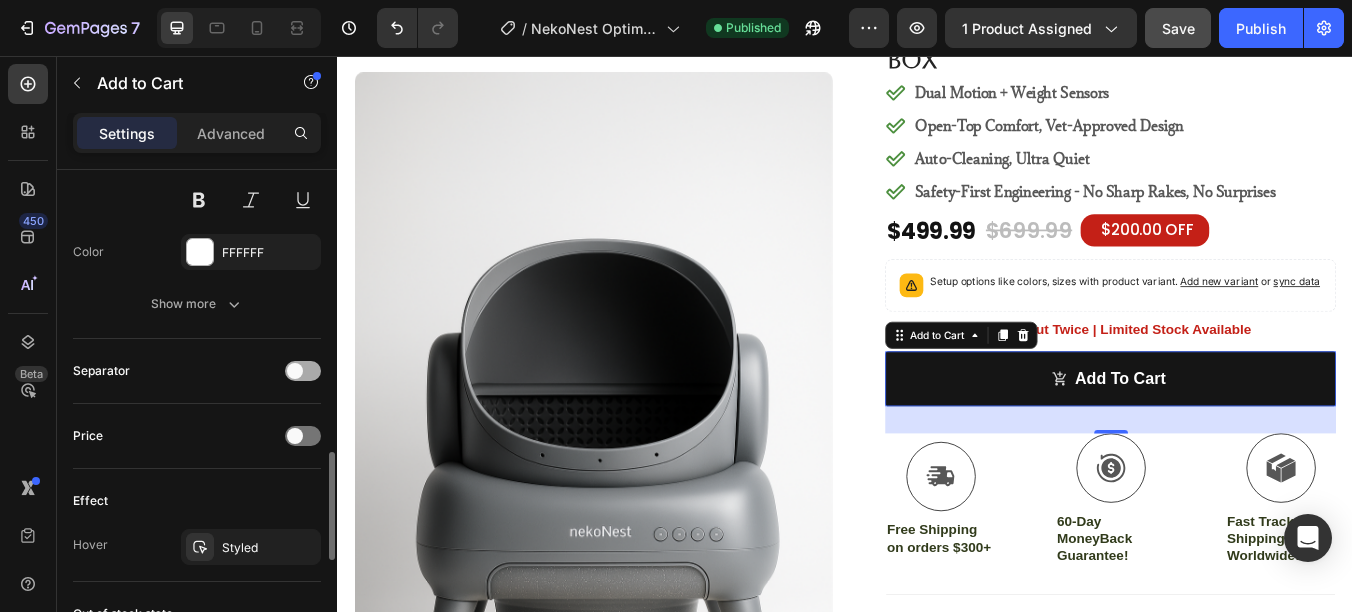click at bounding box center [303, 371] 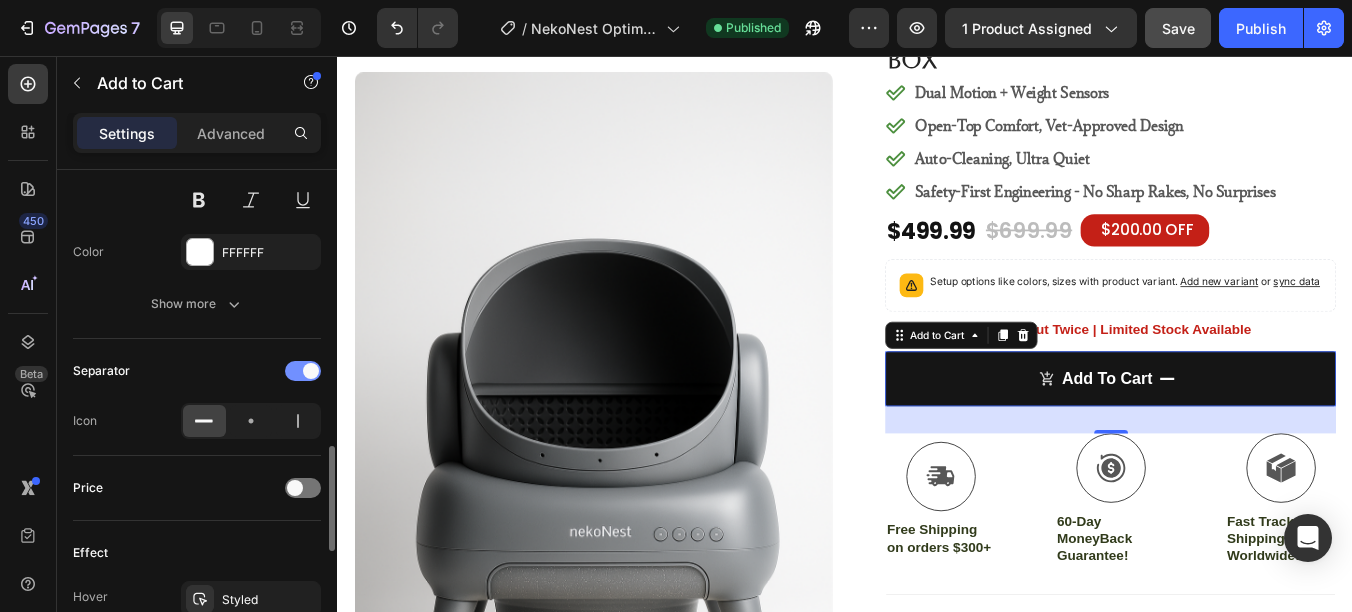 click at bounding box center [311, 371] 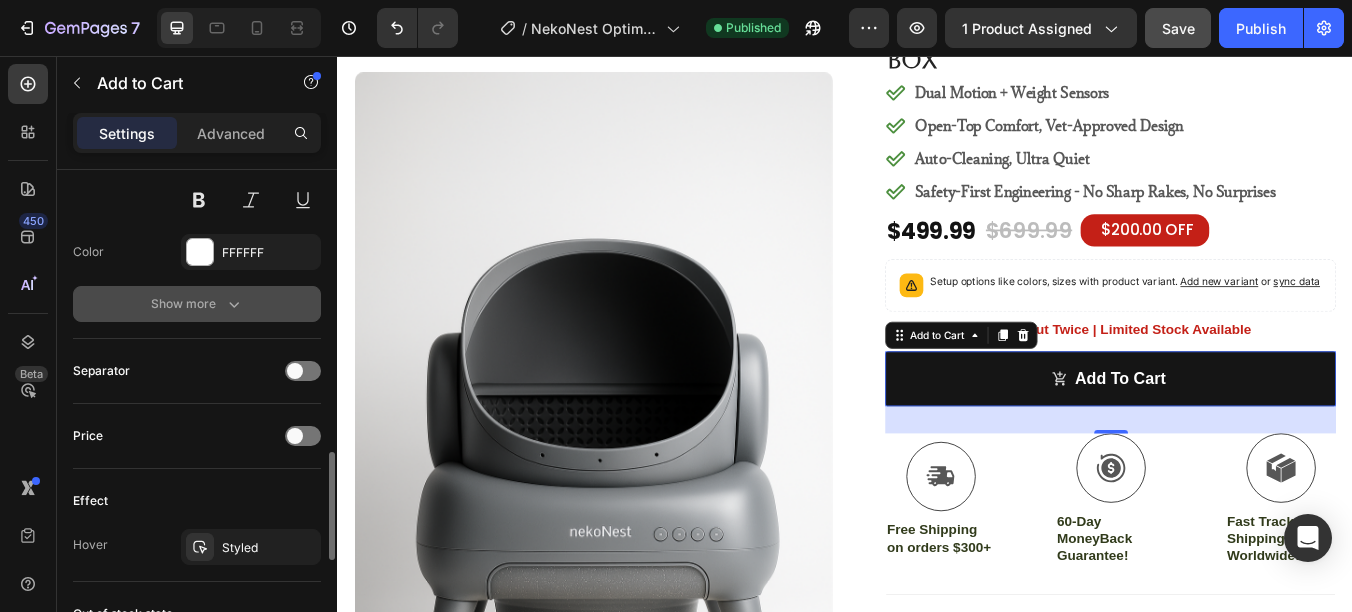 click 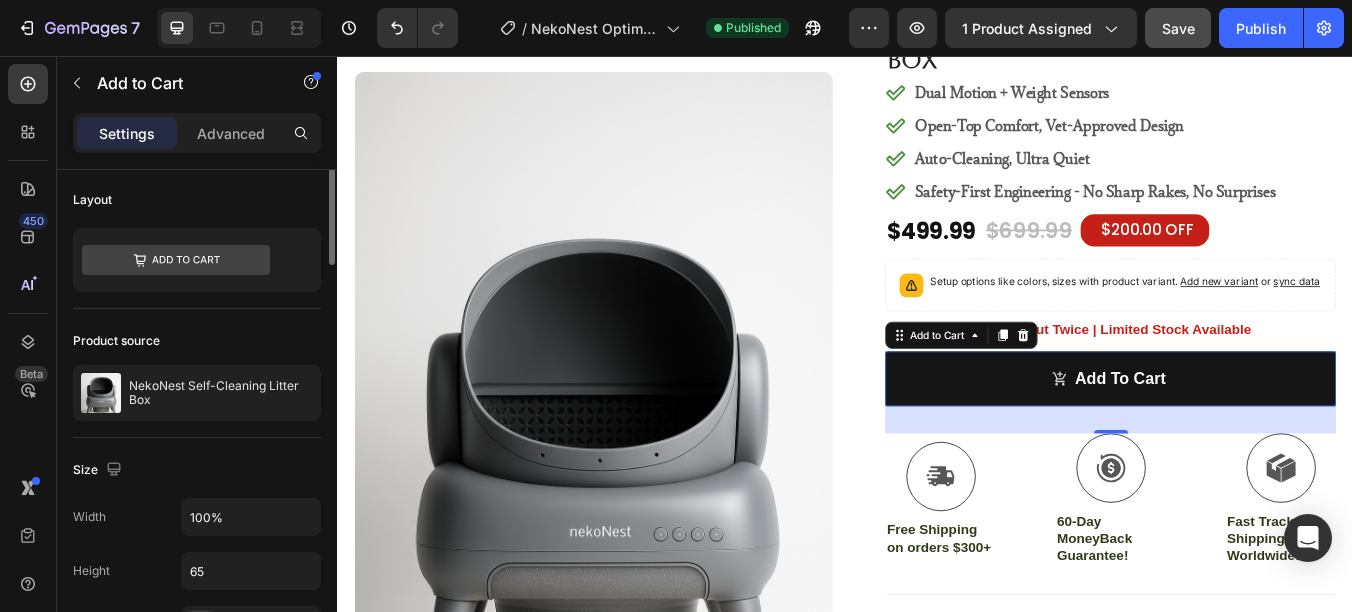 scroll, scrollTop: 0, scrollLeft: 0, axis: both 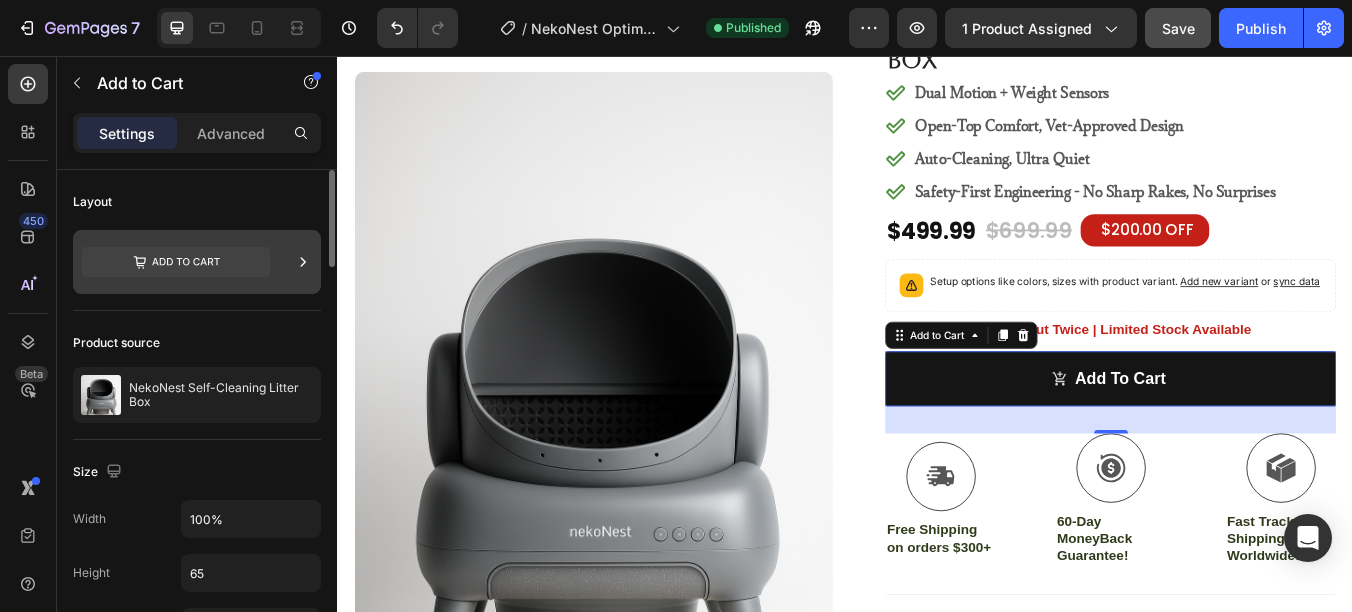 click at bounding box center (197, 262) 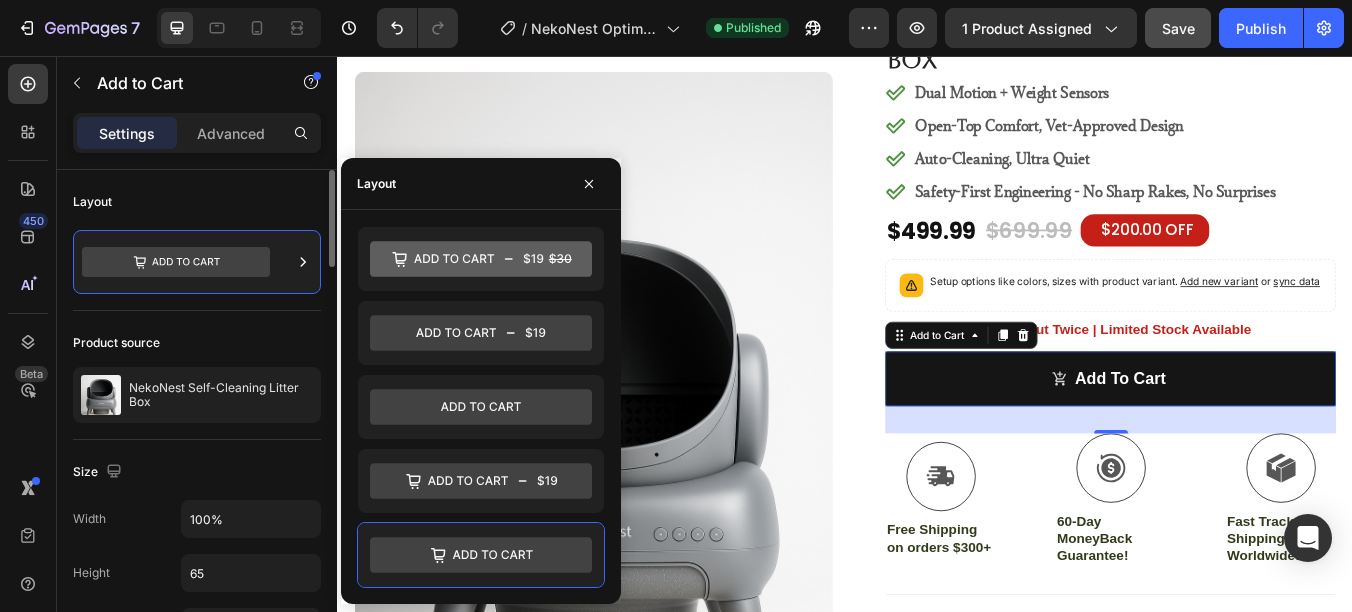 click on "Layout" at bounding box center (197, 202) 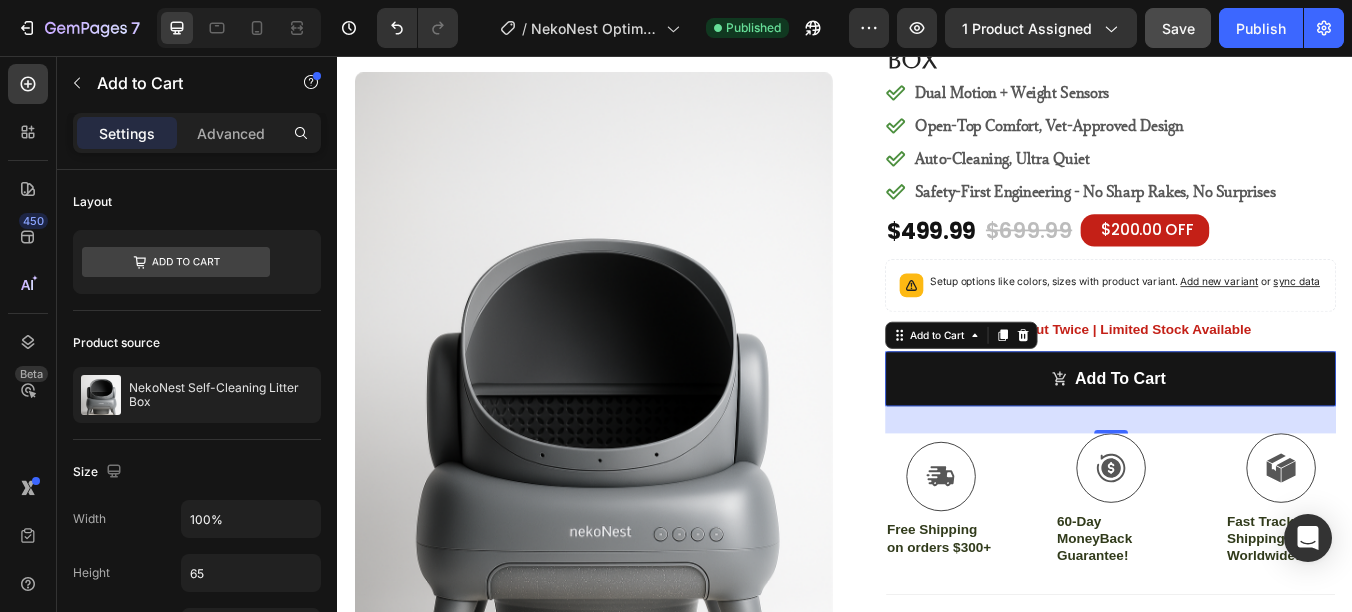 click on "Settings Advanced" at bounding box center [197, 141] 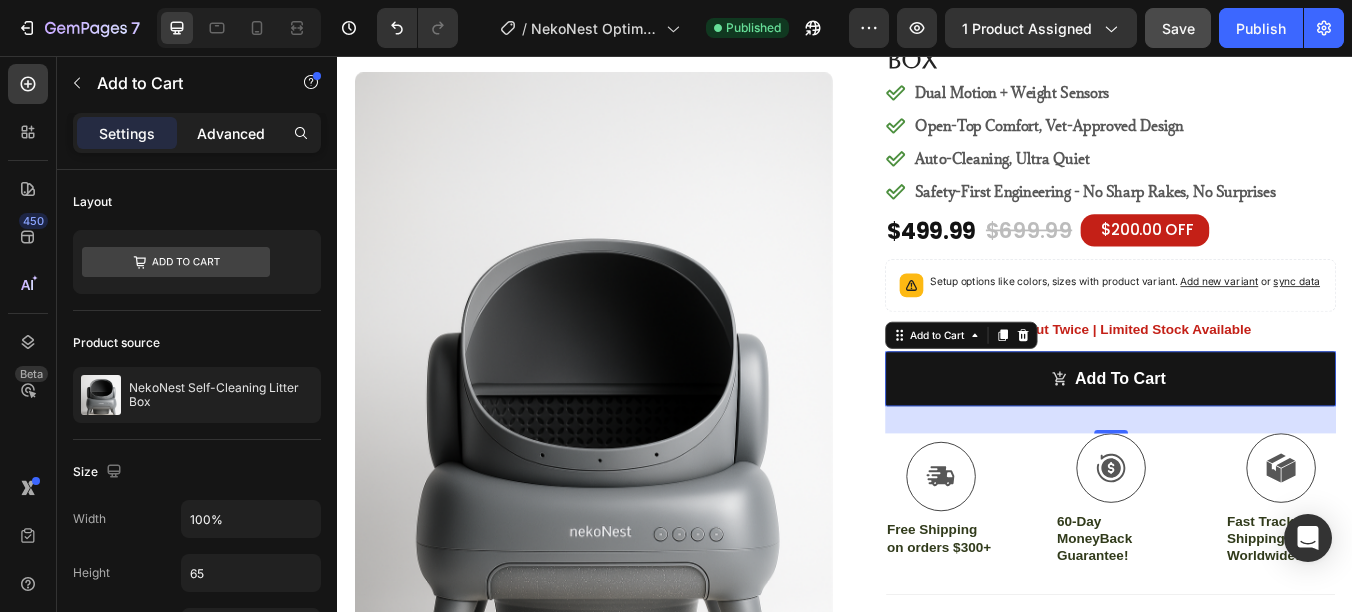 click on "Advanced" at bounding box center (231, 133) 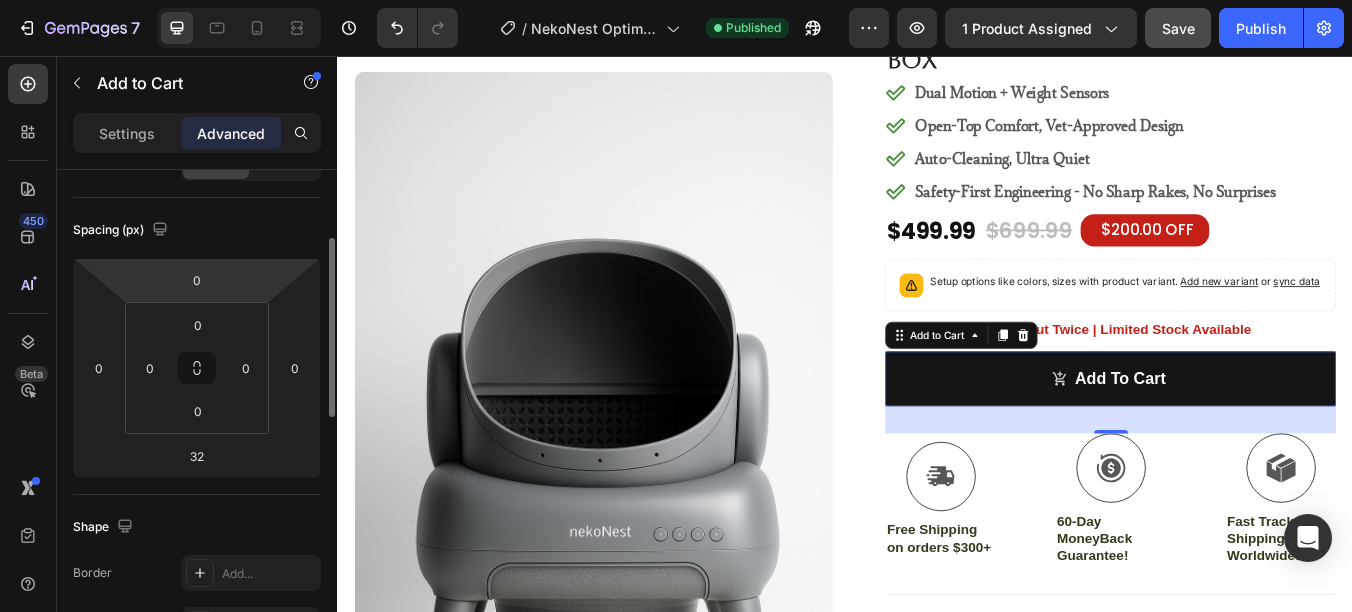 scroll, scrollTop: 0, scrollLeft: 0, axis: both 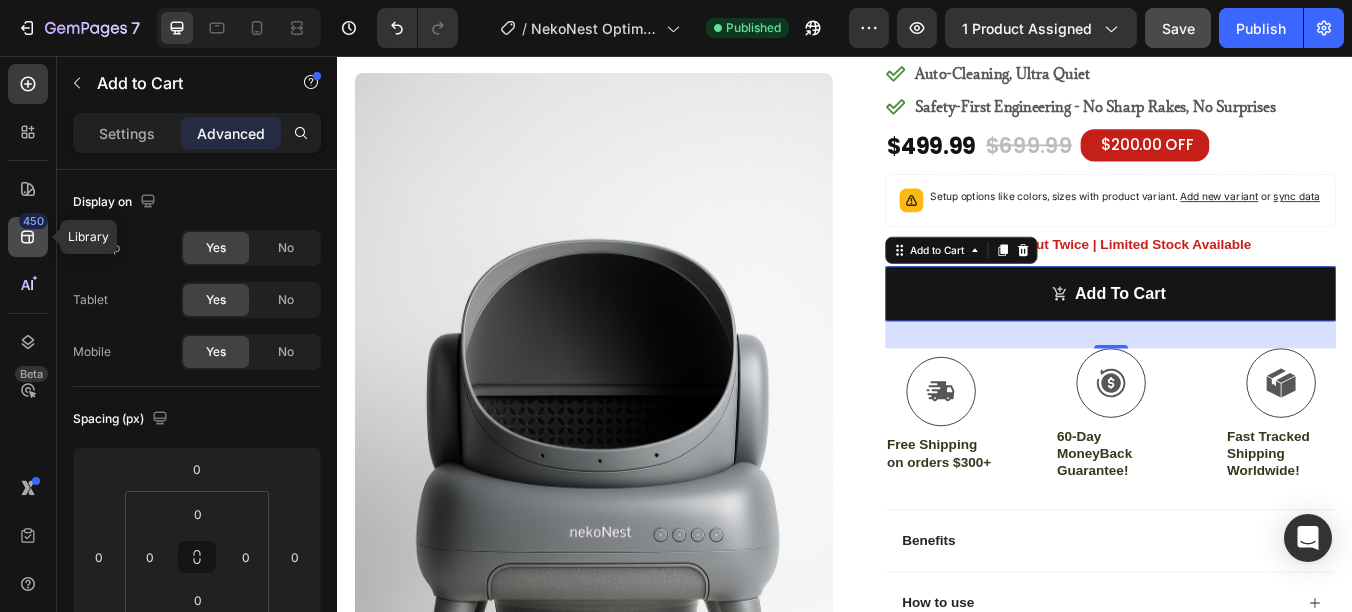 click 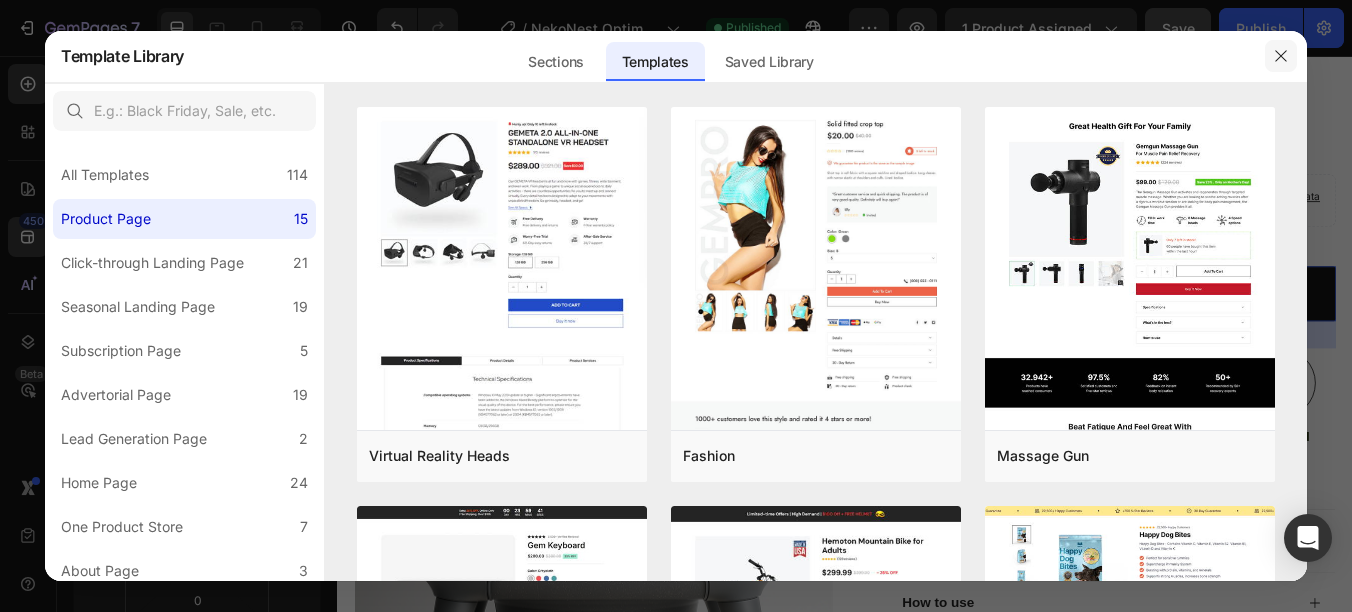click 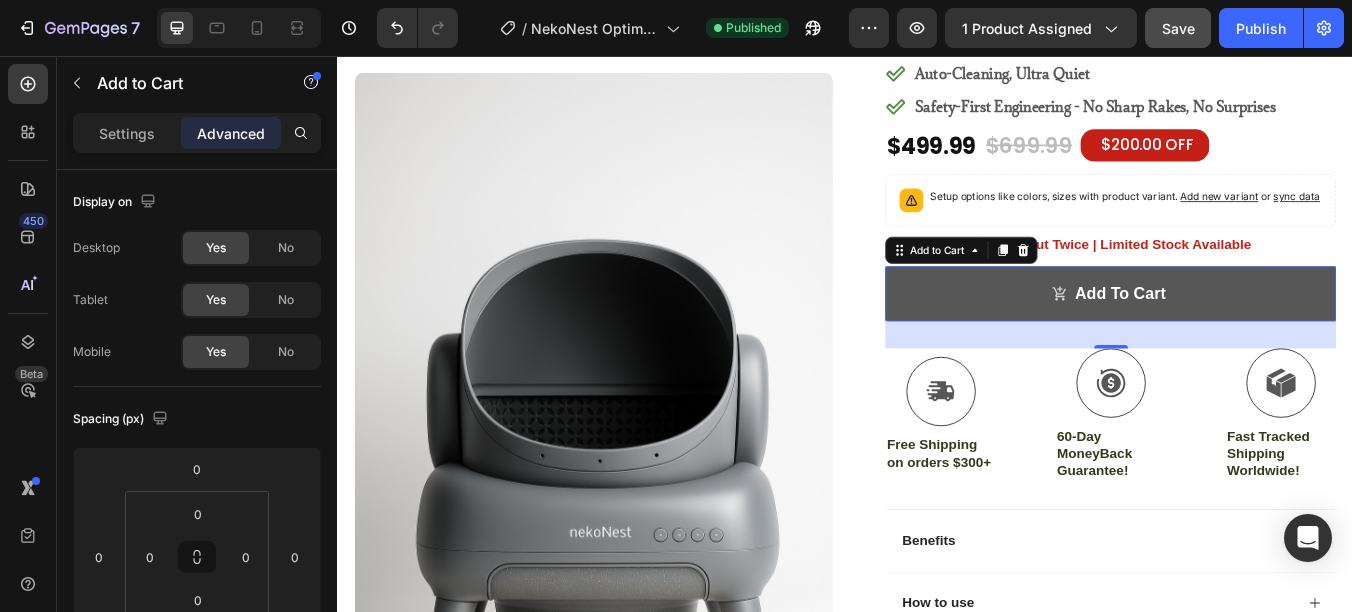 click on "Add to cart" at bounding box center [1250, 337] 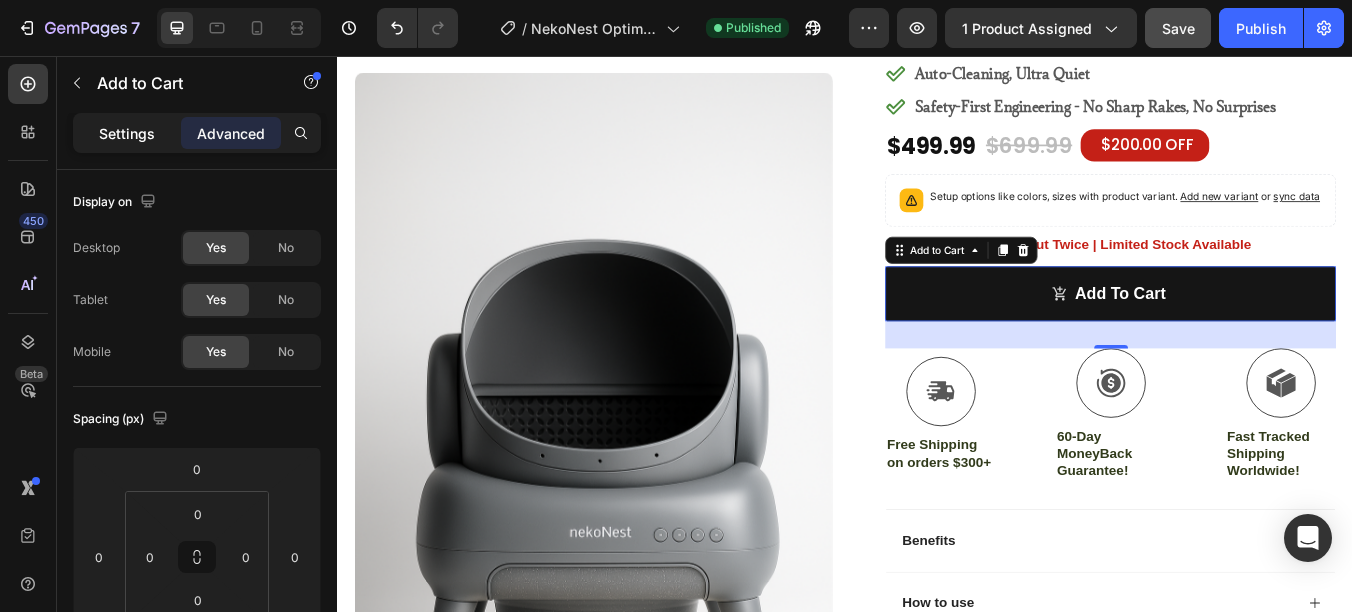 click on "Settings" at bounding box center [127, 133] 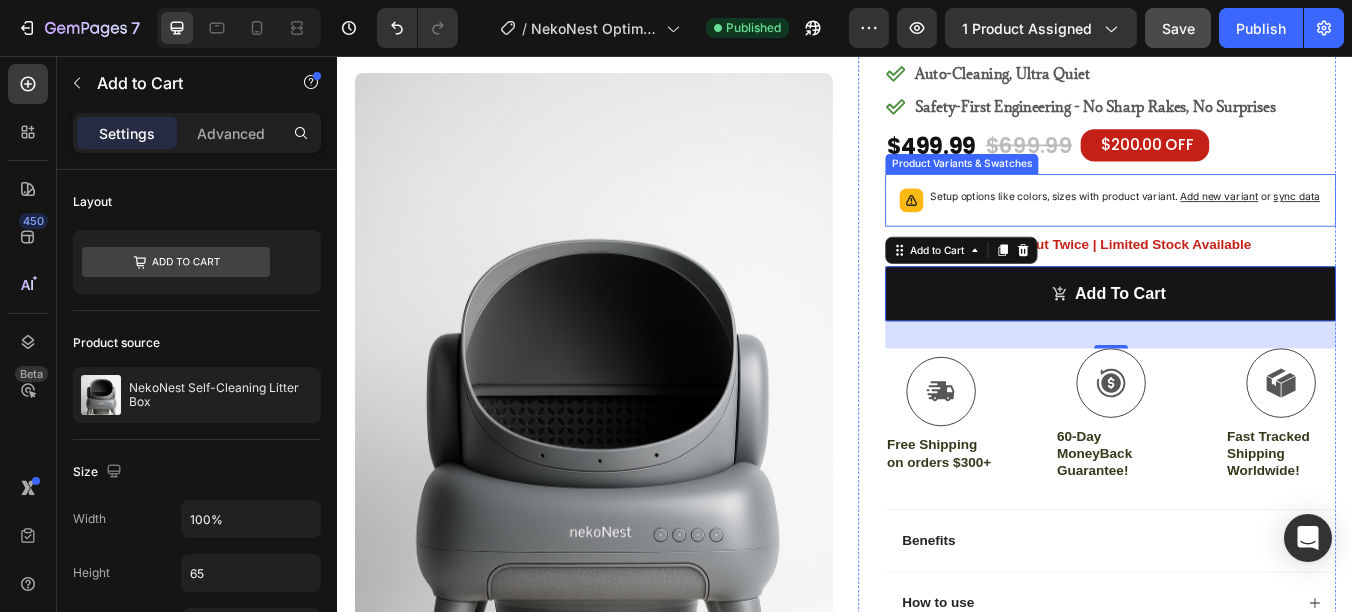 scroll, scrollTop: 0, scrollLeft: 0, axis: both 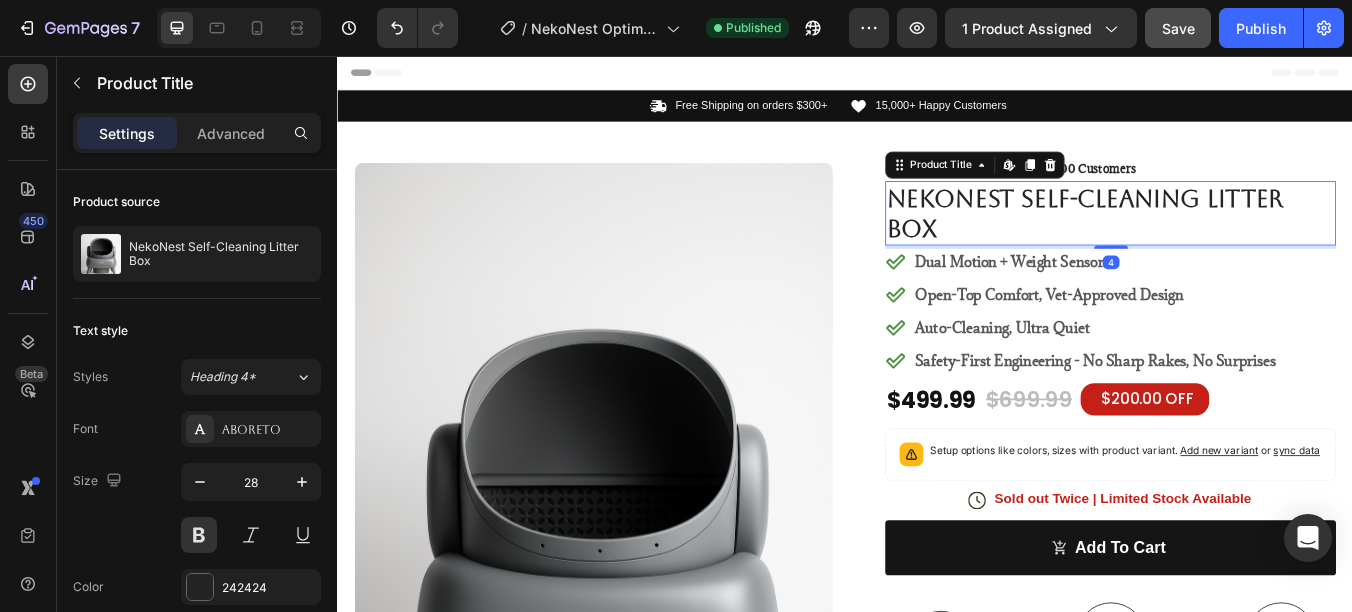click on "NekoNest Self-Cleaning Litter Box" at bounding box center (1250, 242) 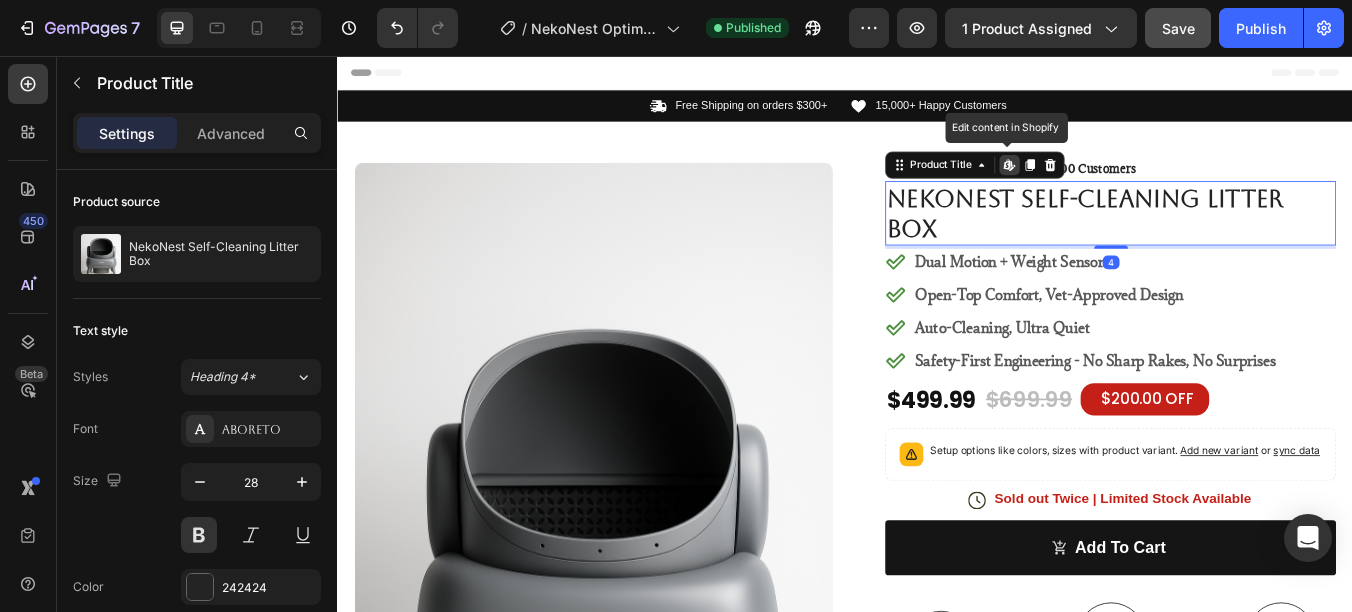 click on "NekoNest Self-Cleaning Litter Box" at bounding box center [1250, 242] 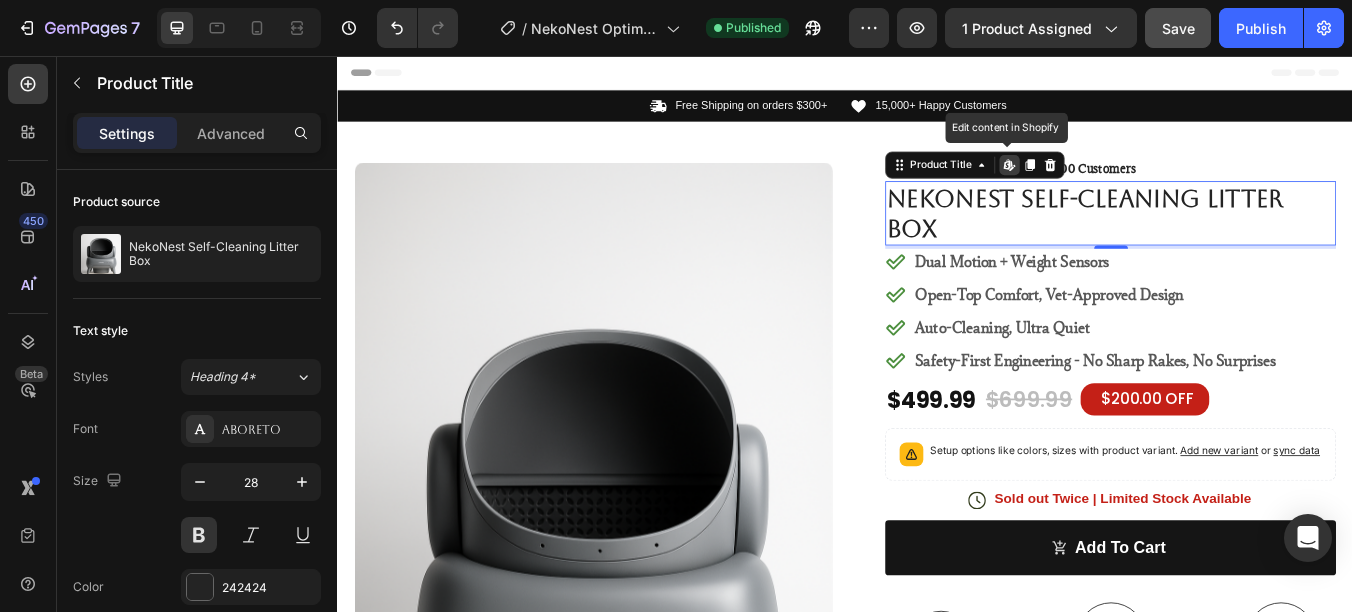 click on "NekoNest Self-Cleaning Litter Box" at bounding box center [1250, 242] 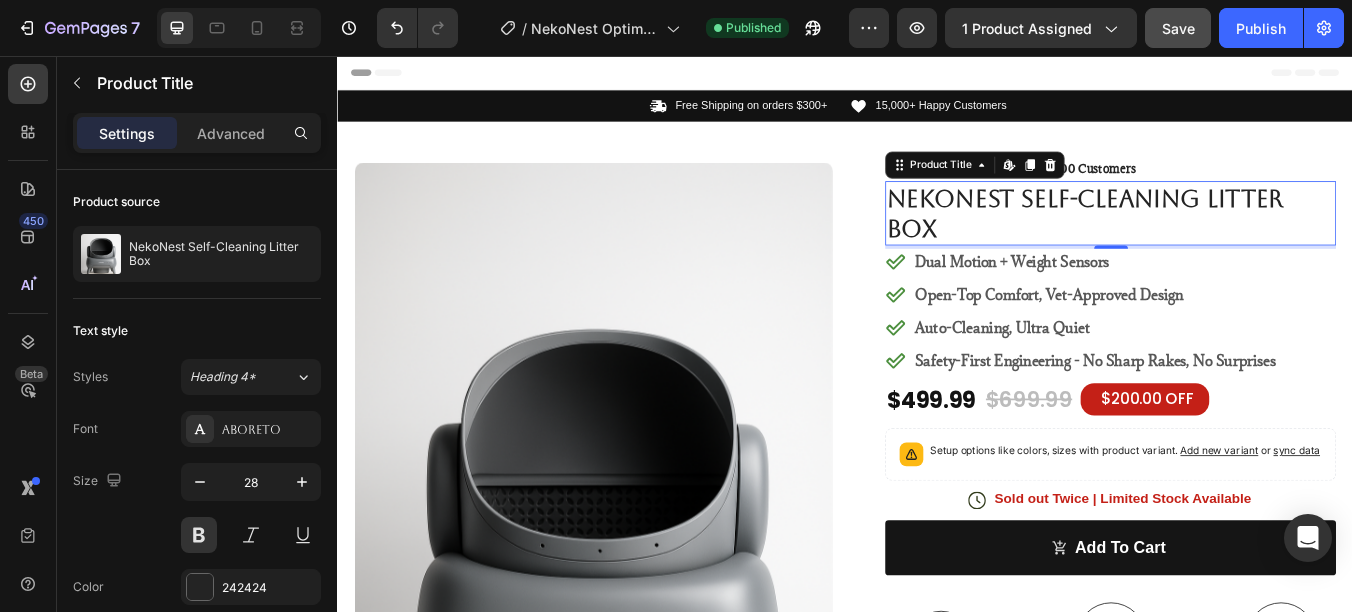 click on "NekoNest Self-Cleaning Litter Box" at bounding box center (1250, 242) 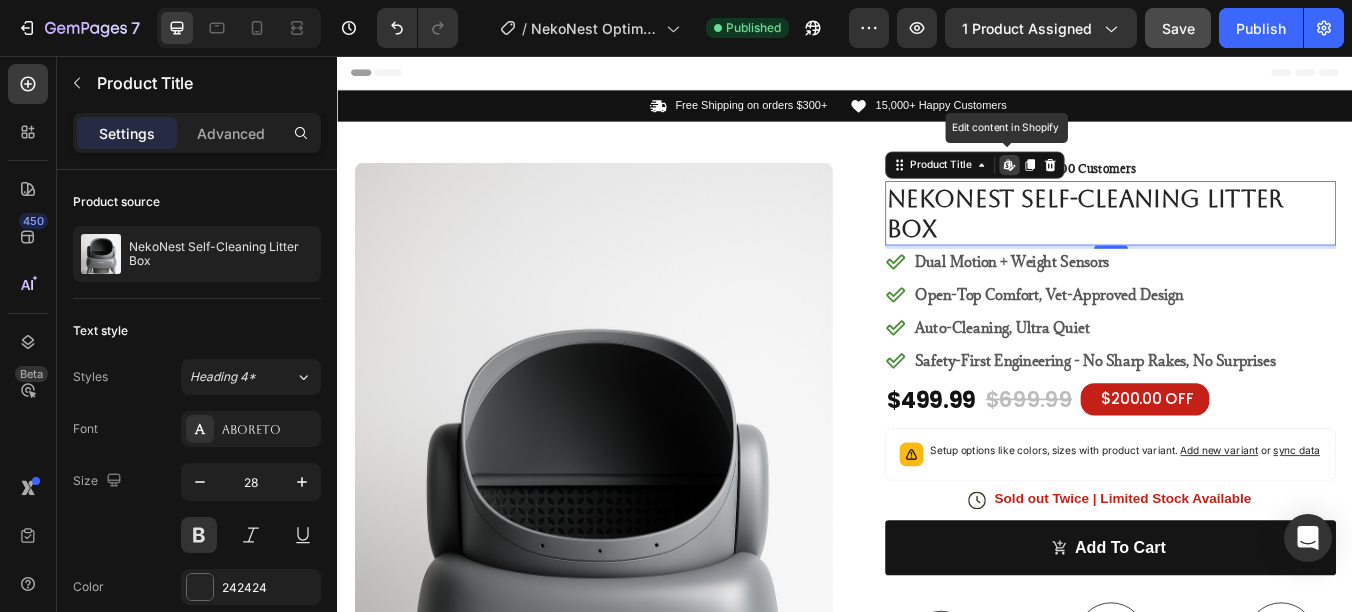 click on "NekoNest Self-Cleaning Litter Box" at bounding box center (1250, 242) 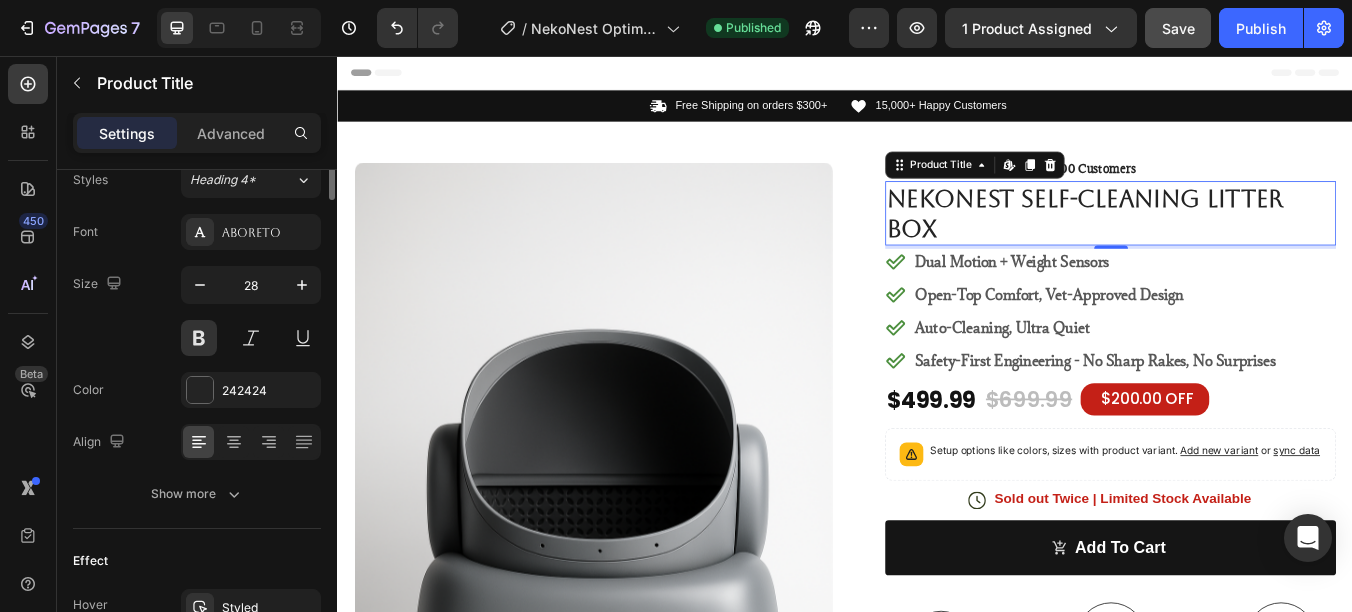scroll, scrollTop: 0, scrollLeft: 0, axis: both 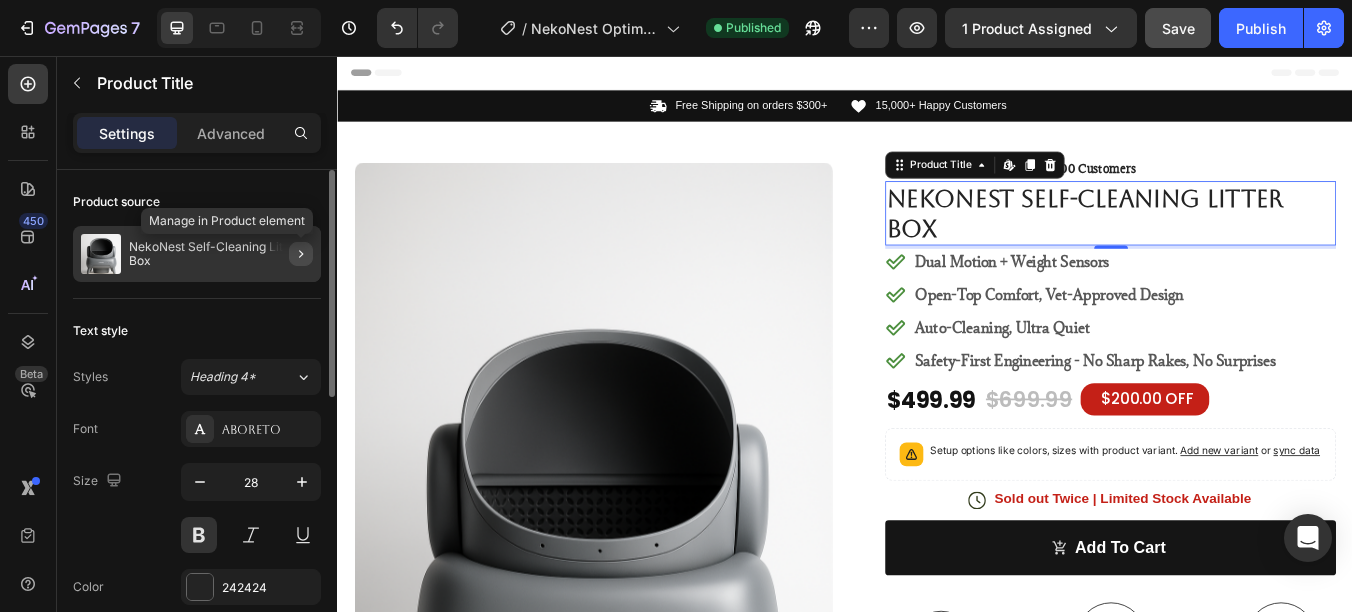 click 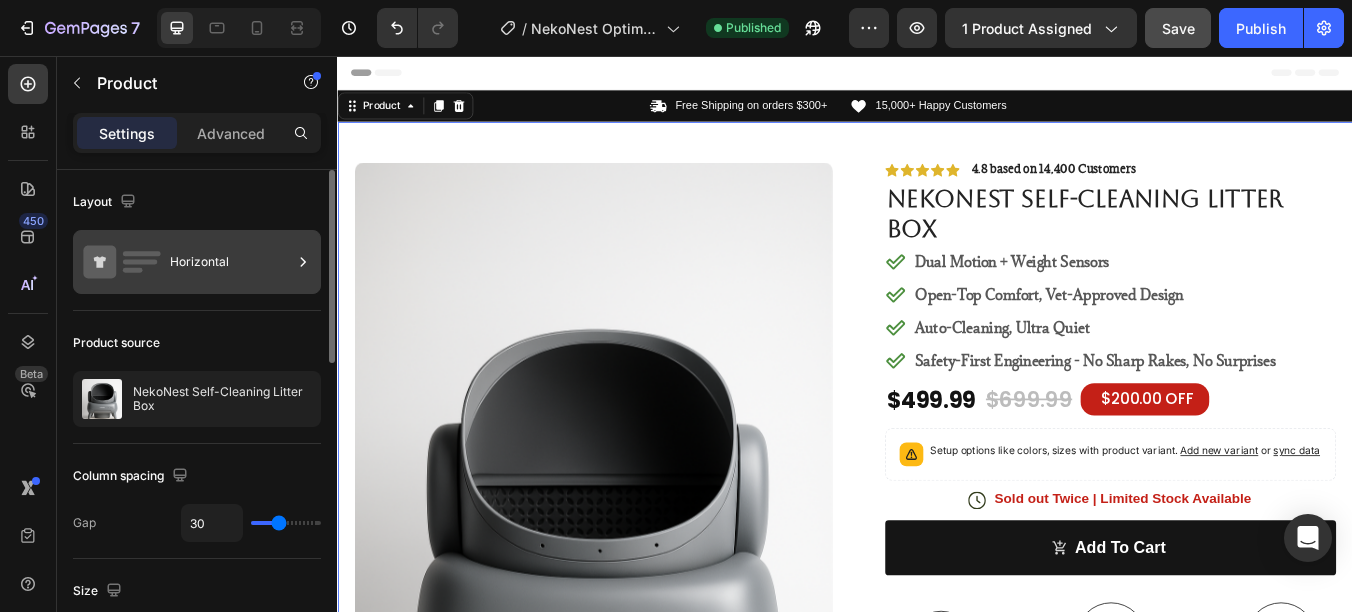 click on "Horizontal" at bounding box center (231, 262) 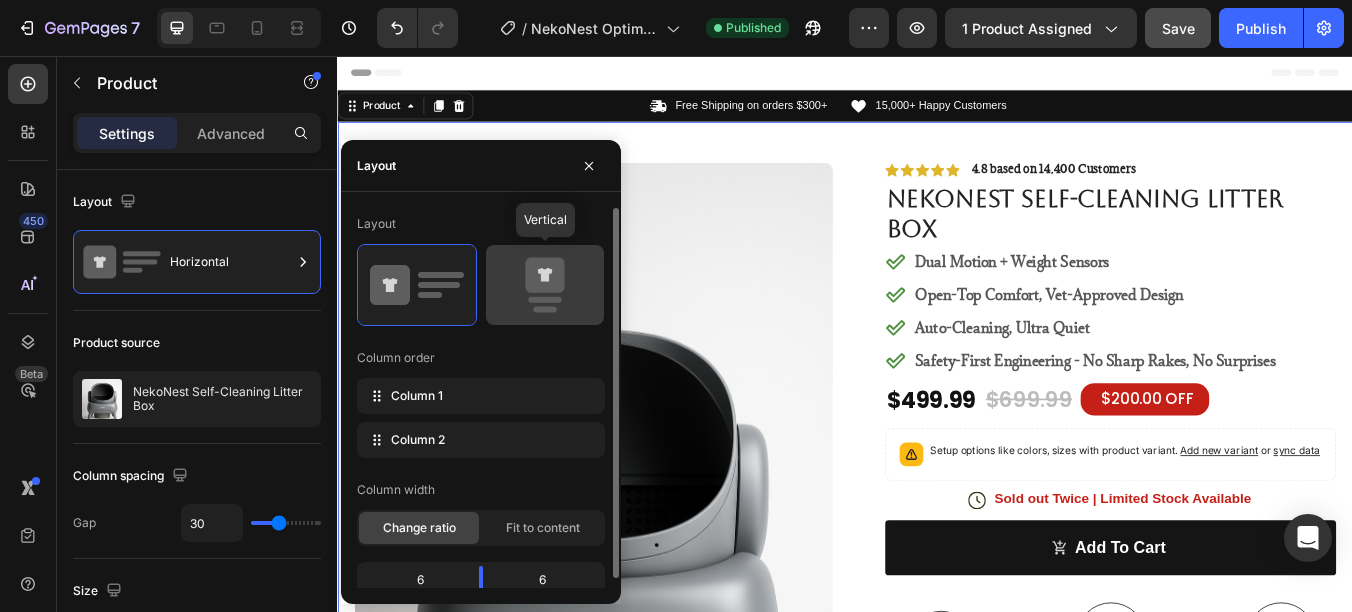 click 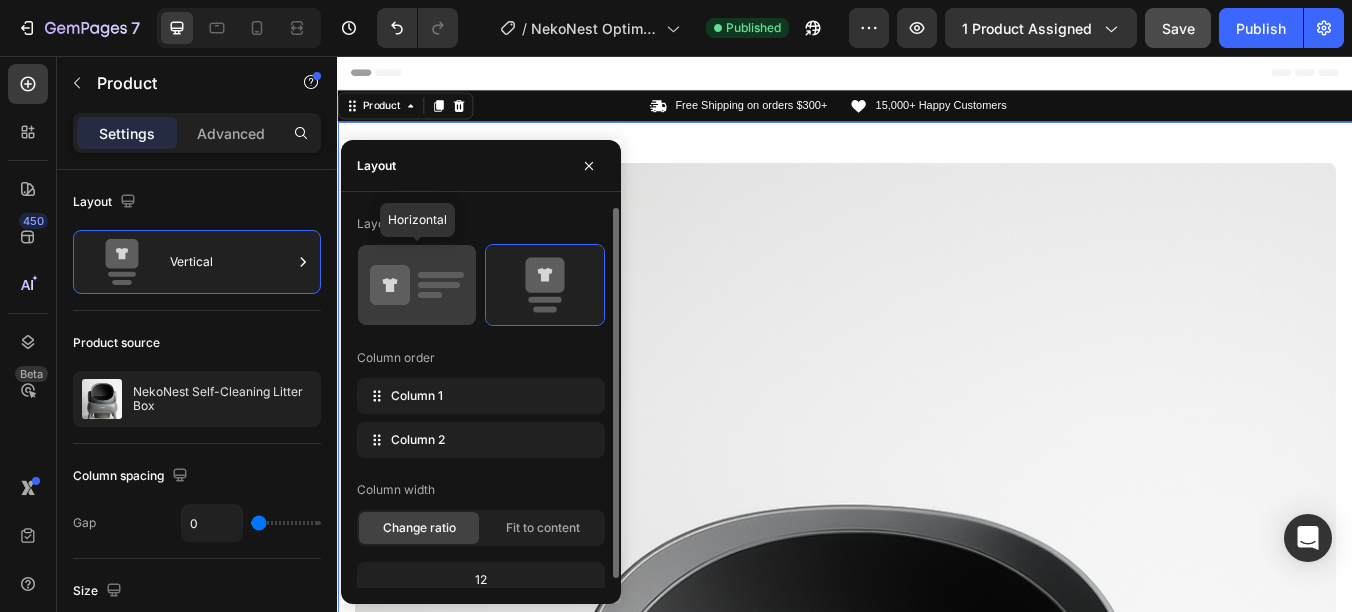 click 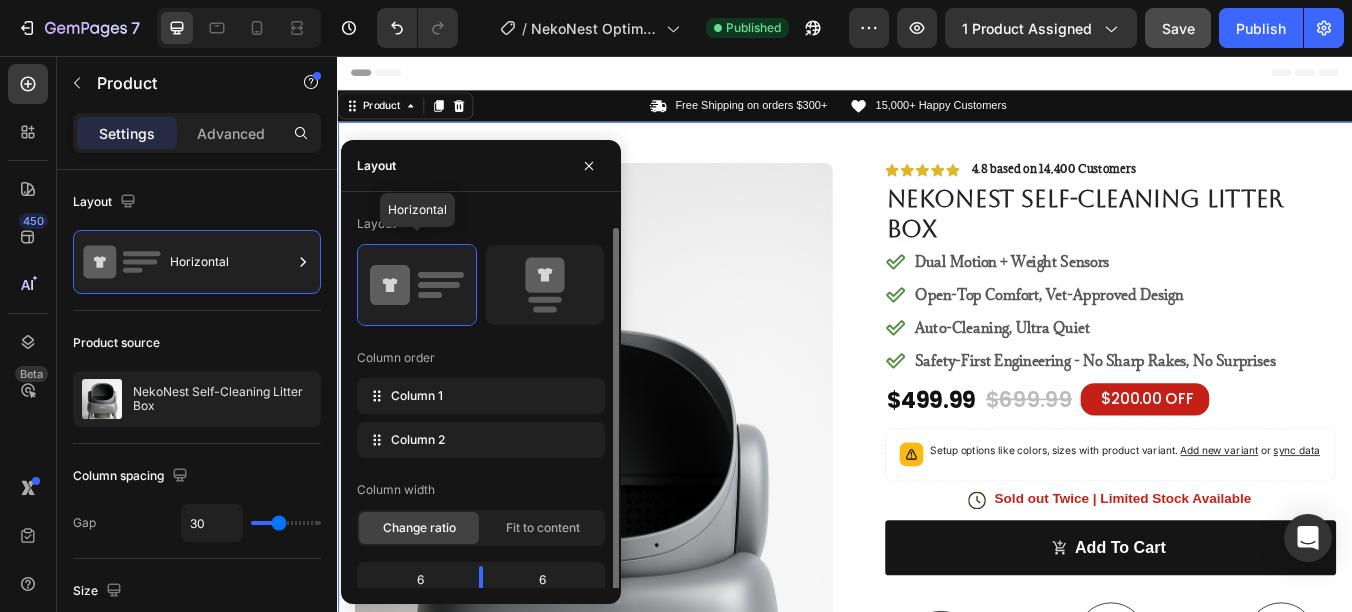 scroll, scrollTop: 10, scrollLeft: 0, axis: vertical 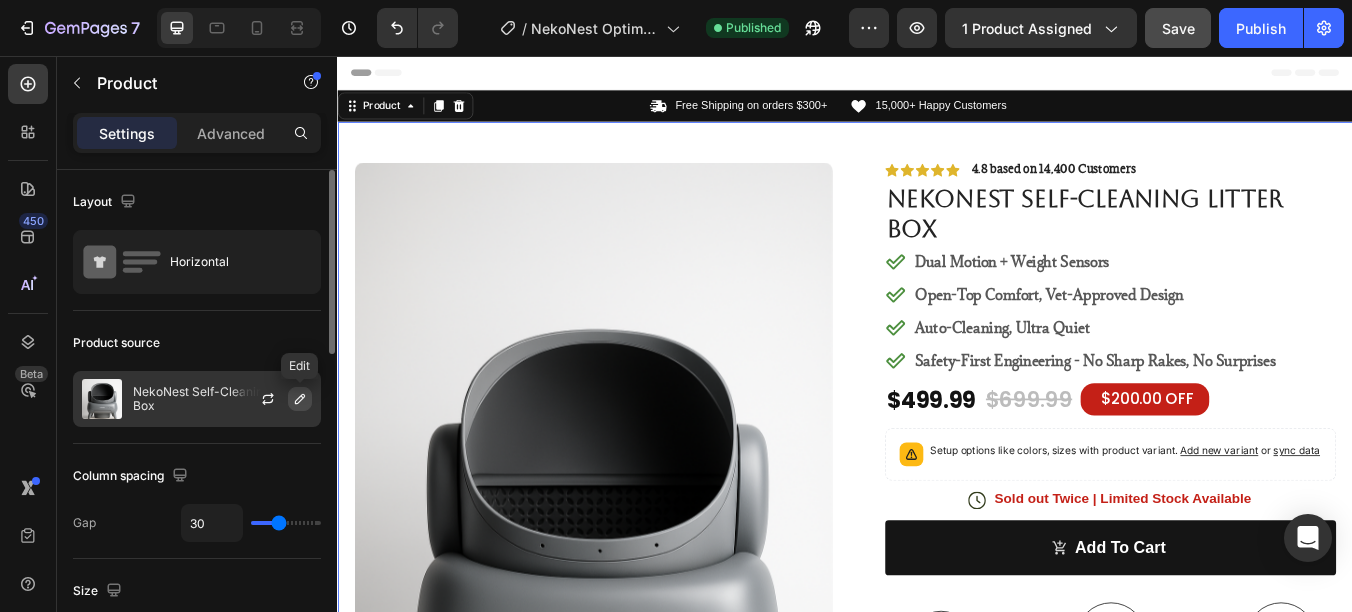 click 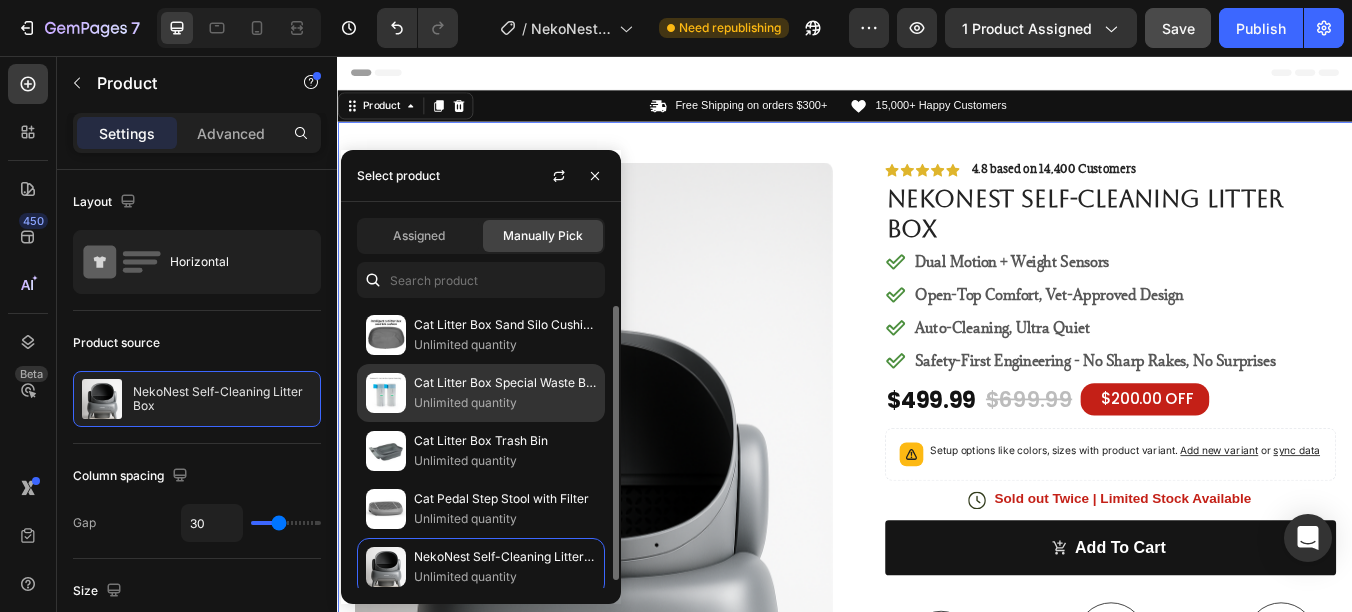 scroll, scrollTop: 8, scrollLeft: 0, axis: vertical 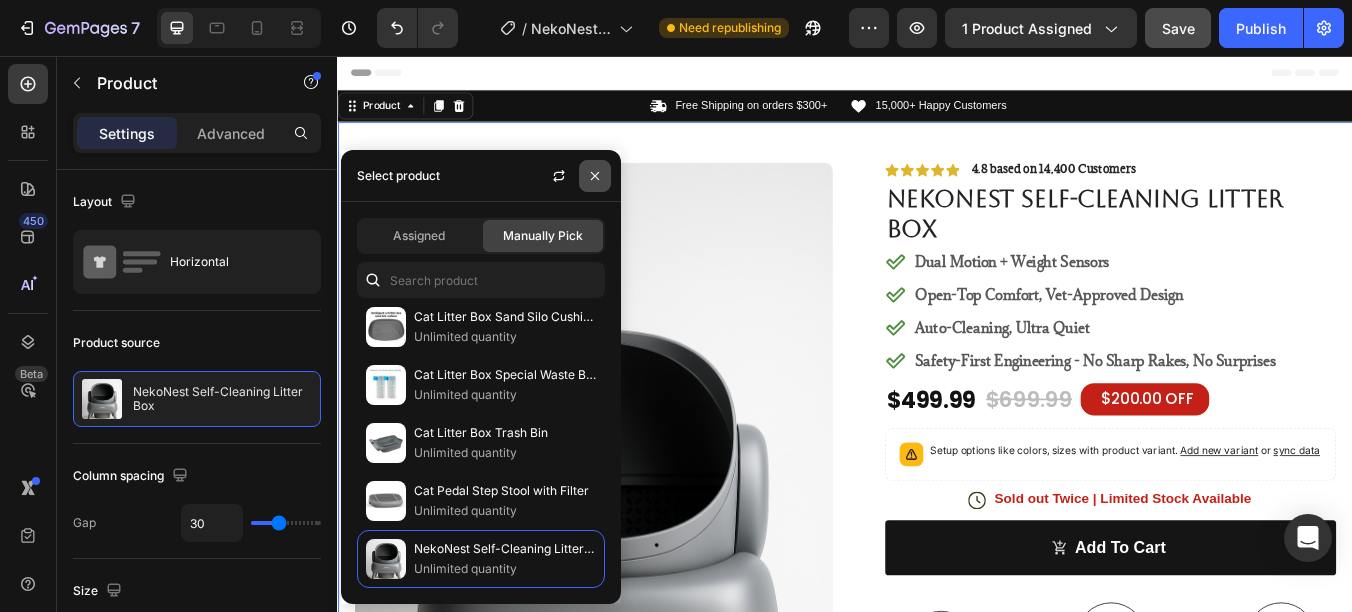 click 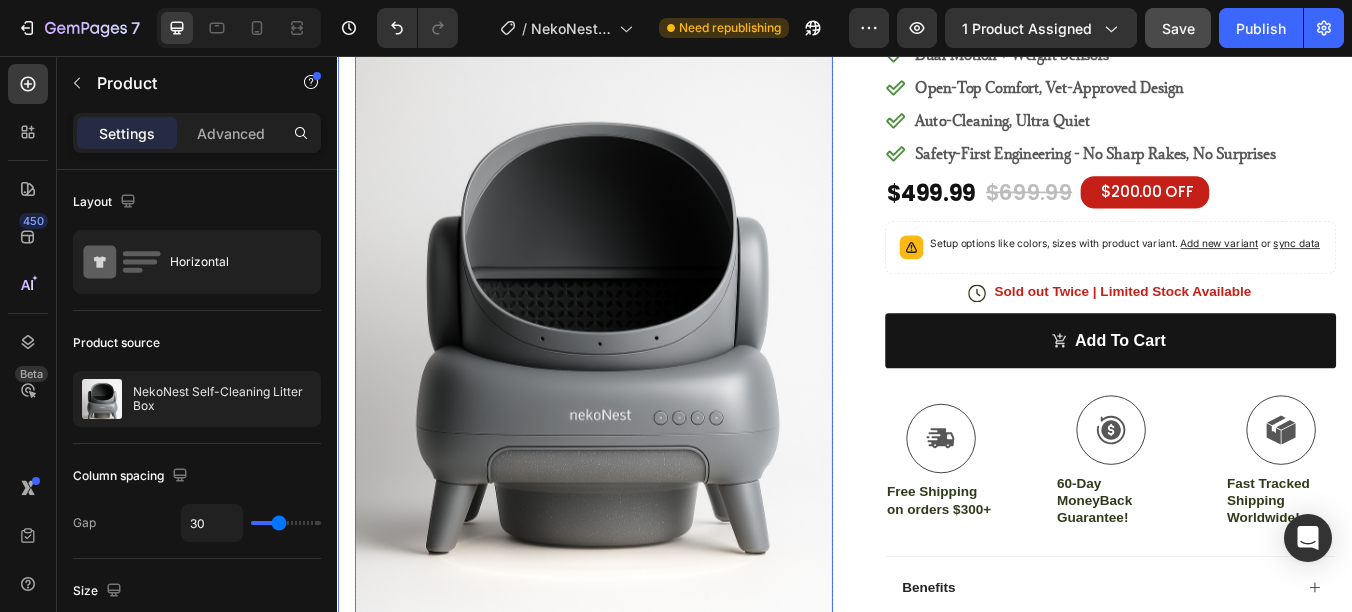 scroll, scrollTop: 200, scrollLeft: 0, axis: vertical 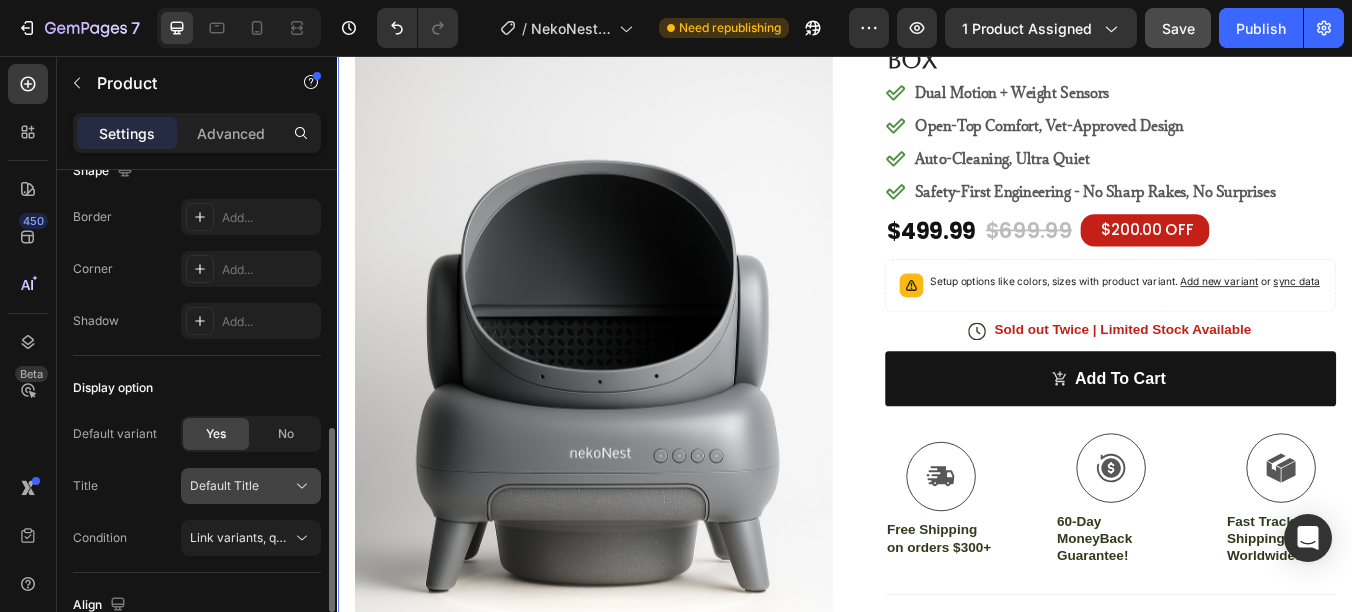 click on "Default Title" at bounding box center [251, 486] 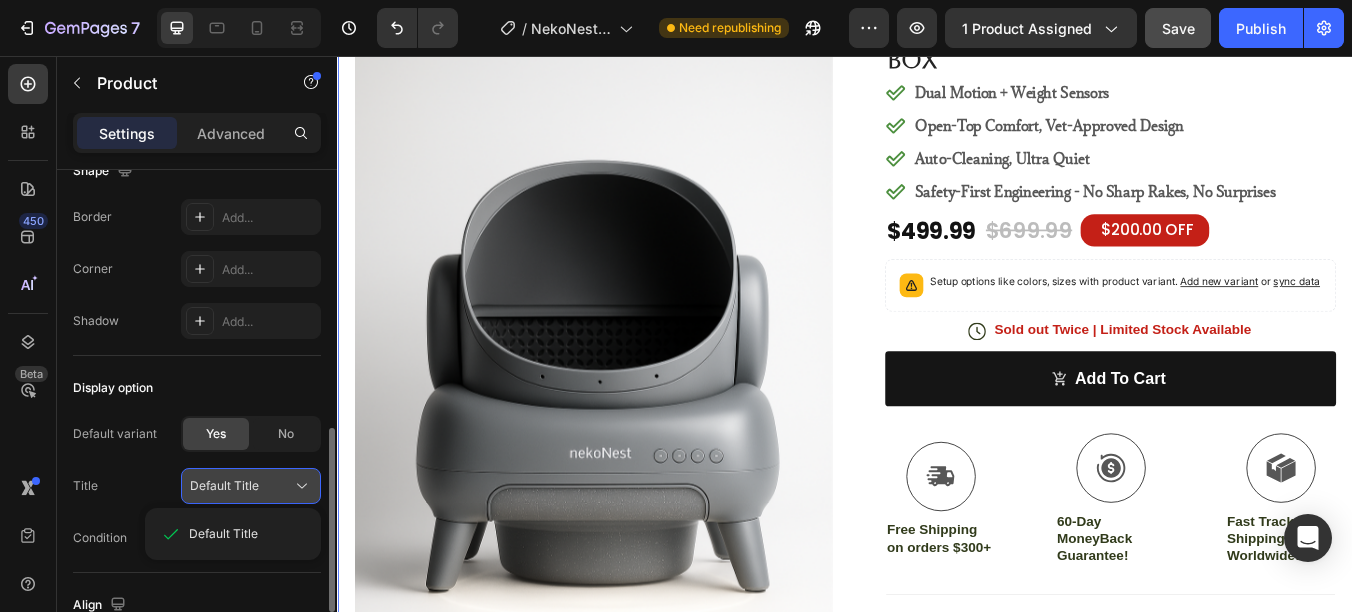 click on "Default Title" at bounding box center [251, 486] 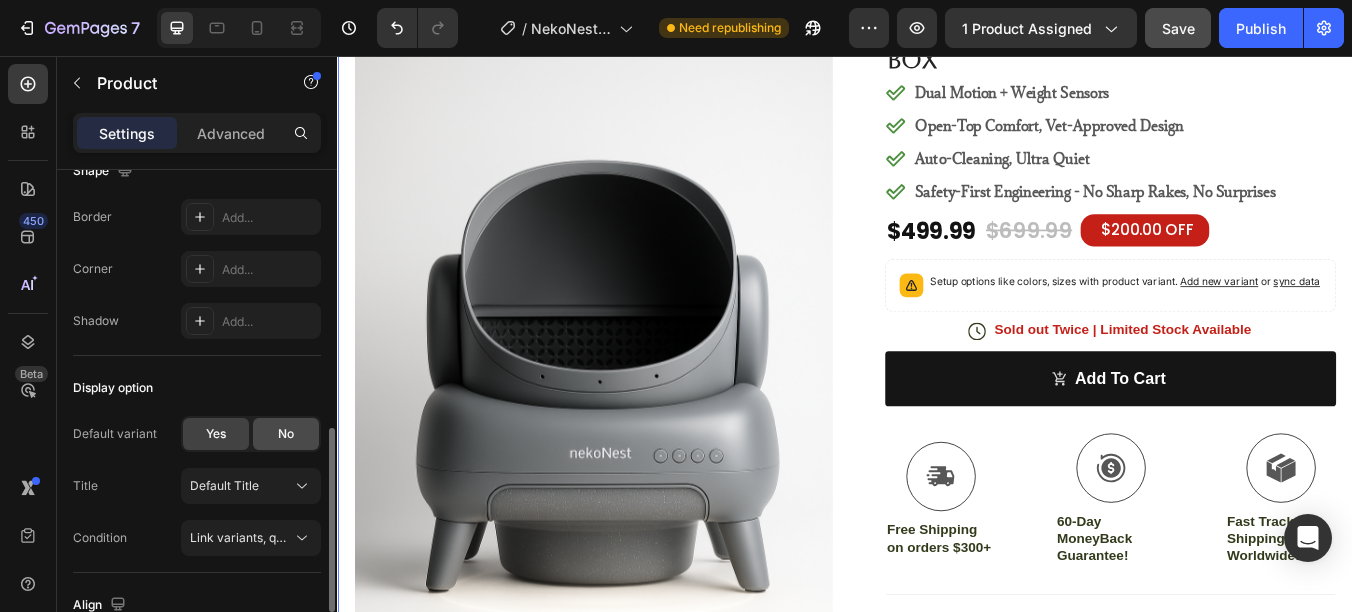 click on "No" 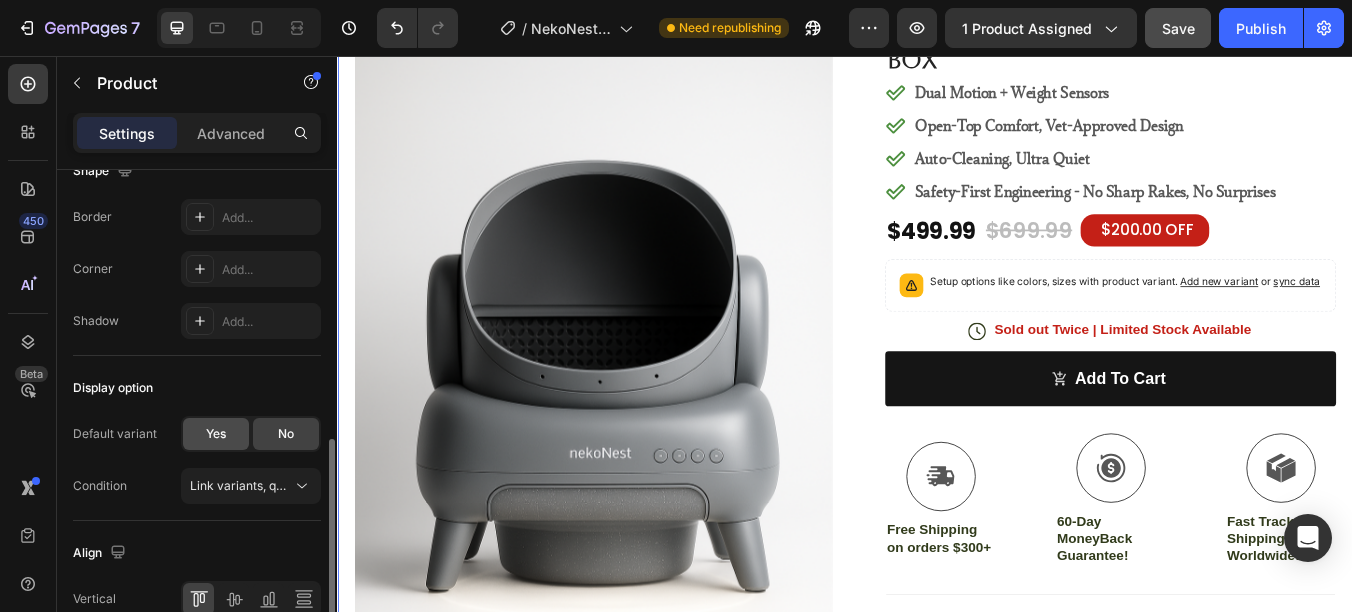 click on "Yes" 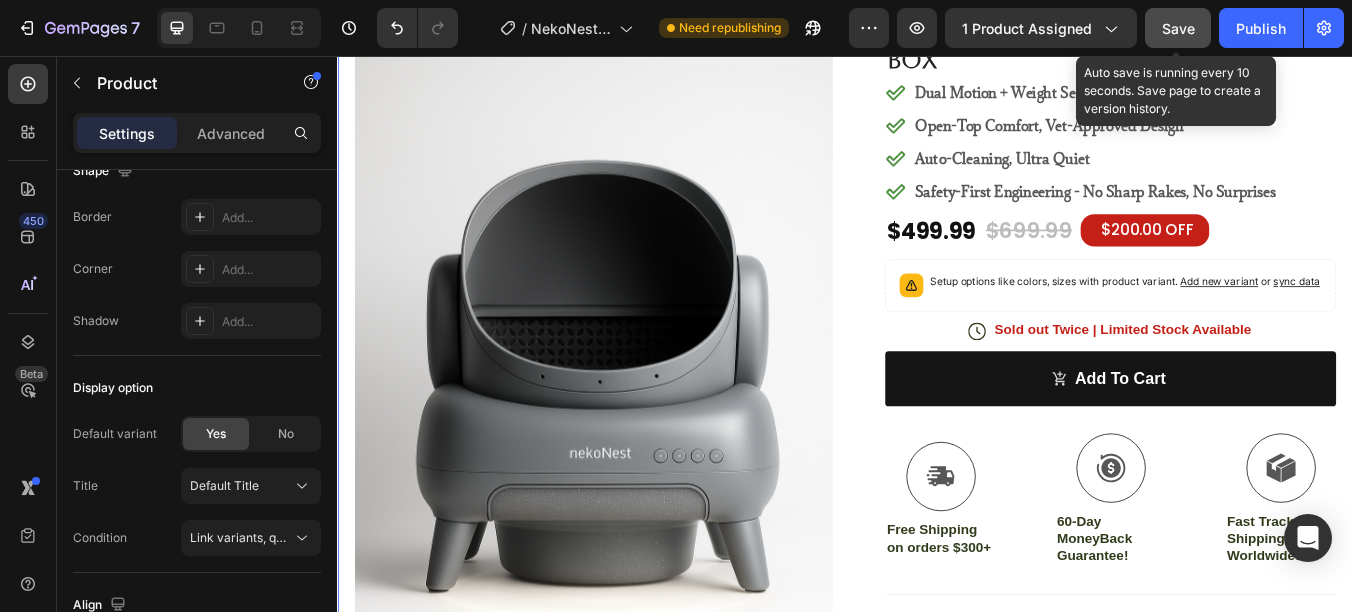 click on "Save" at bounding box center [1178, 28] 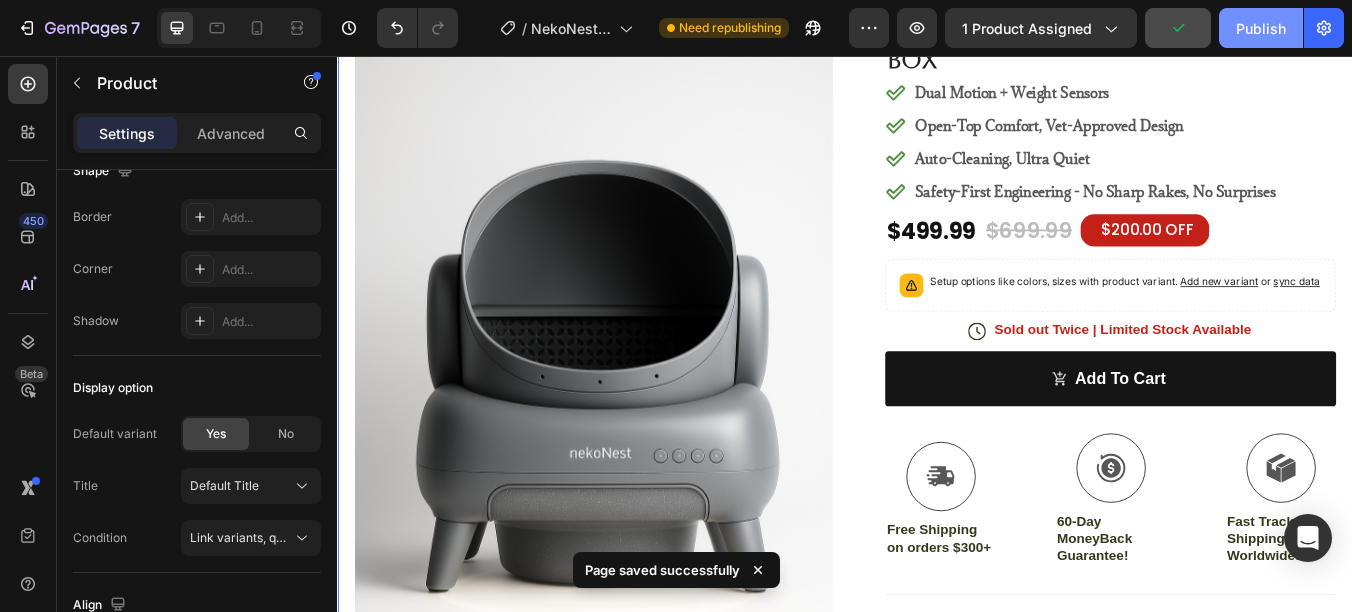 click on "Publish" at bounding box center (1261, 28) 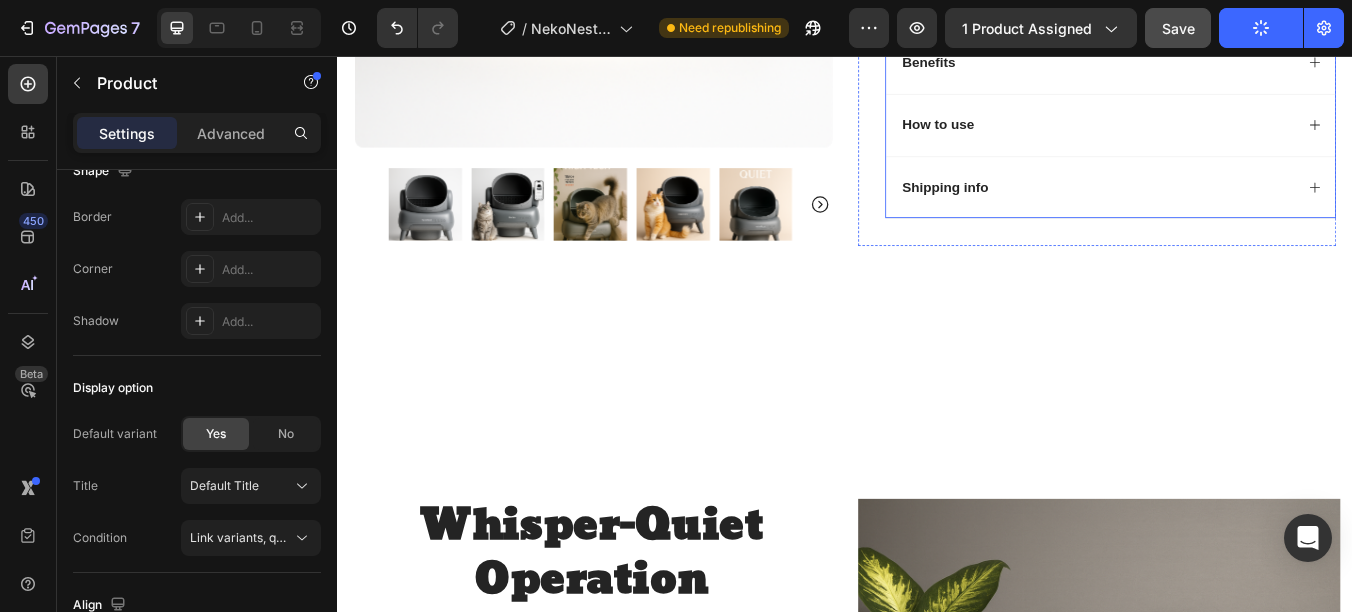 scroll, scrollTop: 800, scrollLeft: 0, axis: vertical 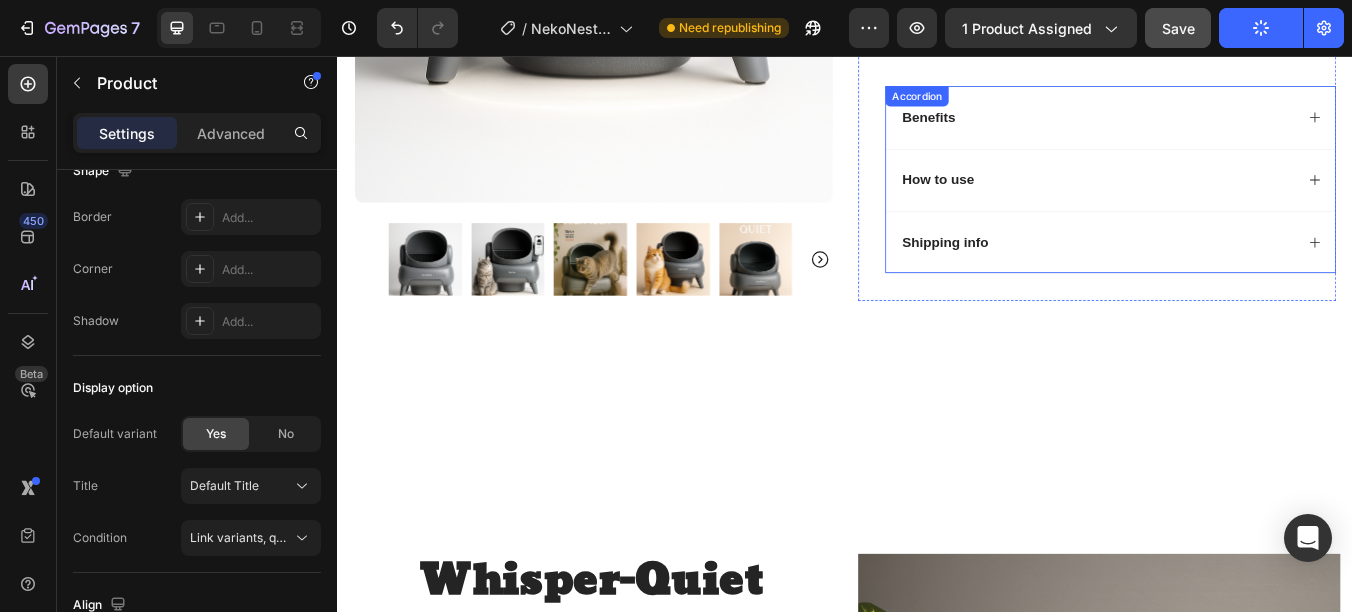click on "Shipping info" at bounding box center (1234, 277) 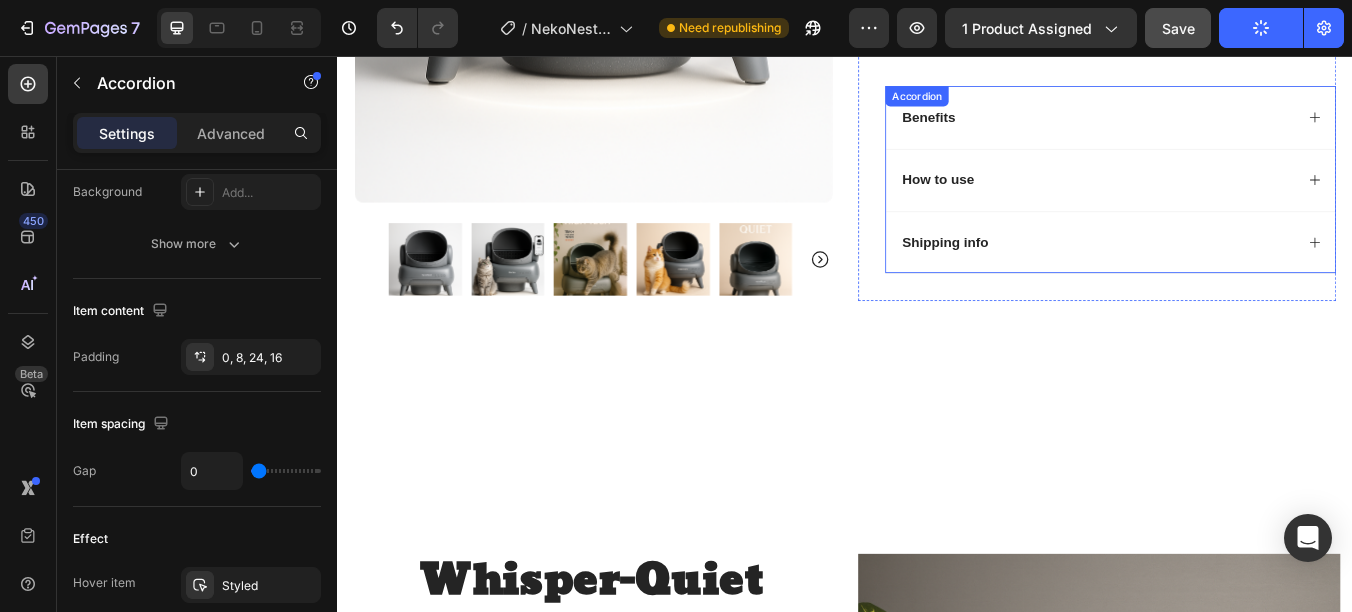 scroll, scrollTop: 0, scrollLeft: 0, axis: both 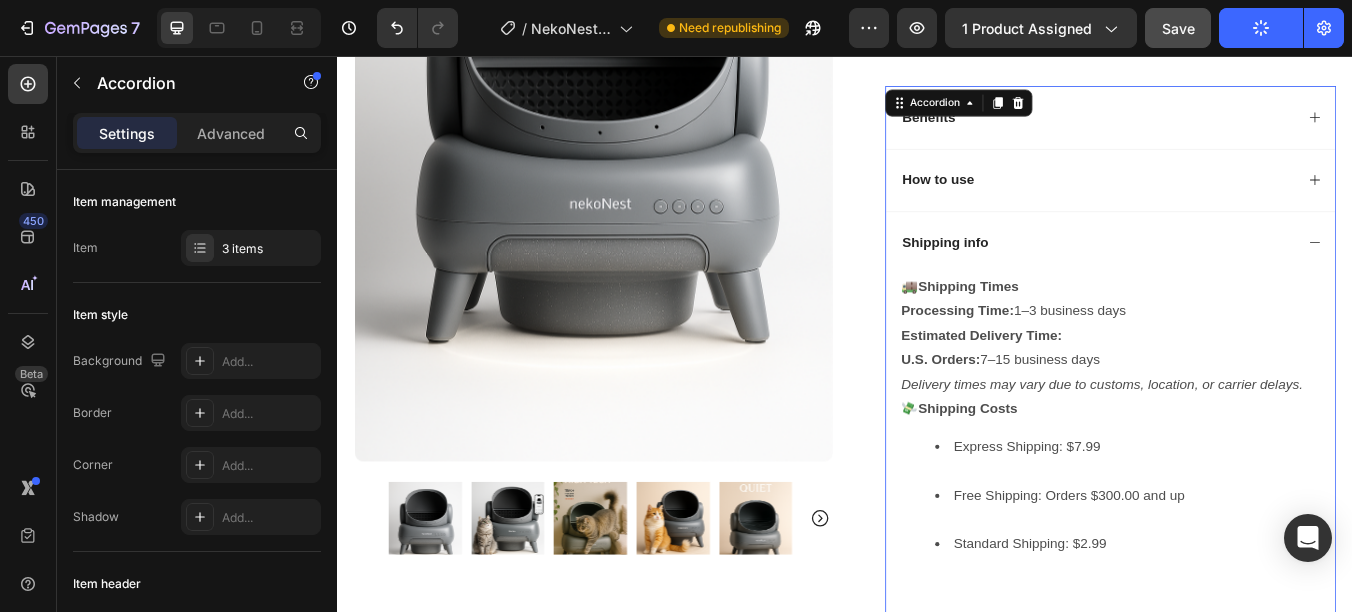 click on "Shipping info" at bounding box center [1234, 277] 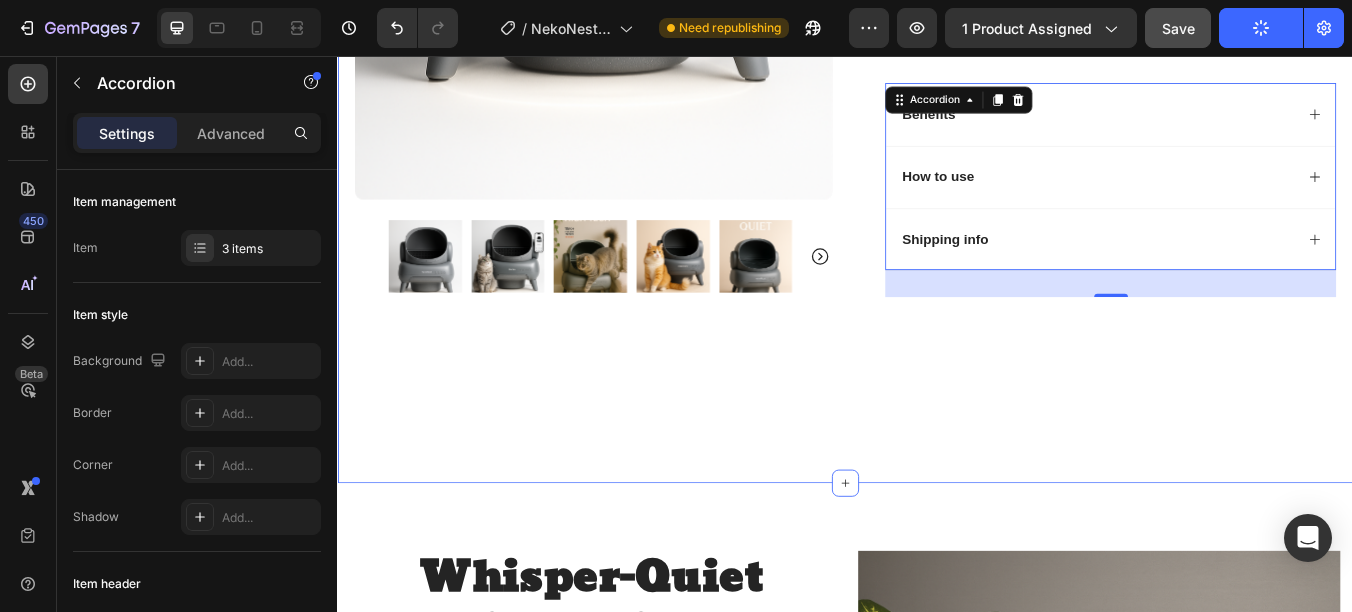 scroll, scrollTop: 800, scrollLeft: 0, axis: vertical 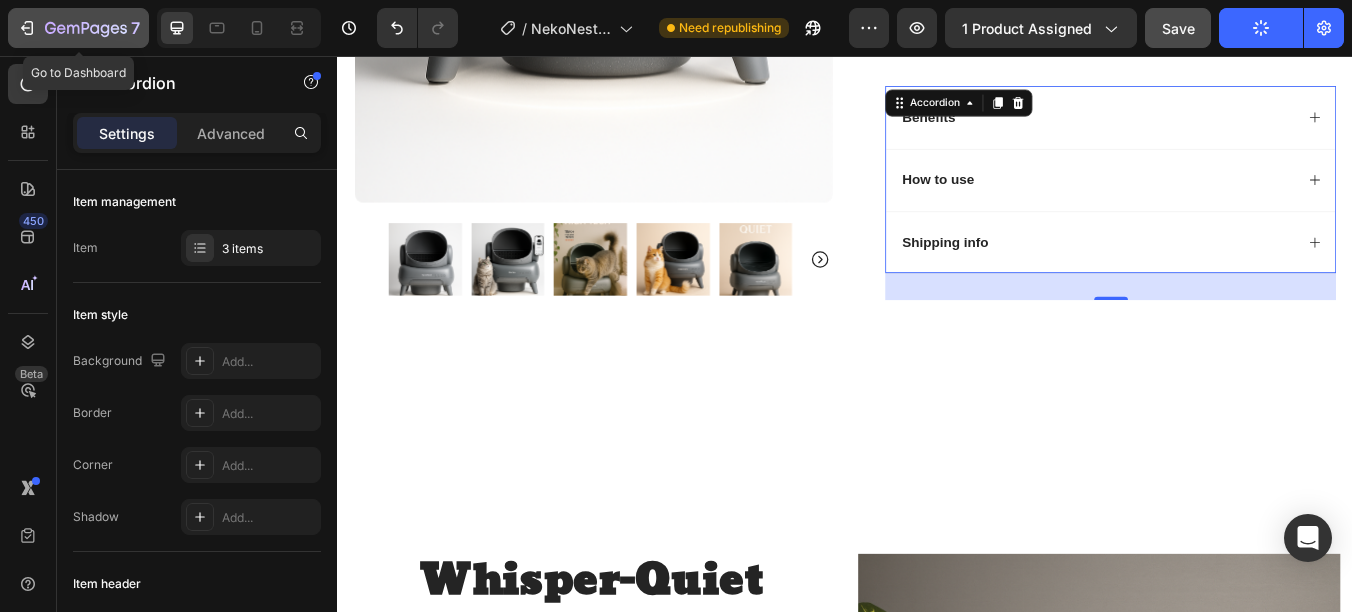 click on "7" 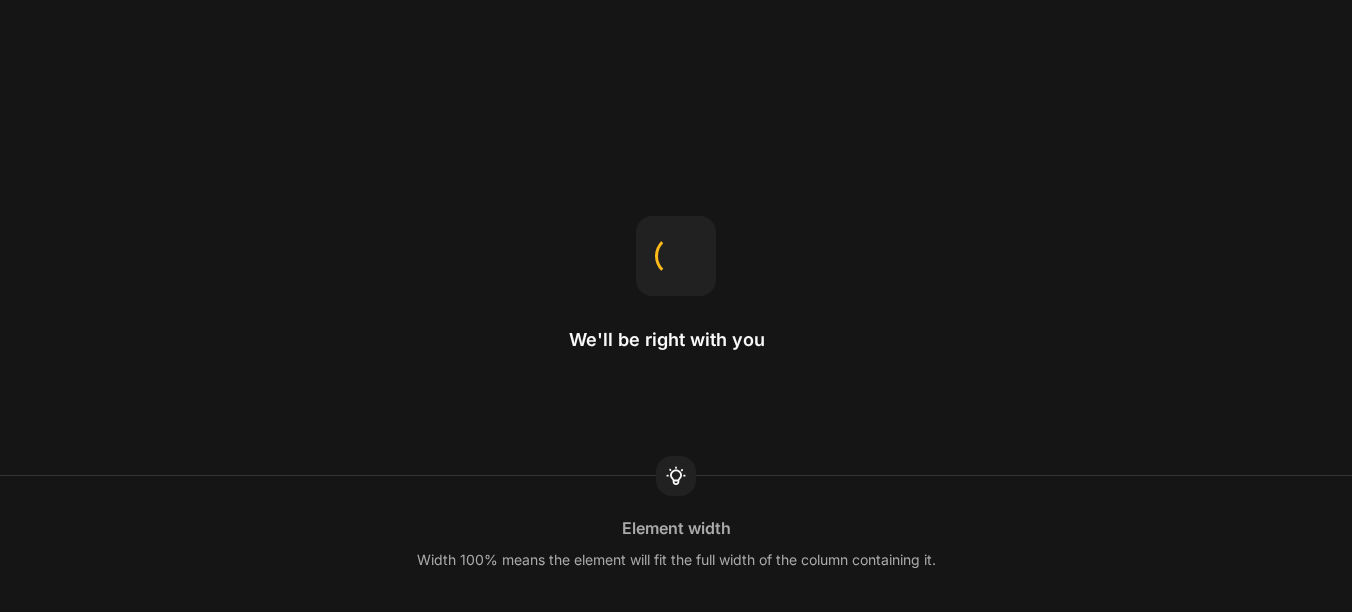 scroll, scrollTop: 0, scrollLeft: 0, axis: both 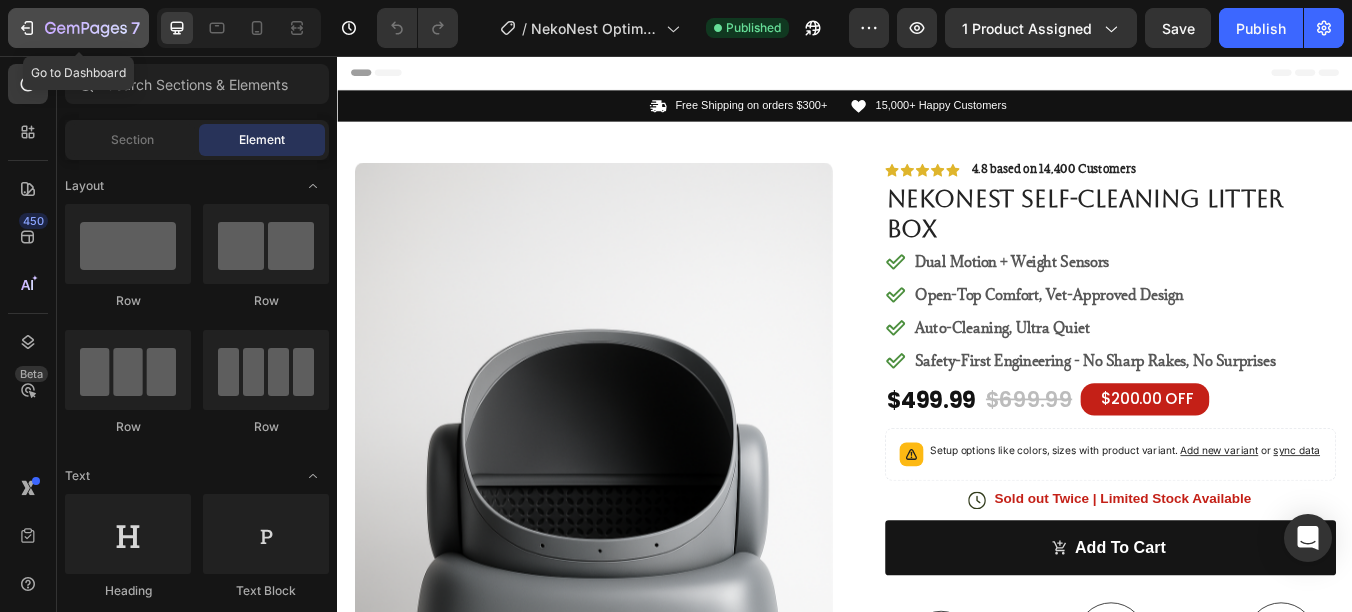 click 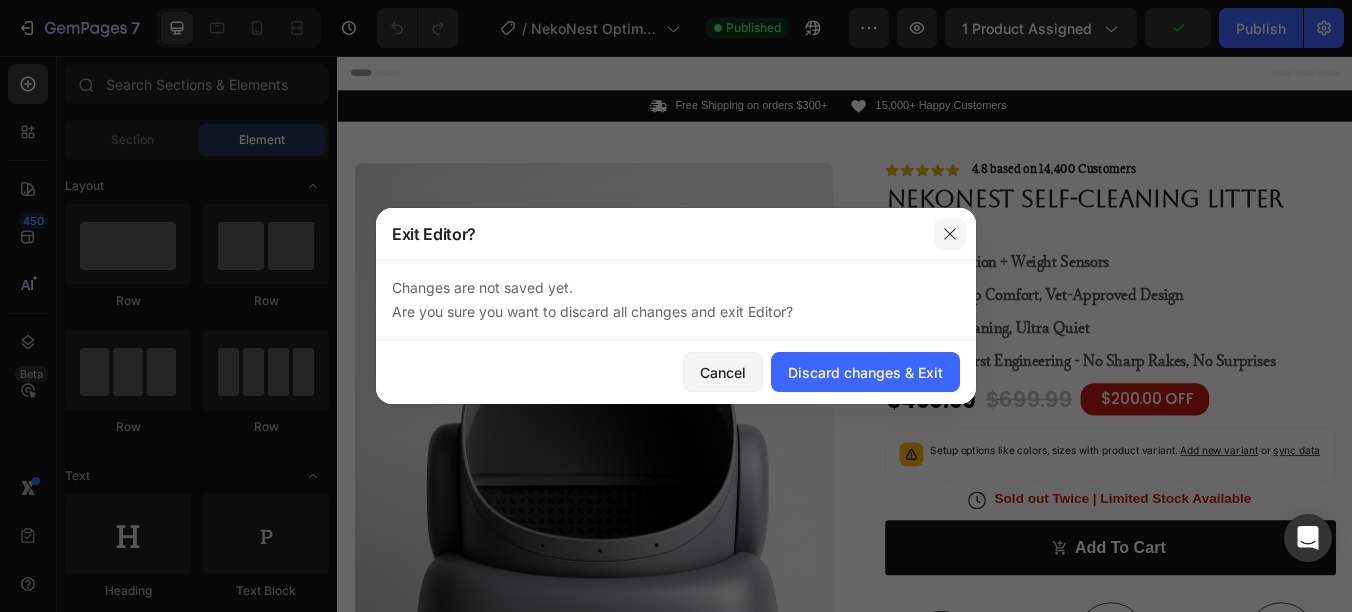 click at bounding box center (950, 234) 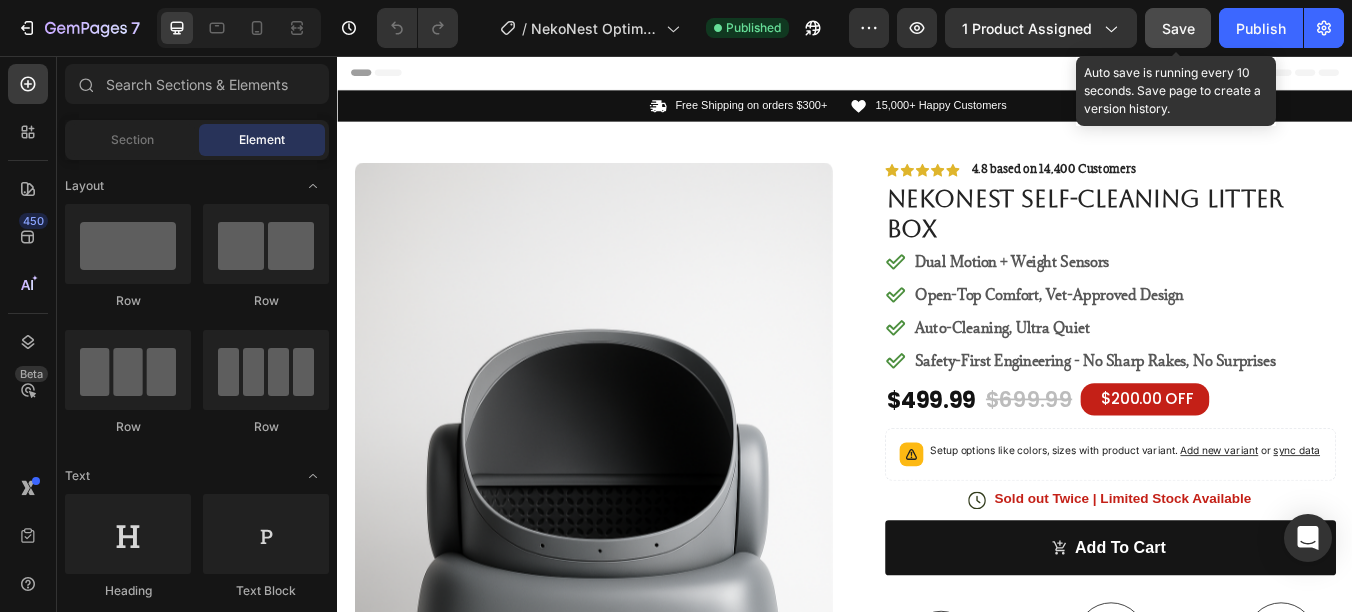 click on "Save" at bounding box center (1178, 28) 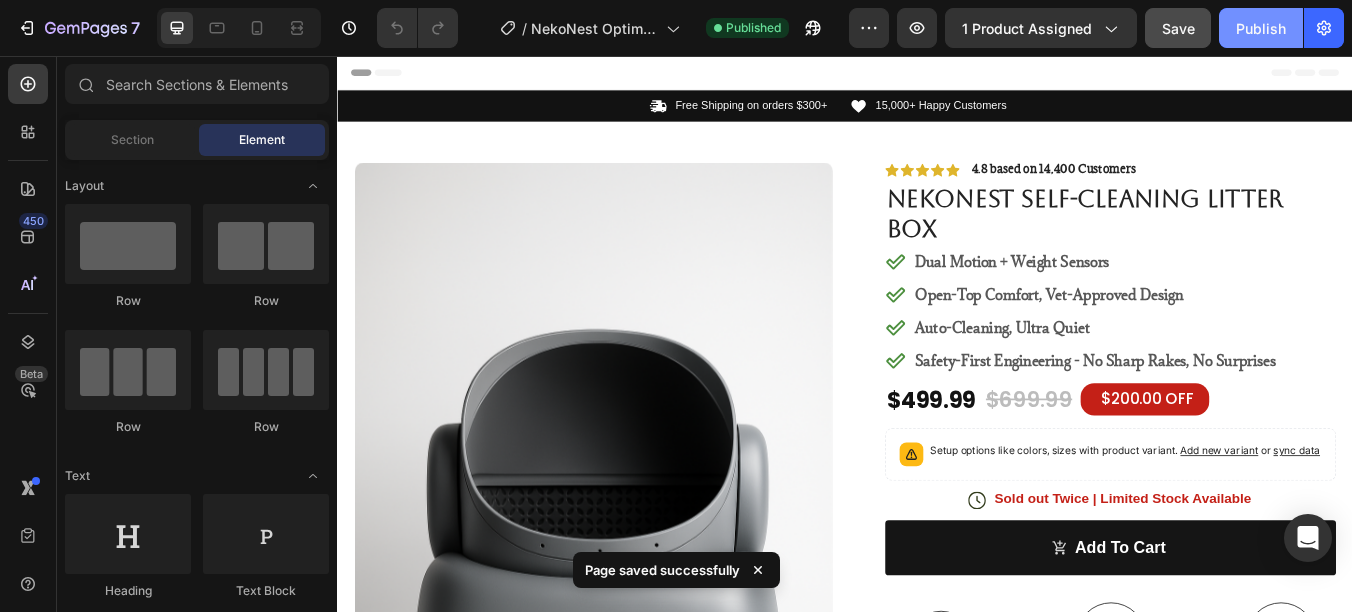 click on "Publish" at bounding box center (1261, 28) 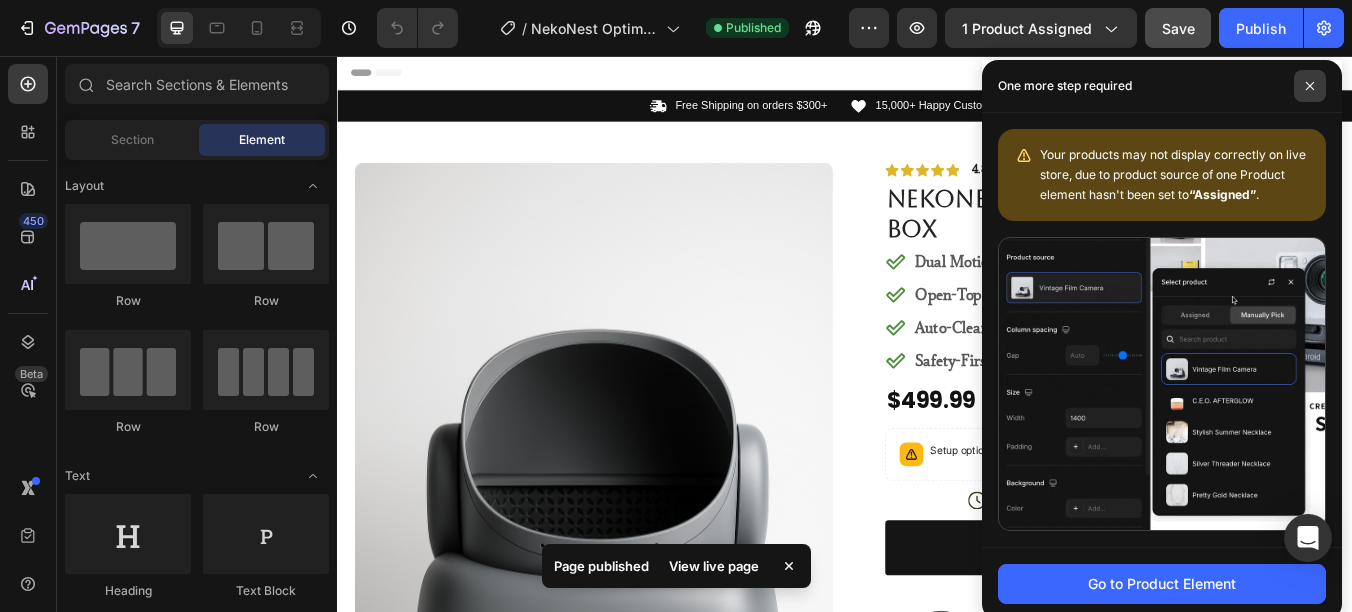 click 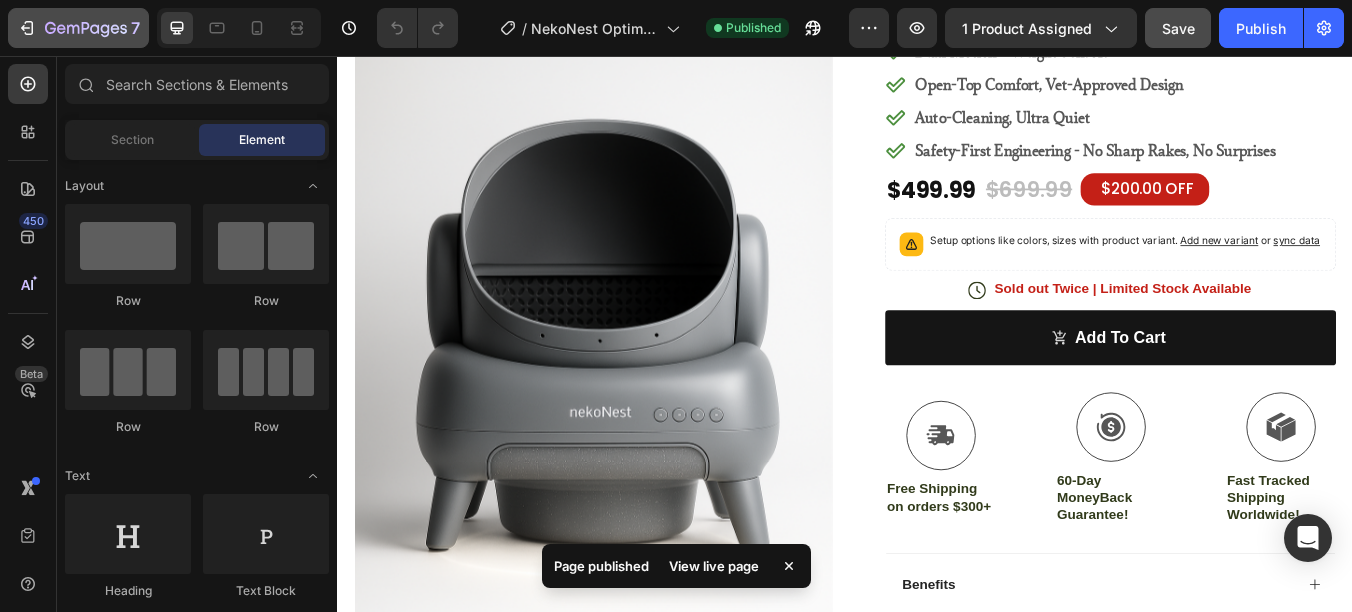 scroll, scrollTop: 200, scrollLeft: 0, axis: vertical 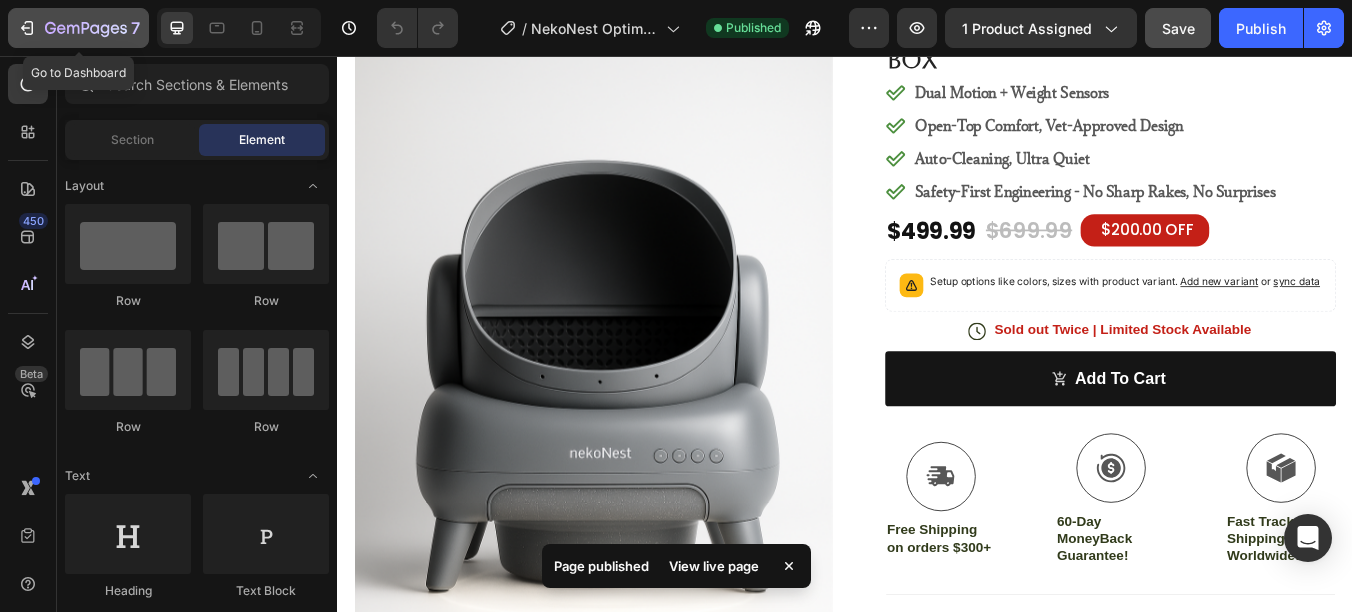 click on "7" 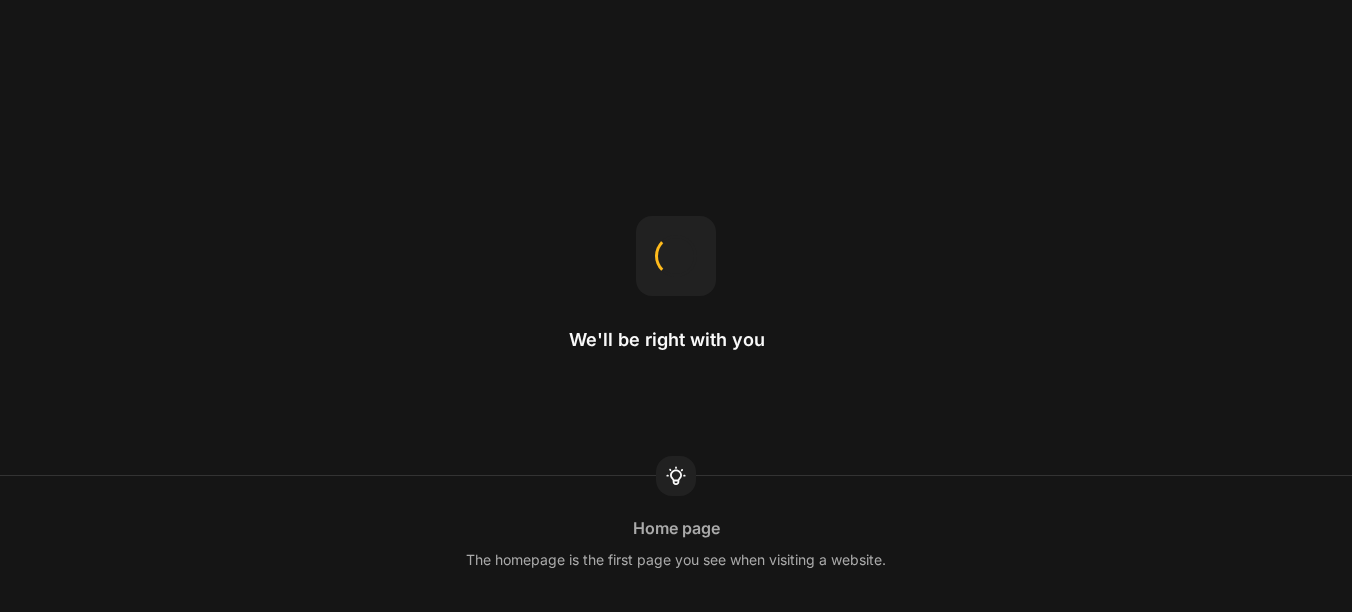 scroll, scrollTop: 0, scrollLeft: 0, axis: both 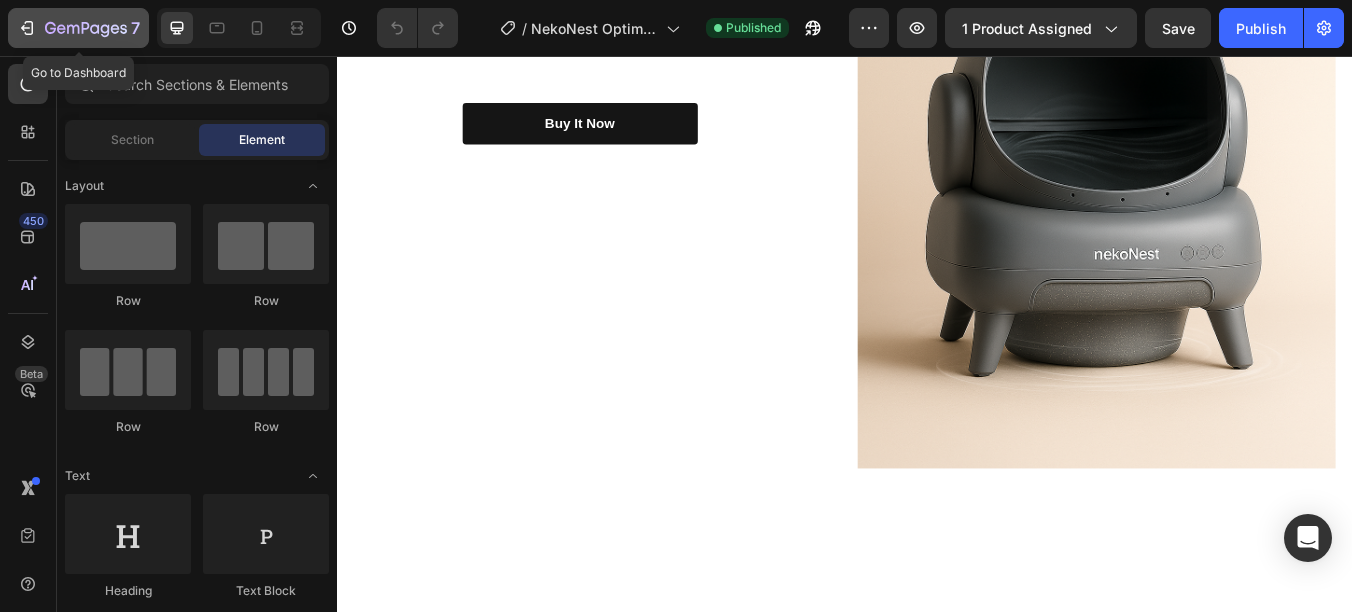 click 